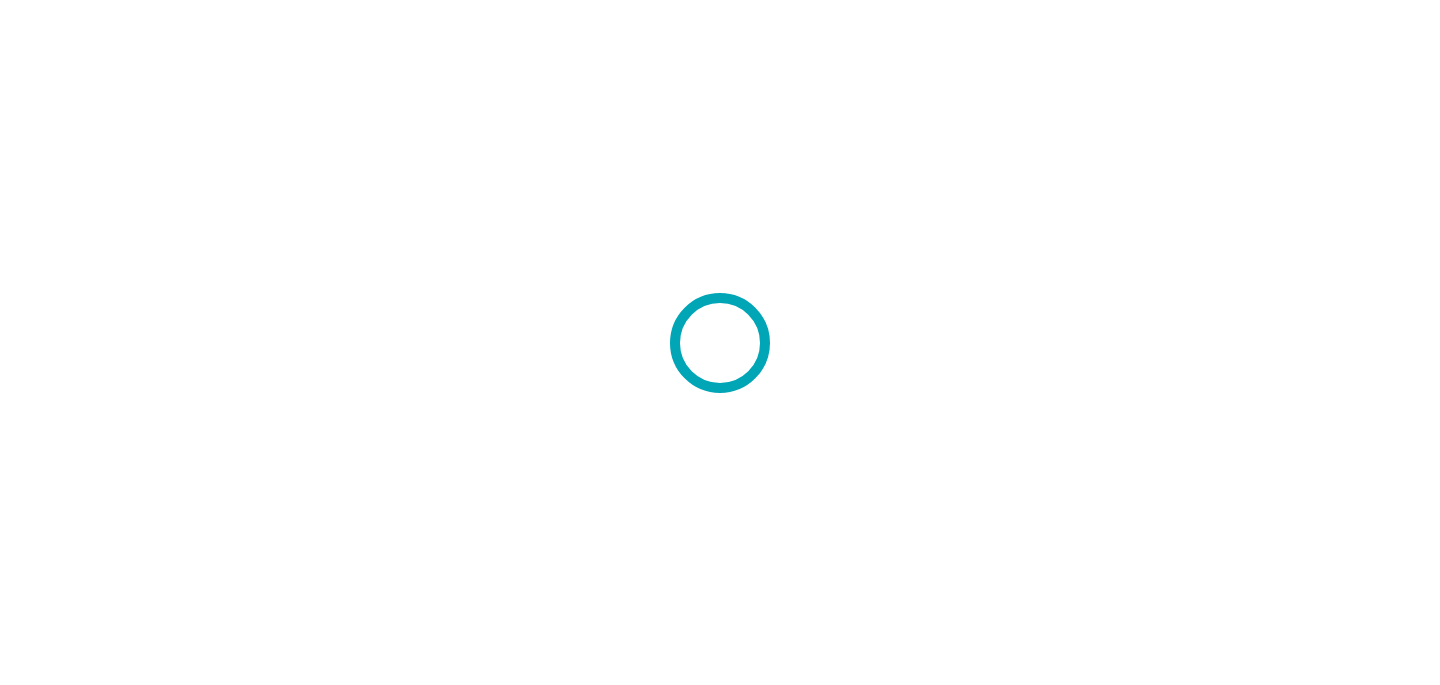 scroll, scrollTop: 0, scrollLeft: 0, axis: both 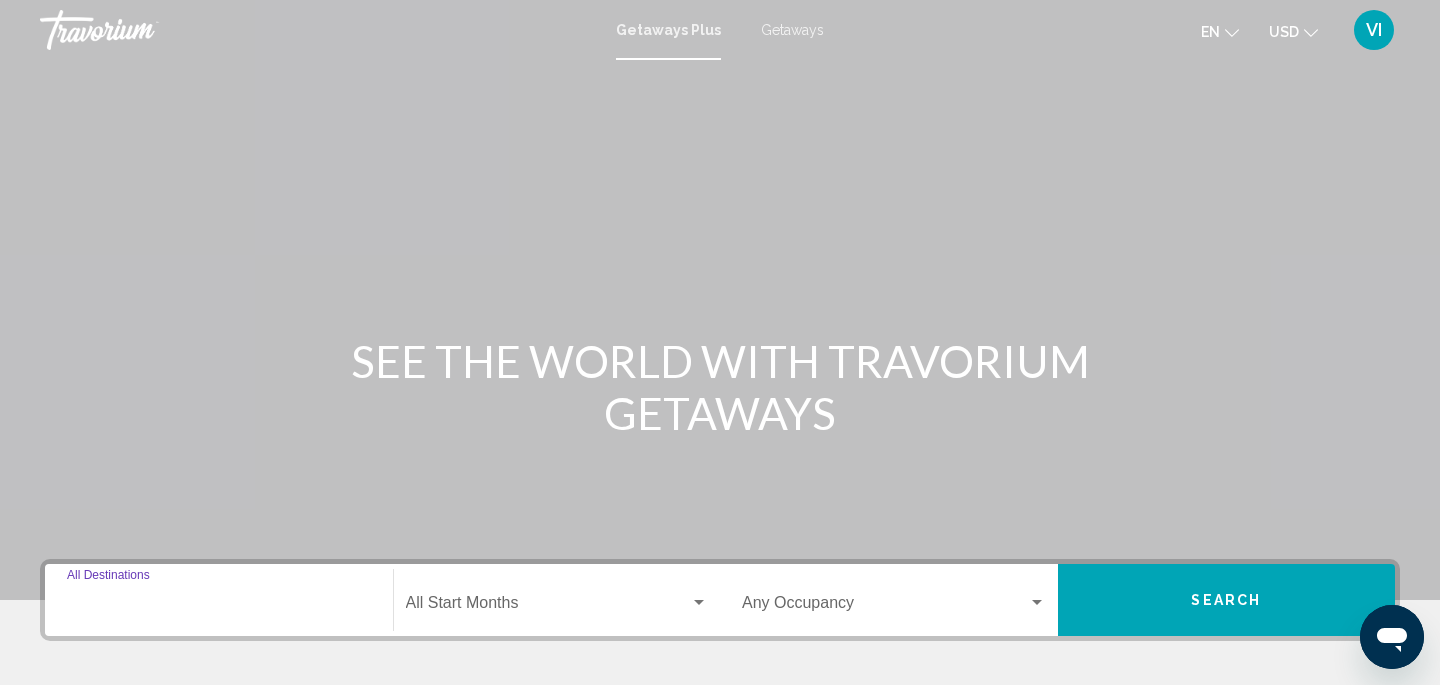 click on "Destination All Destinations" at bounding box center (219, 607) 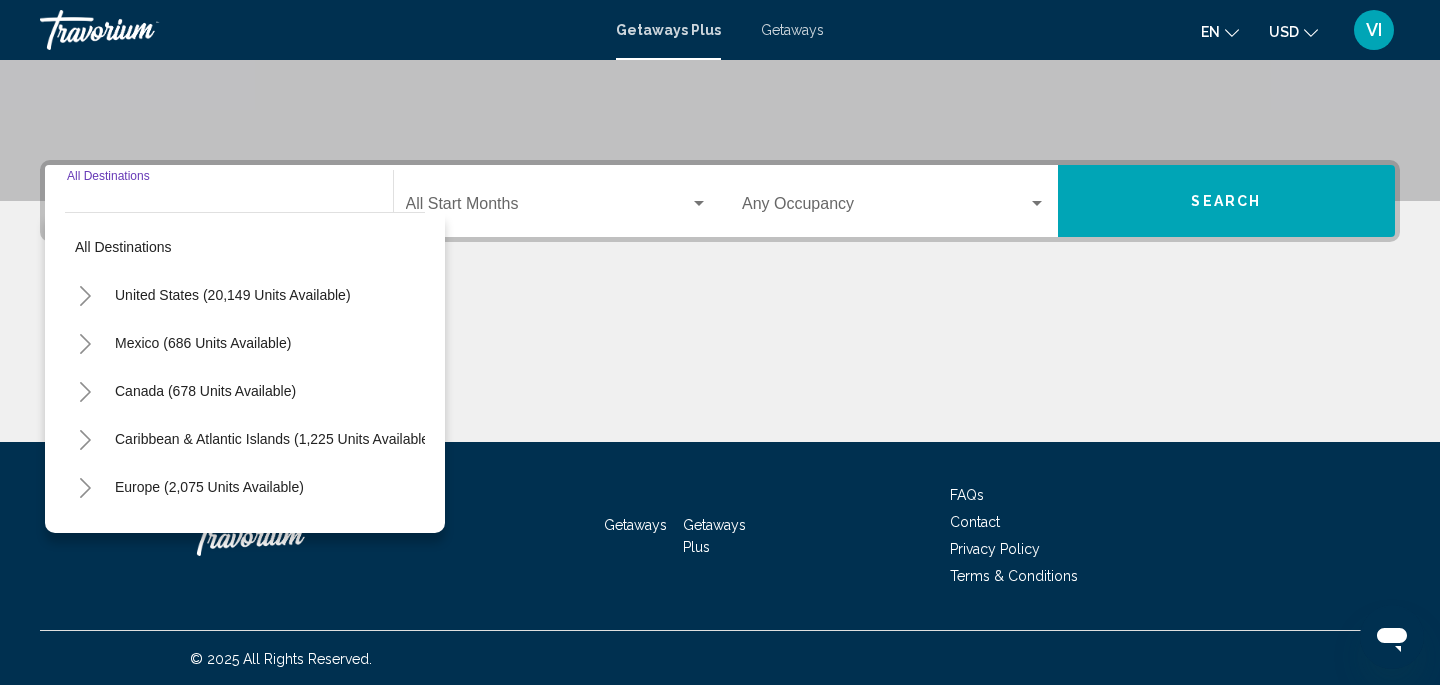 scroll, scrollTop: 401, scrollLeft: 0, axis: vertical 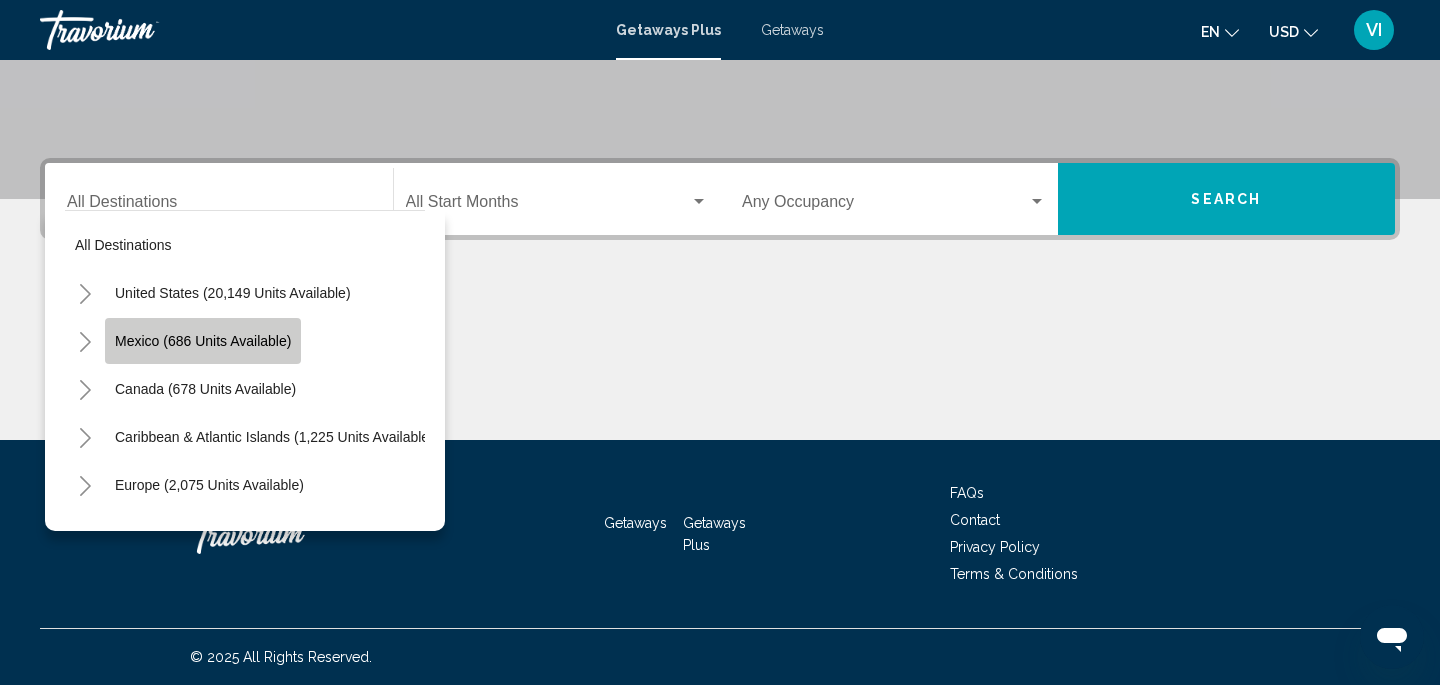 click on "Mexico (686 units available)" 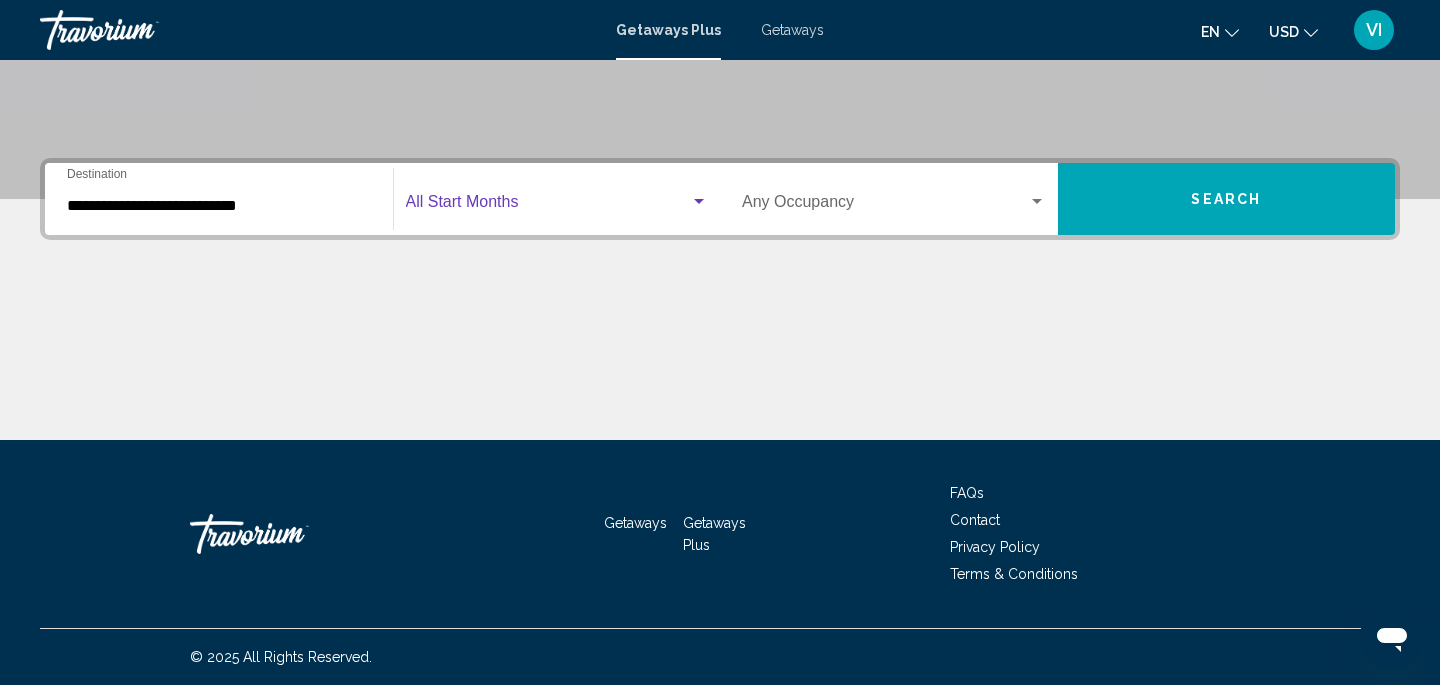 click at bounding box center (548, 206) 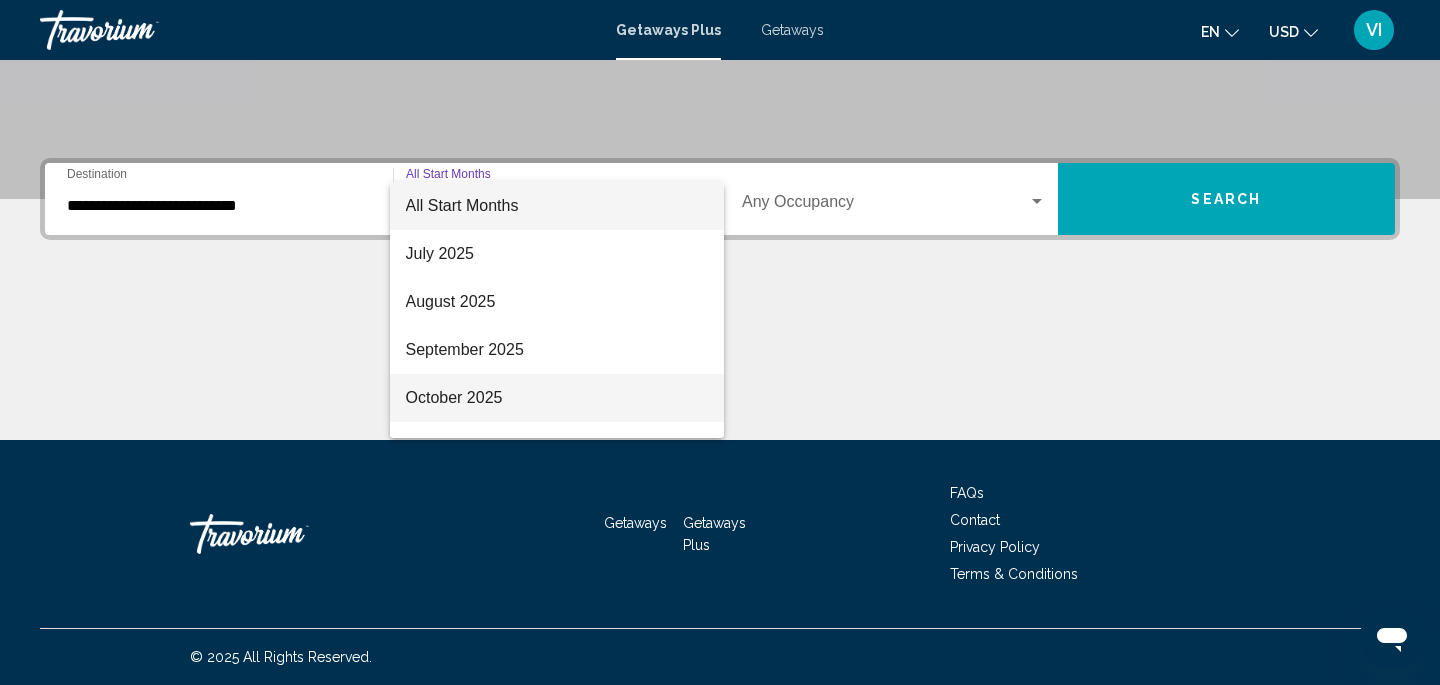 click on "October 2025" at bounding box center (557, 398) 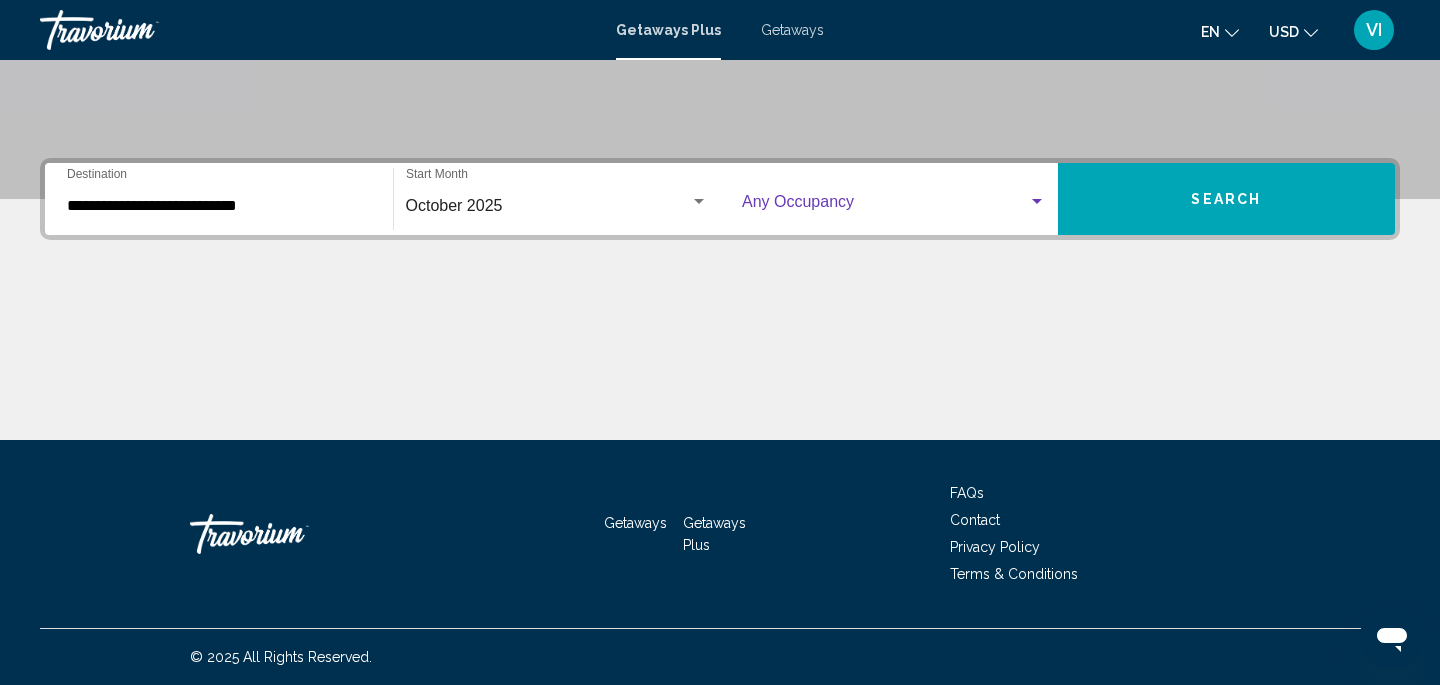 click at bounding box center [885, 206] 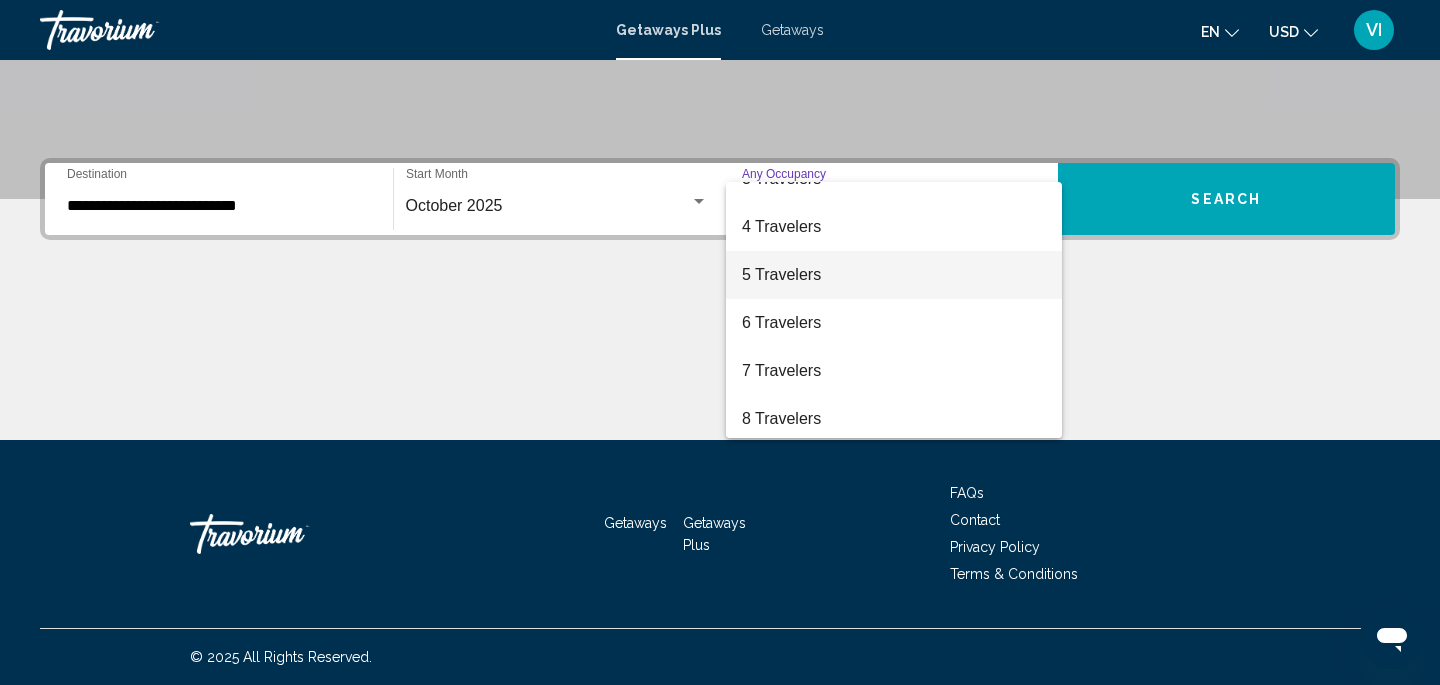 scroll, scrollTop: 125, scrollLeft: 0, axis: vertical 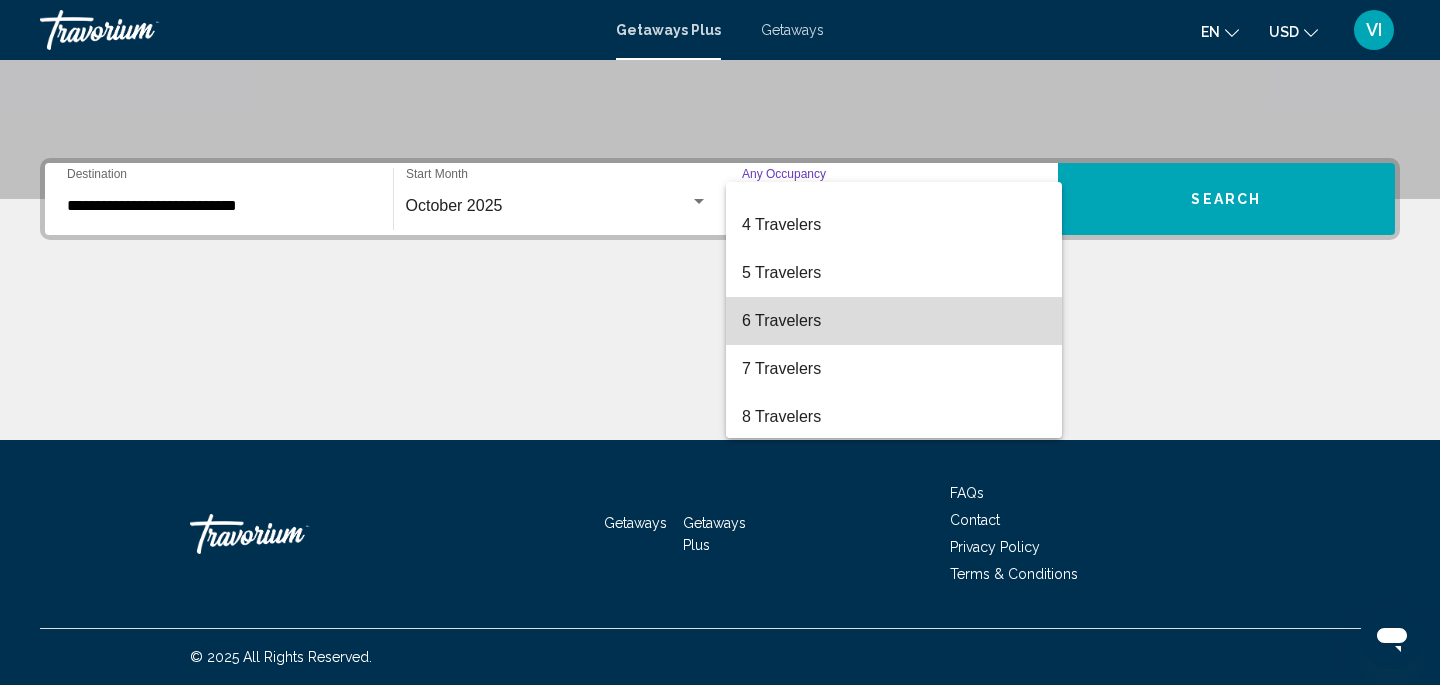 click on "6 Travelers" at bounding box center (894, 321) 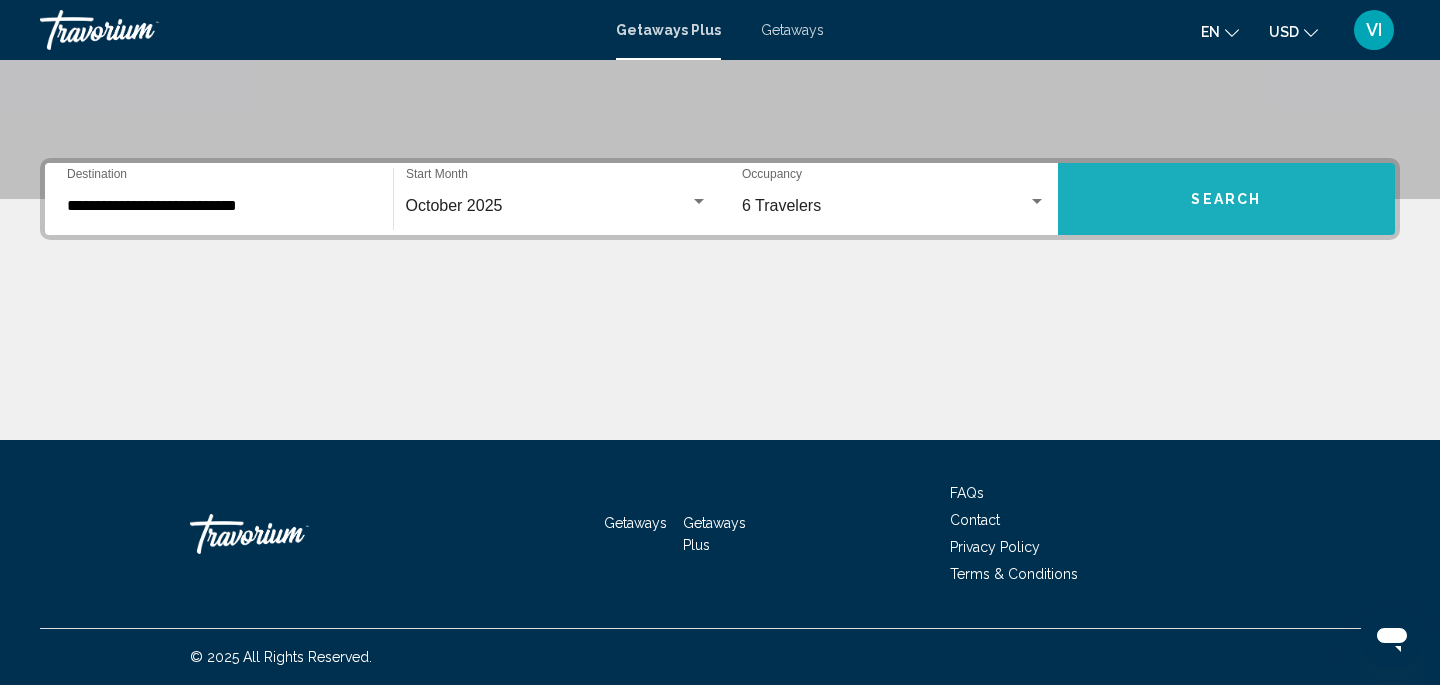 click on "Search" at bounding box center (1226, 200) 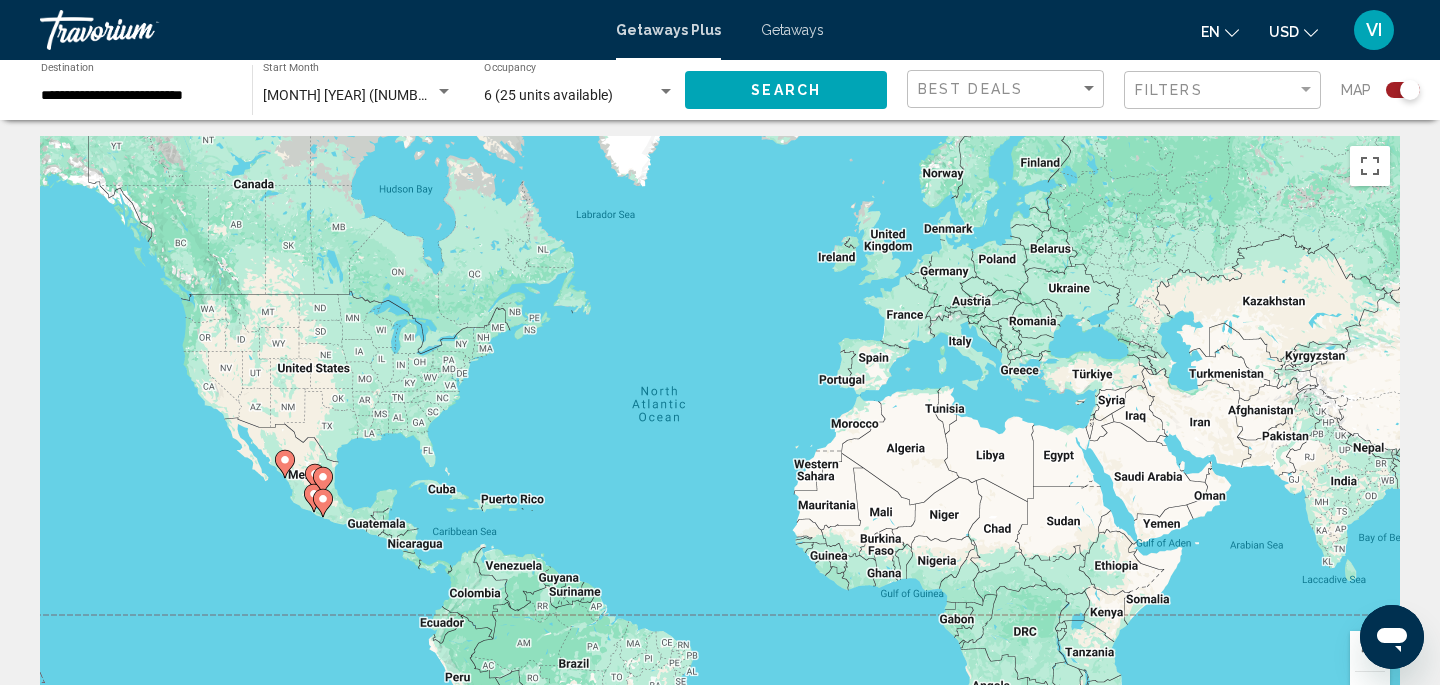scroll, scrollTop: 10, scrollLeft: 0, axis: vertical 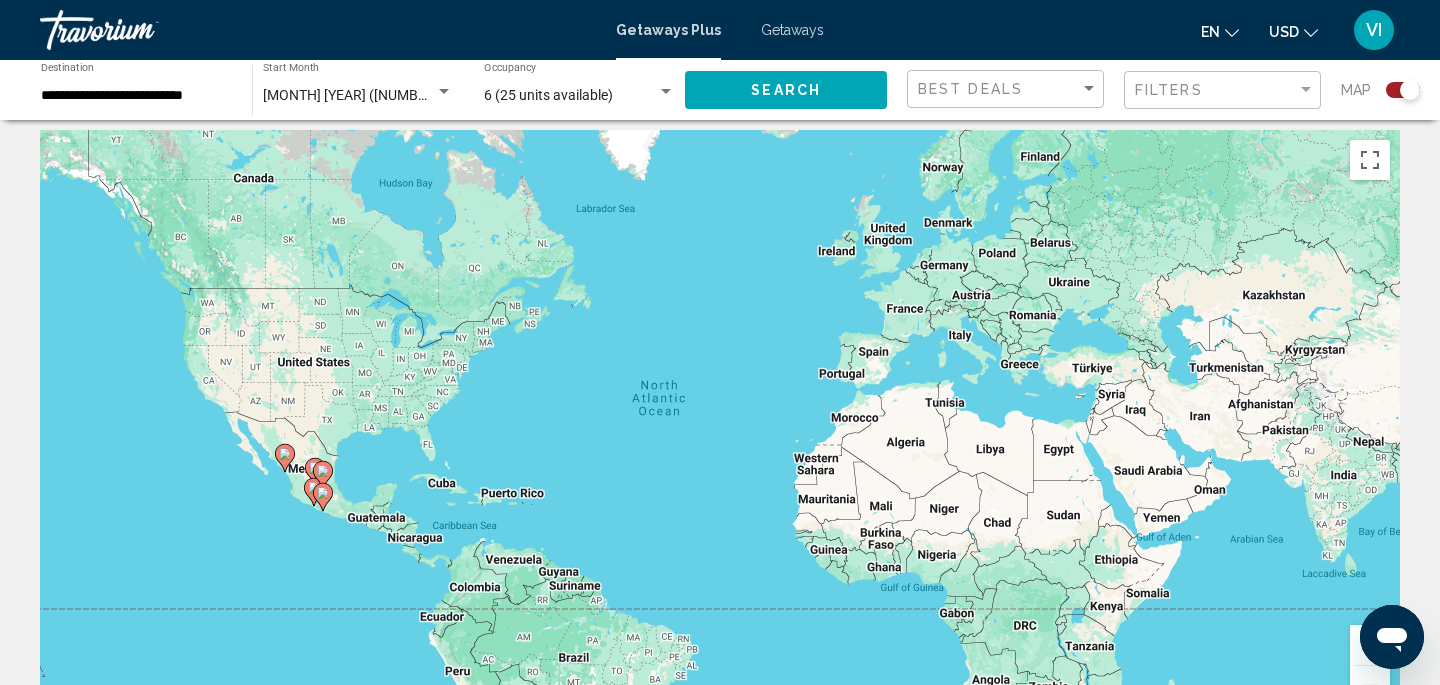 click on "To activate drag with keyboard, press Alt + Enter. Once in keyboard drag state, use the arrow keys to move the marker. To complete the drag, press the Enter key. To cancel, press Escape." at bounding box center [720, 430] 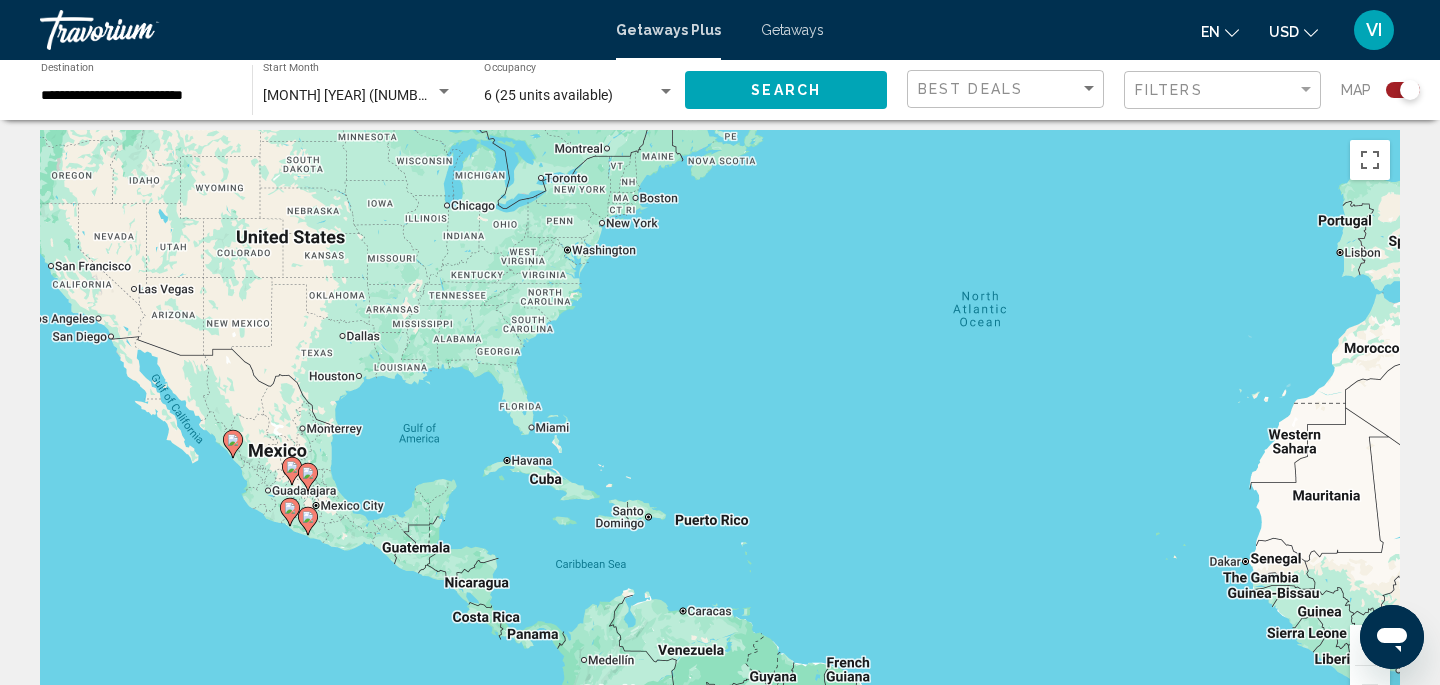 click on "To activate drag with keyboard, press Alt + Enter. Once in keyboard drag state, use the arrow keys to move the marker. To complete the drag, press the Enter key. To cancel, press Escape." at bounding box center (720, 430) 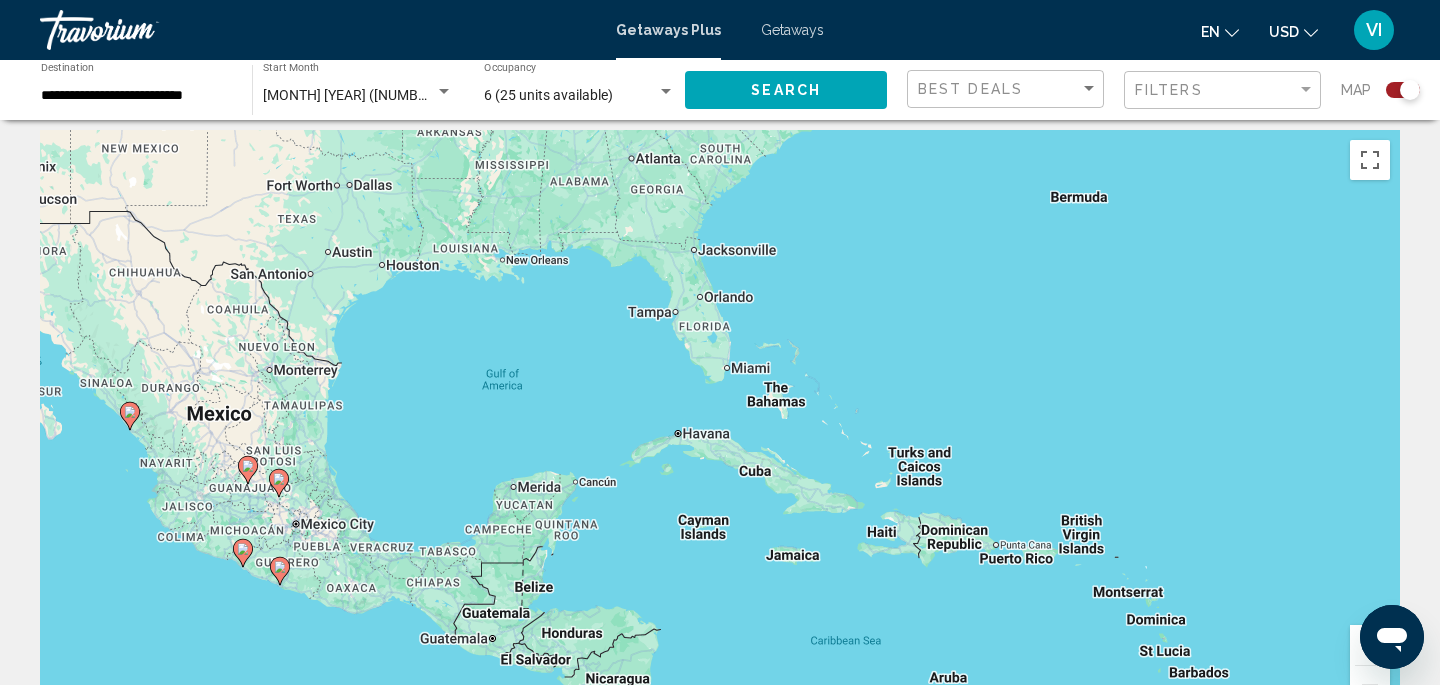 click on "To activate drag with keyboard, press Alt + Enter. Once in keyboard drag state, use the arrow keys to move the marker. To complete the drag, press the Enter key. To cancel, press Escape." at bounding box center (720, 430) 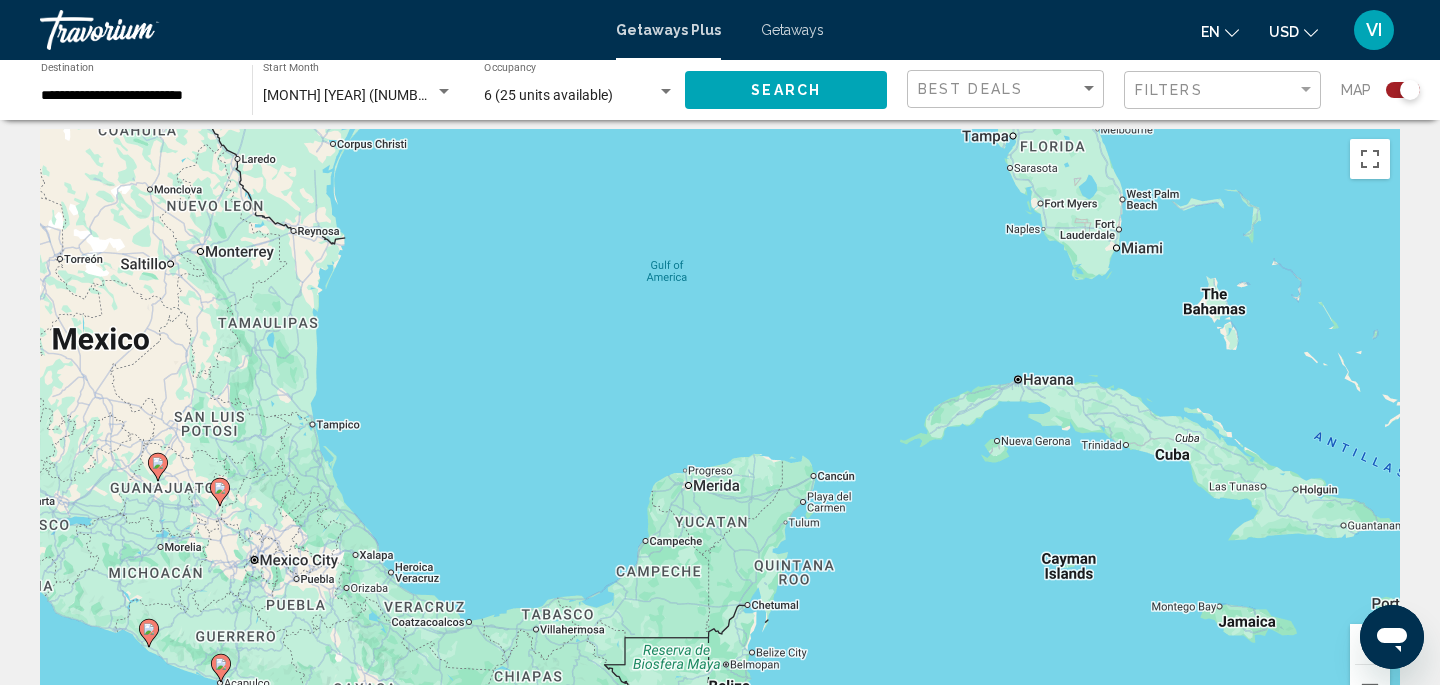 scroll, scrollTop: 0, scrollLeft: 0, axis: both 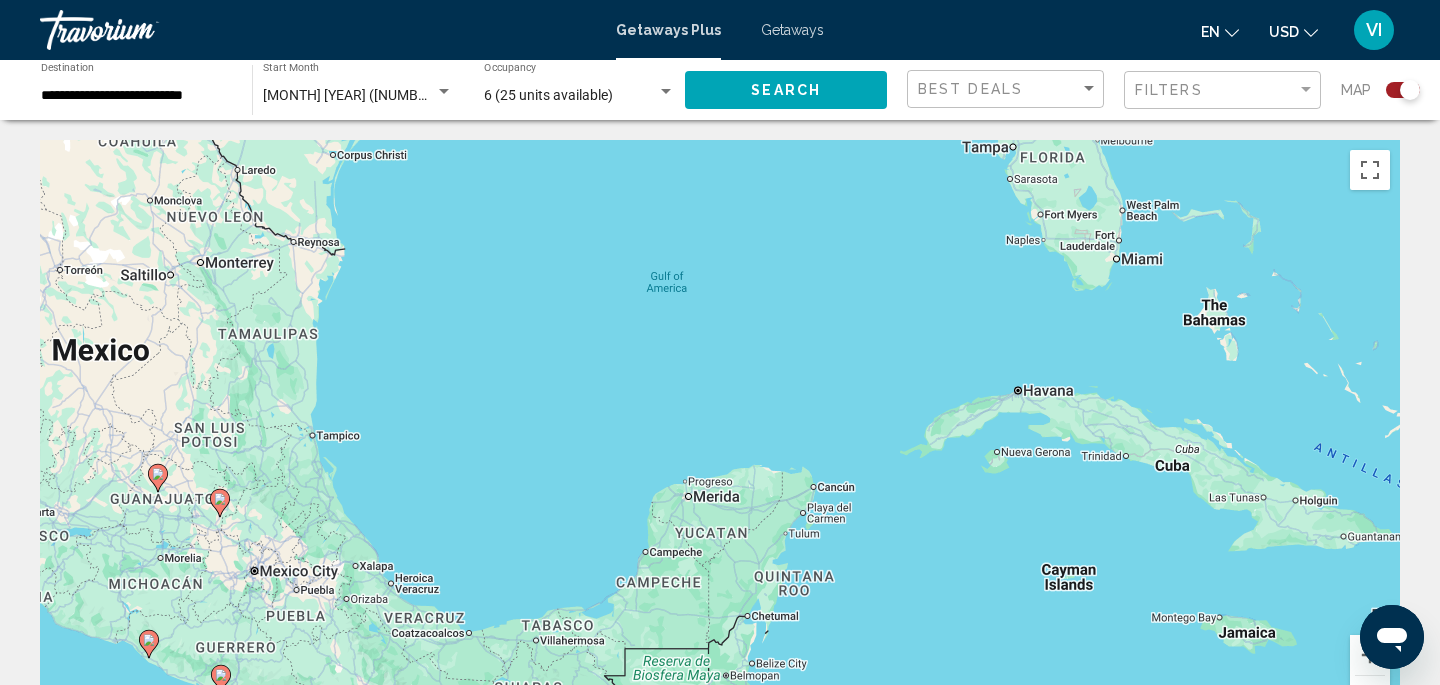 drag, startPoint x: 803, startPoint y: 409, endPoint x: 837, endPoint y: 403, distance: 34.525352 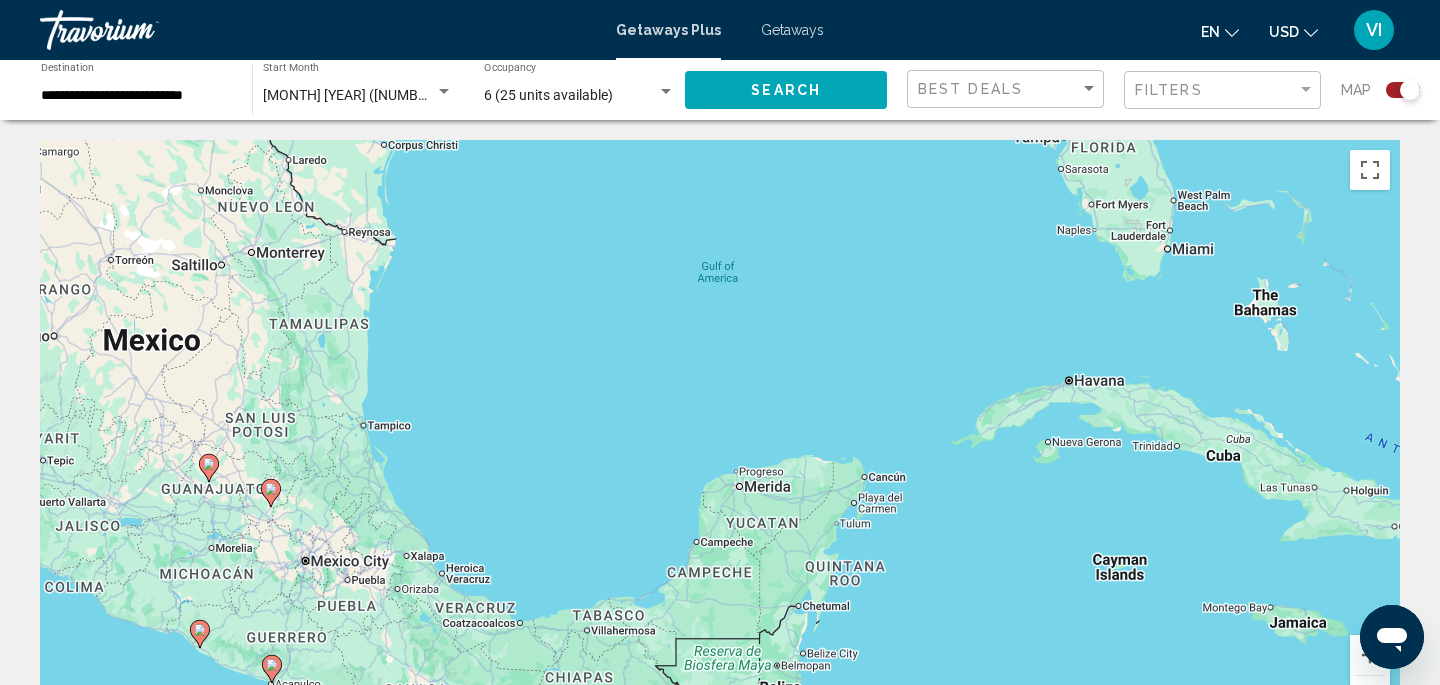 click at bounding box center [666, 92] 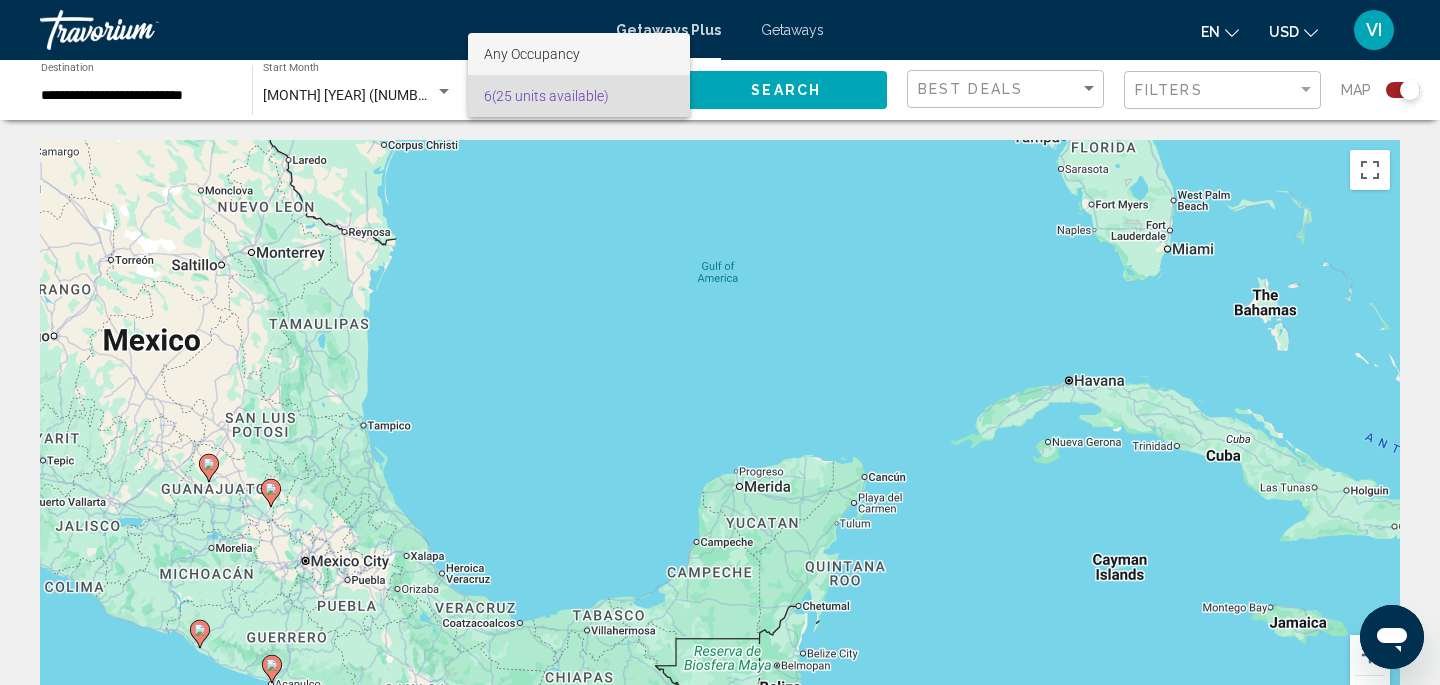 click on "Any Occupancy" at bounding box center (579, 54) 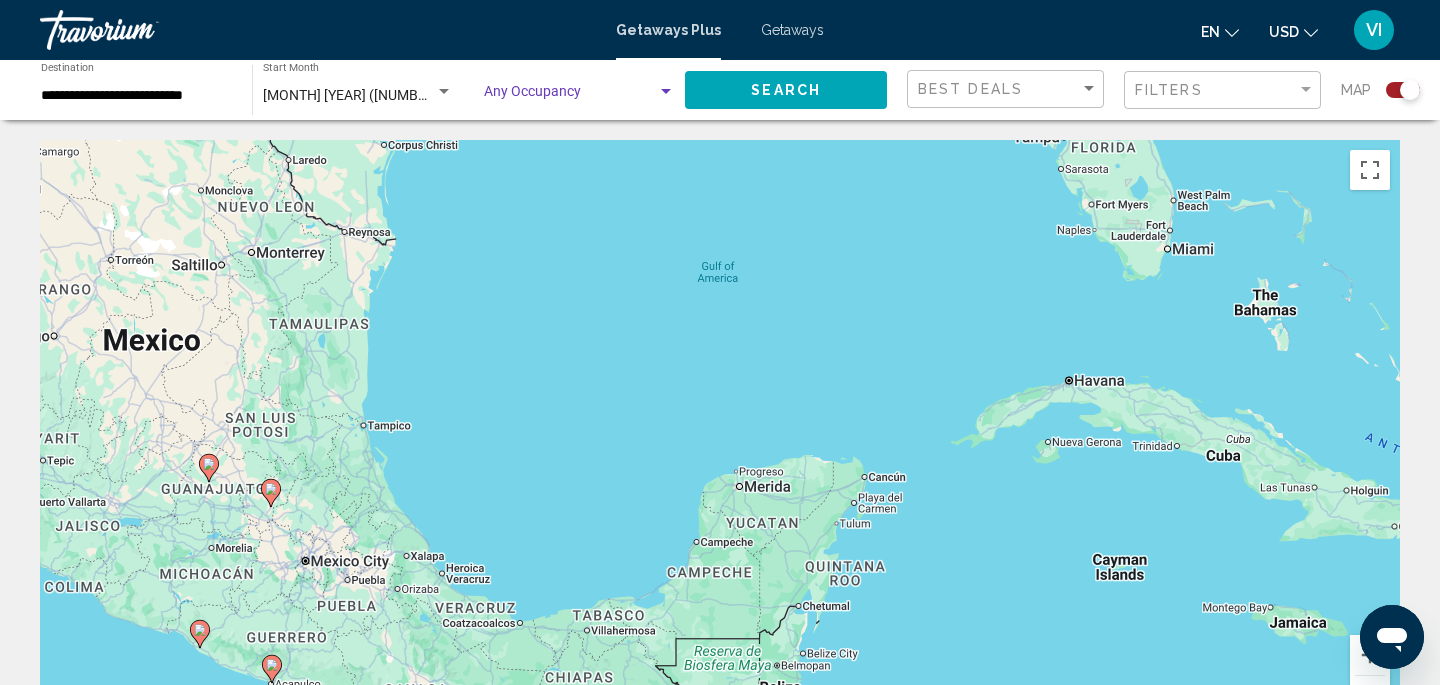 click on "**********" at bounding box center [136, 96] 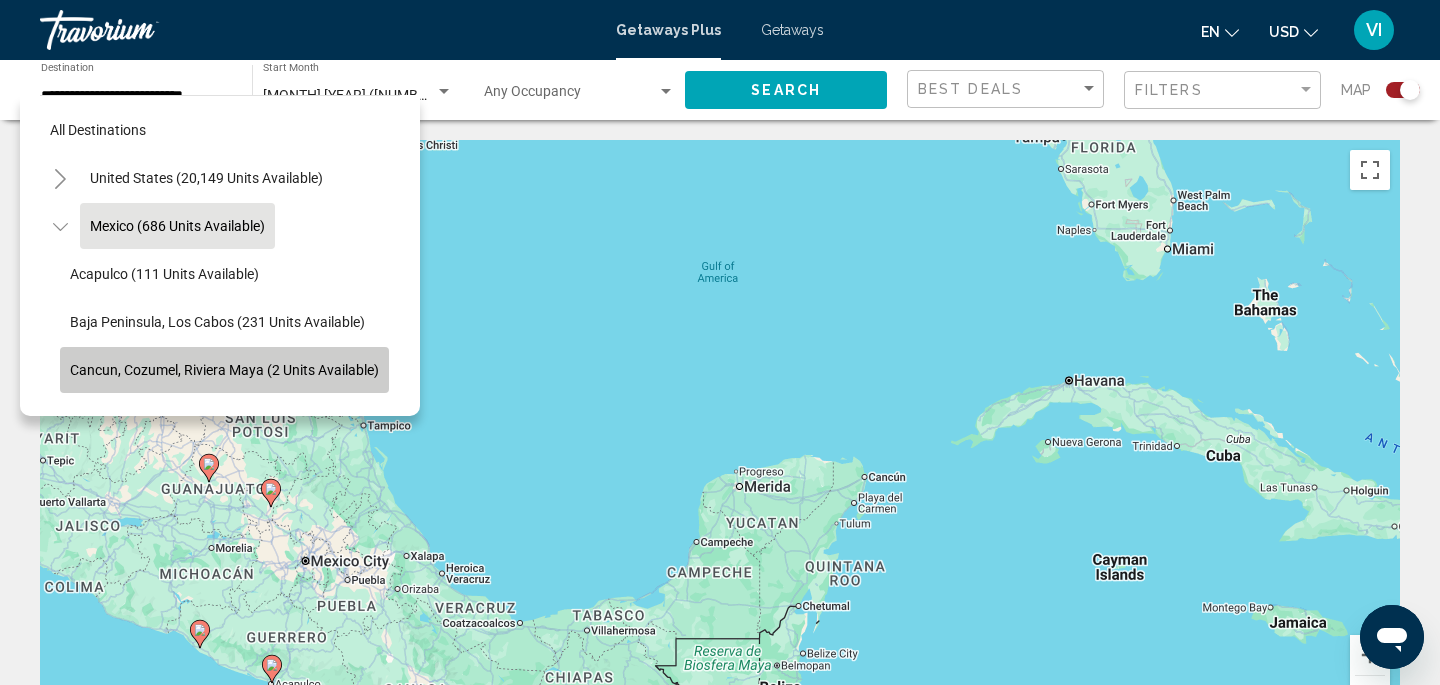 click on "Cancun, Cozumel, Riviera Maya (2 units available)" 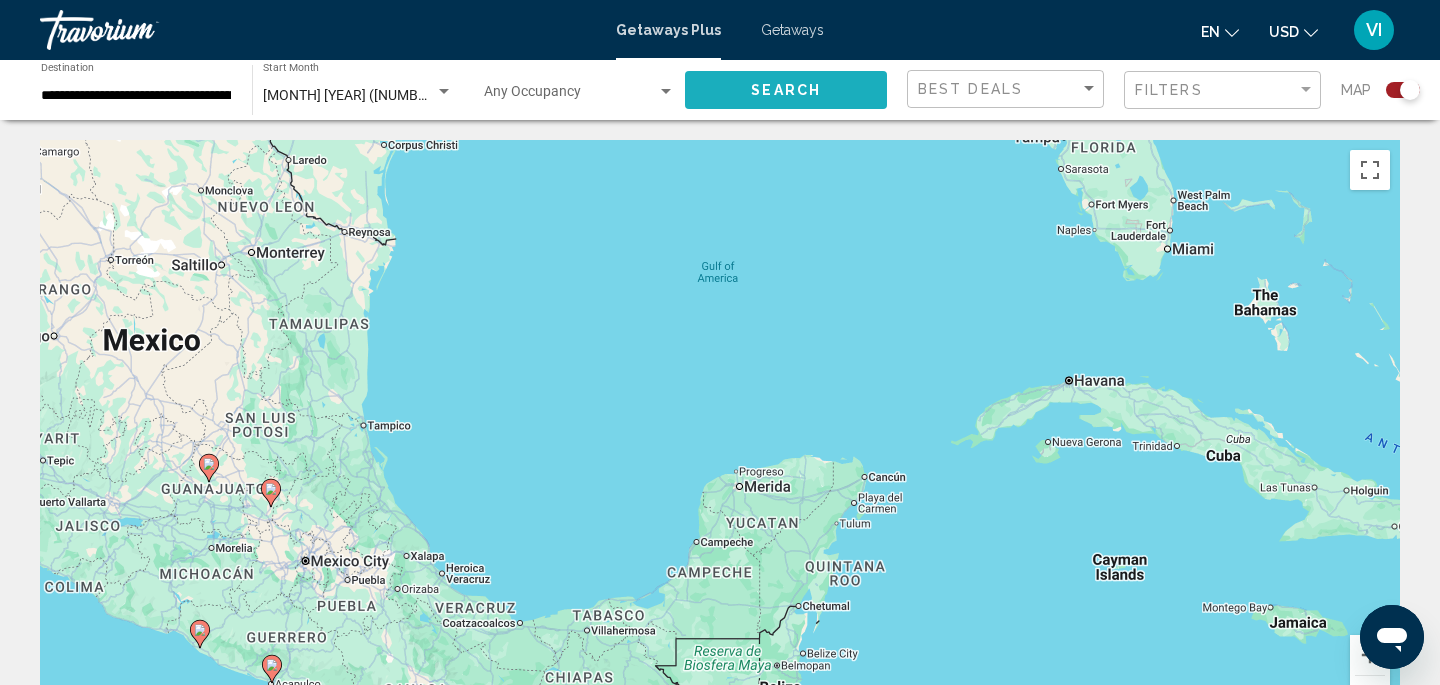 click on "Search" 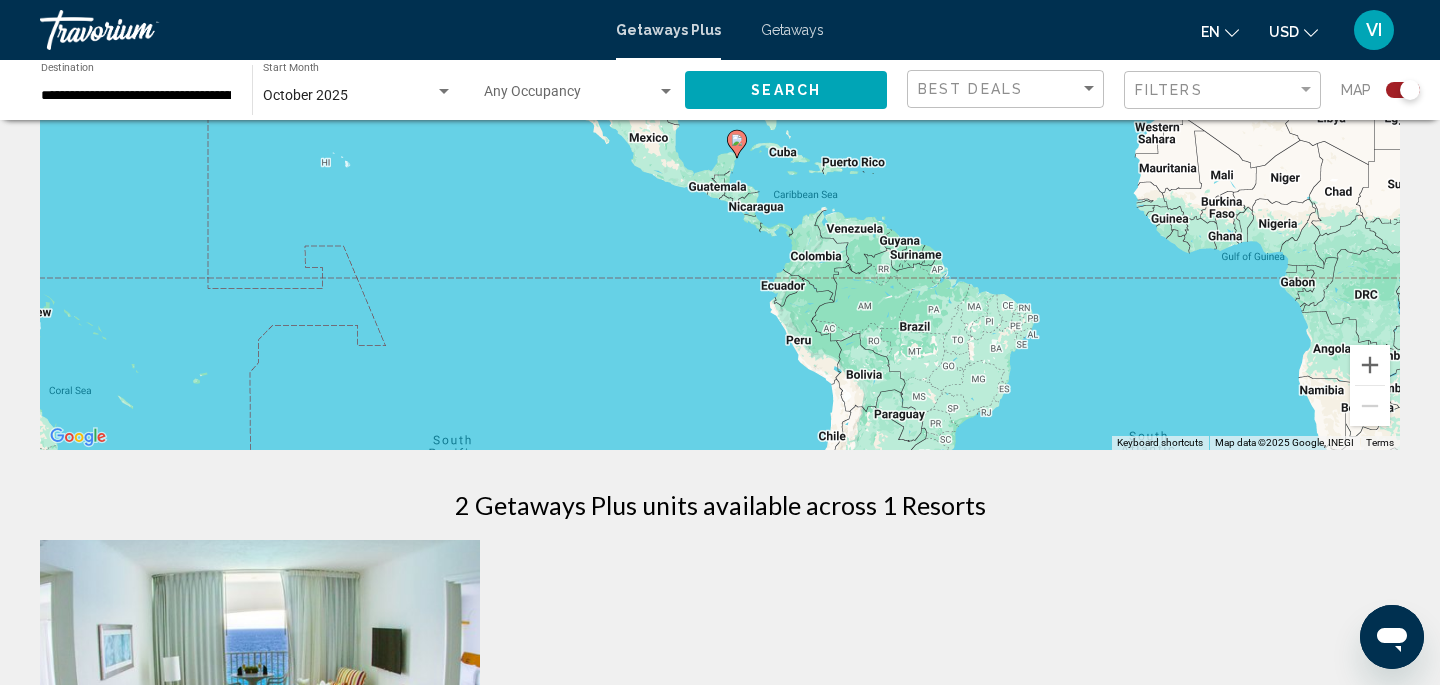 scroll, scrollTop: 0, scrollLeft: 0, axis: both 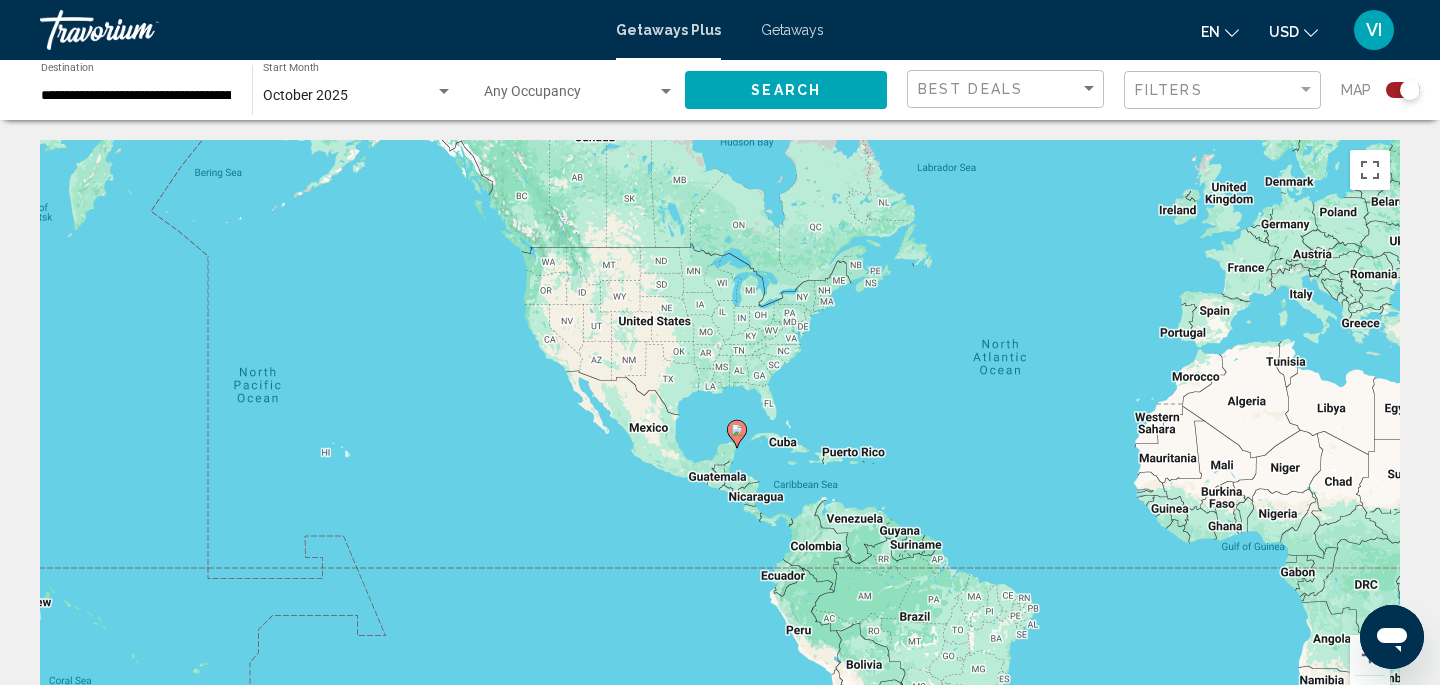 click on "Filters" 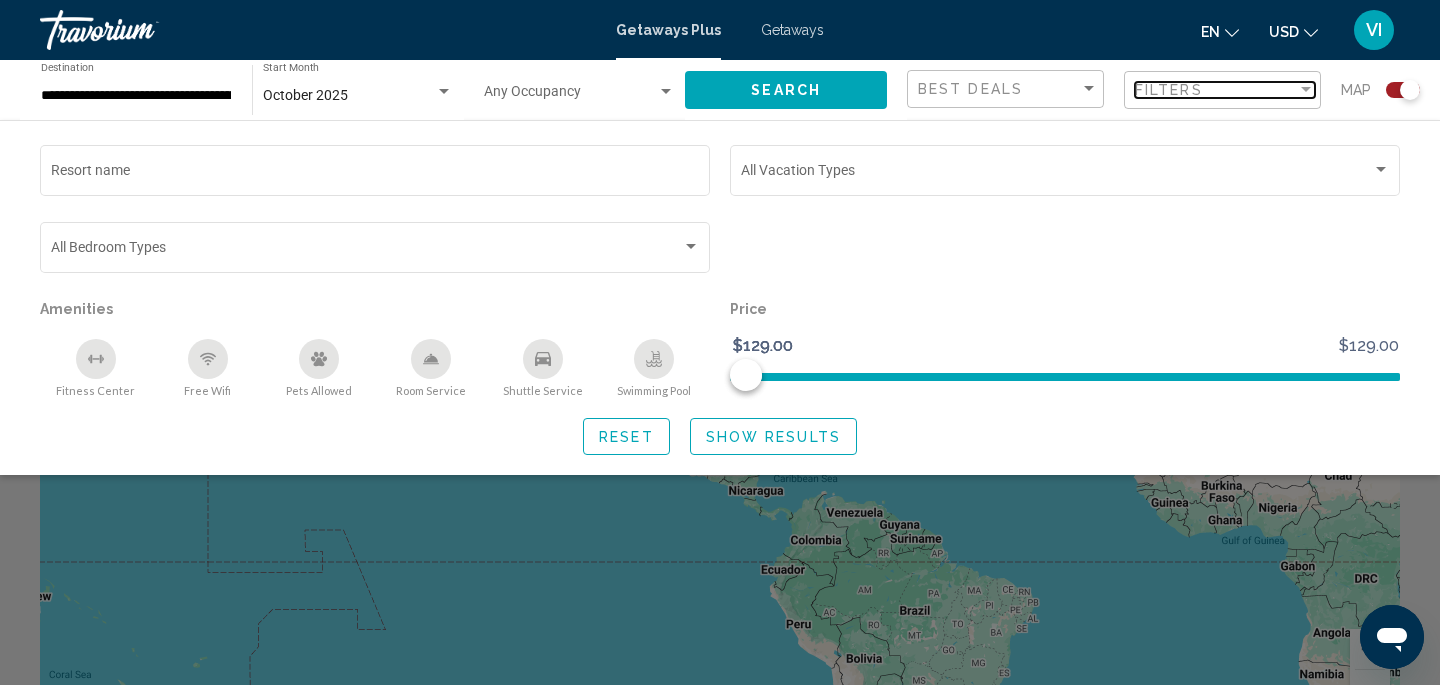 scroll, scrollTop: 14, scrollLeft: 0, axis: vertical 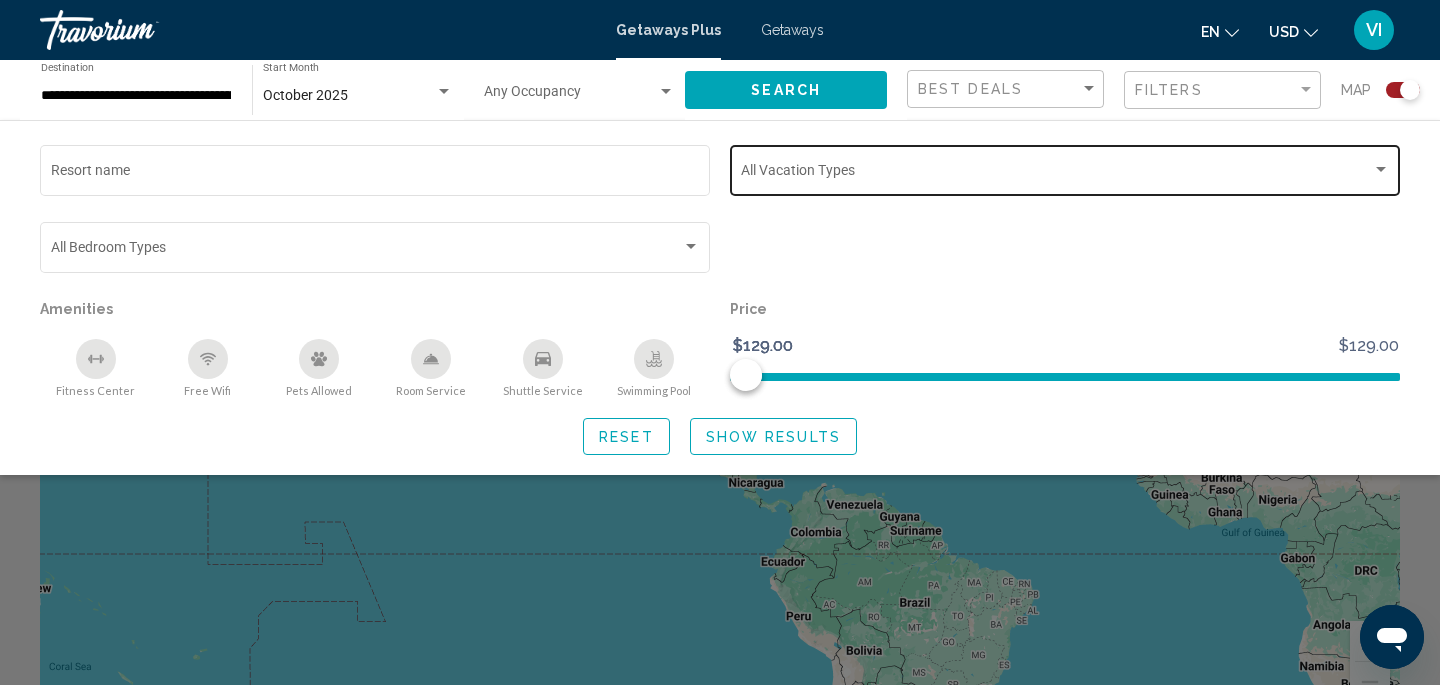 click at bounding box center (1056, 174) 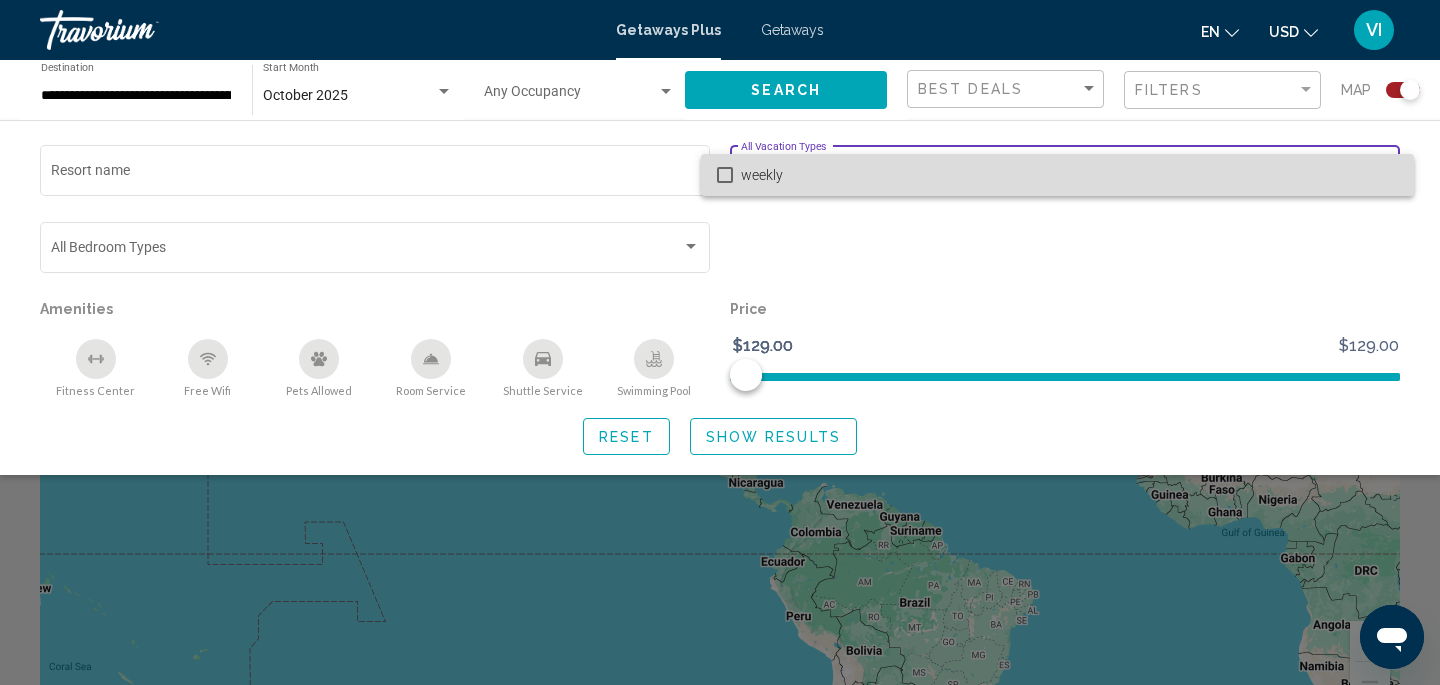 click on "weekly" at bounding box center (1069, 175) 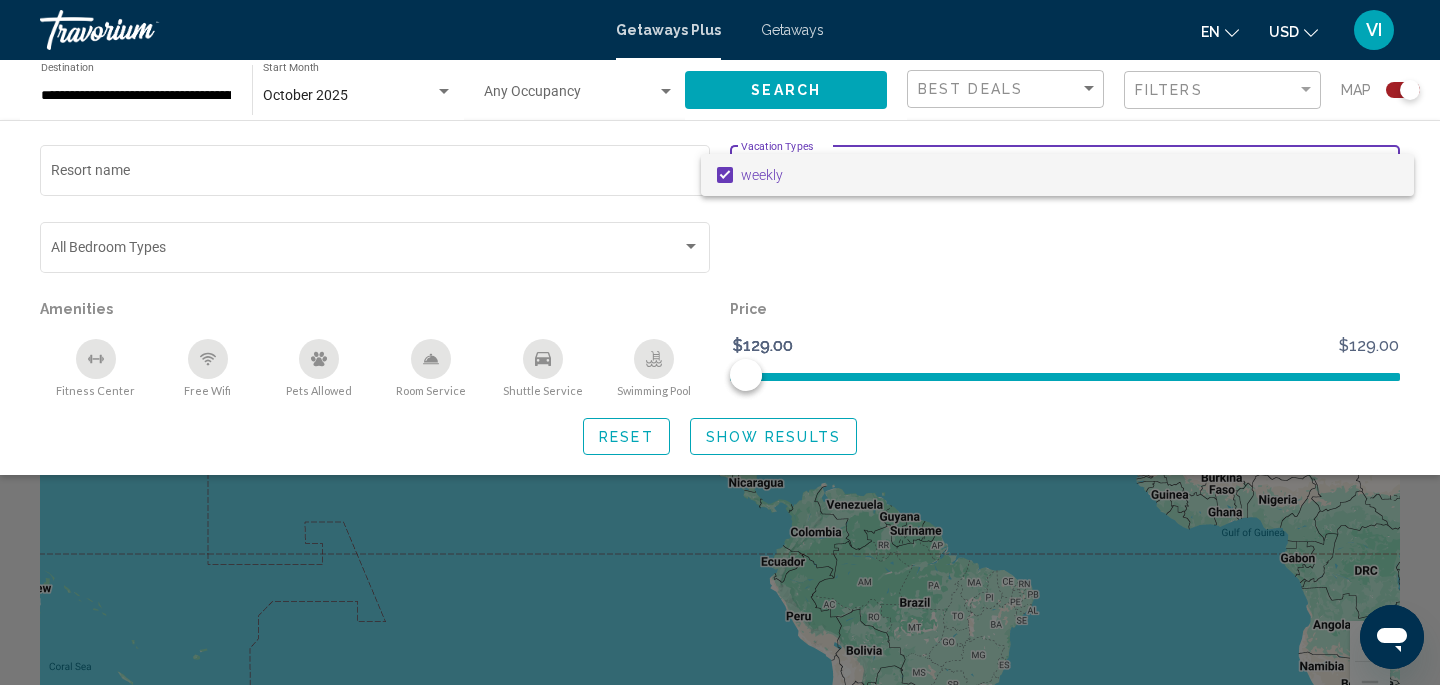 click on "weekly" at bounding box center [1069, 175] 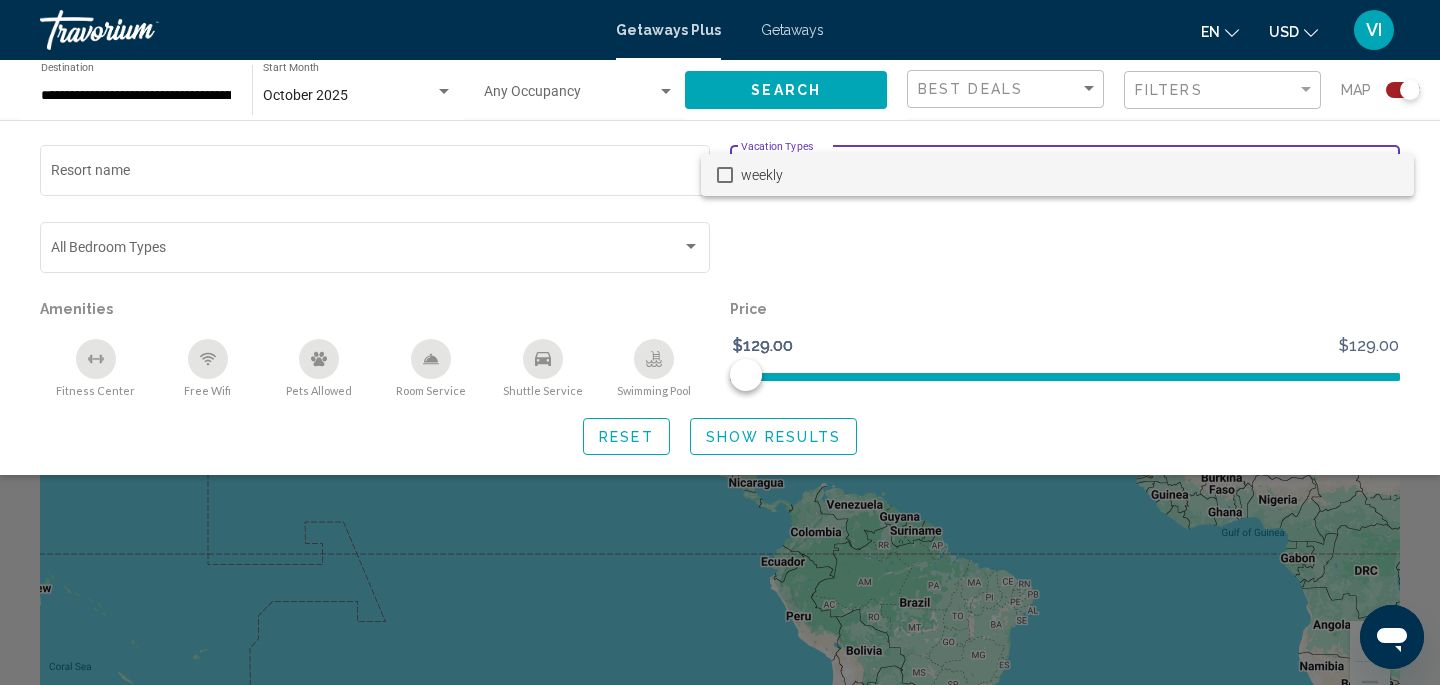 click on "weekly" at bounding box center [1069, 175] 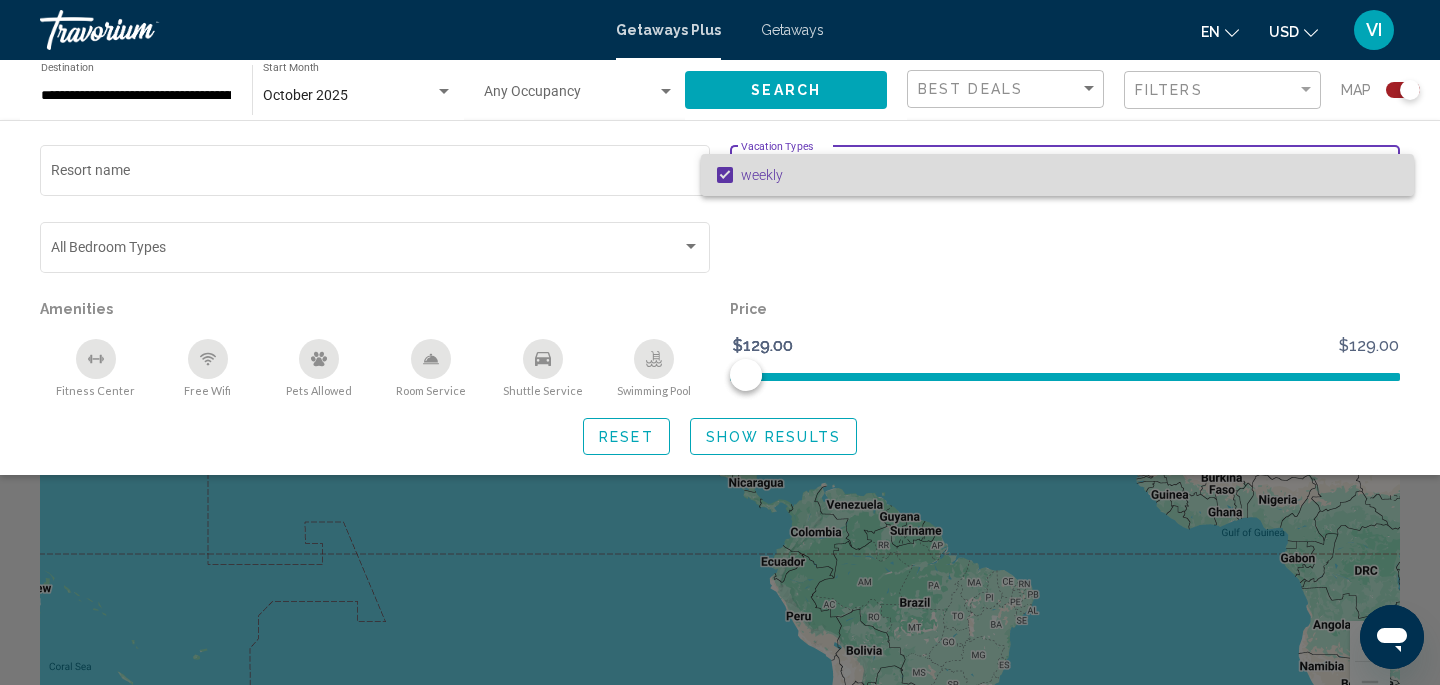 click on "weekly" at bounding box center [1069, 175] 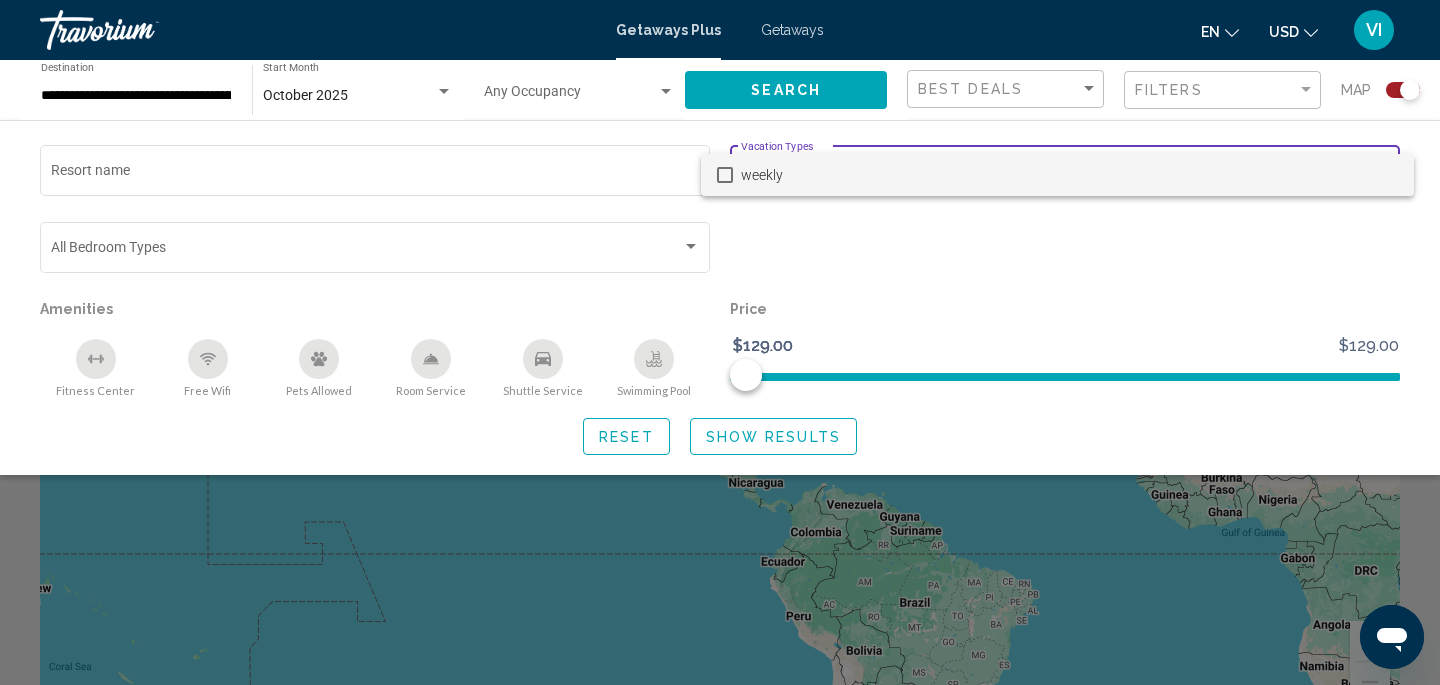 click at bounding box center (720, 342) 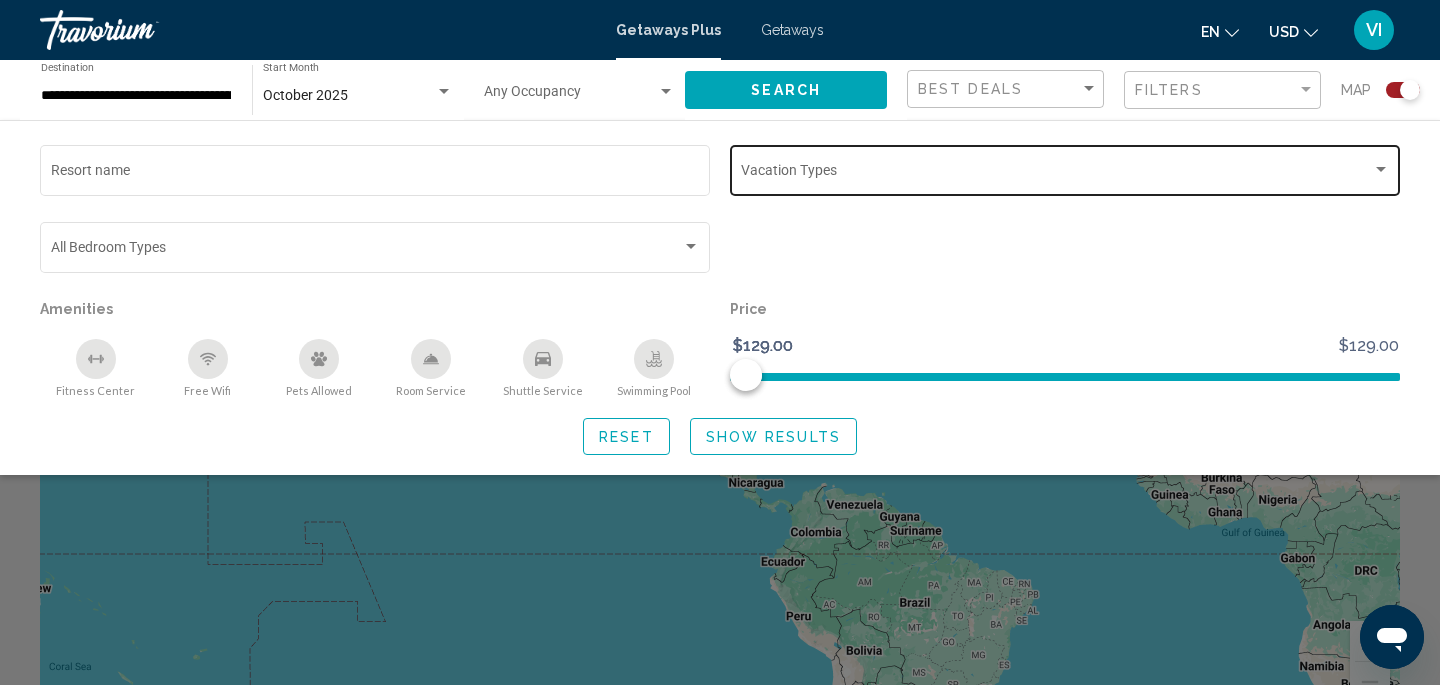 click on "Getaways" at bounding box center (792, 30) 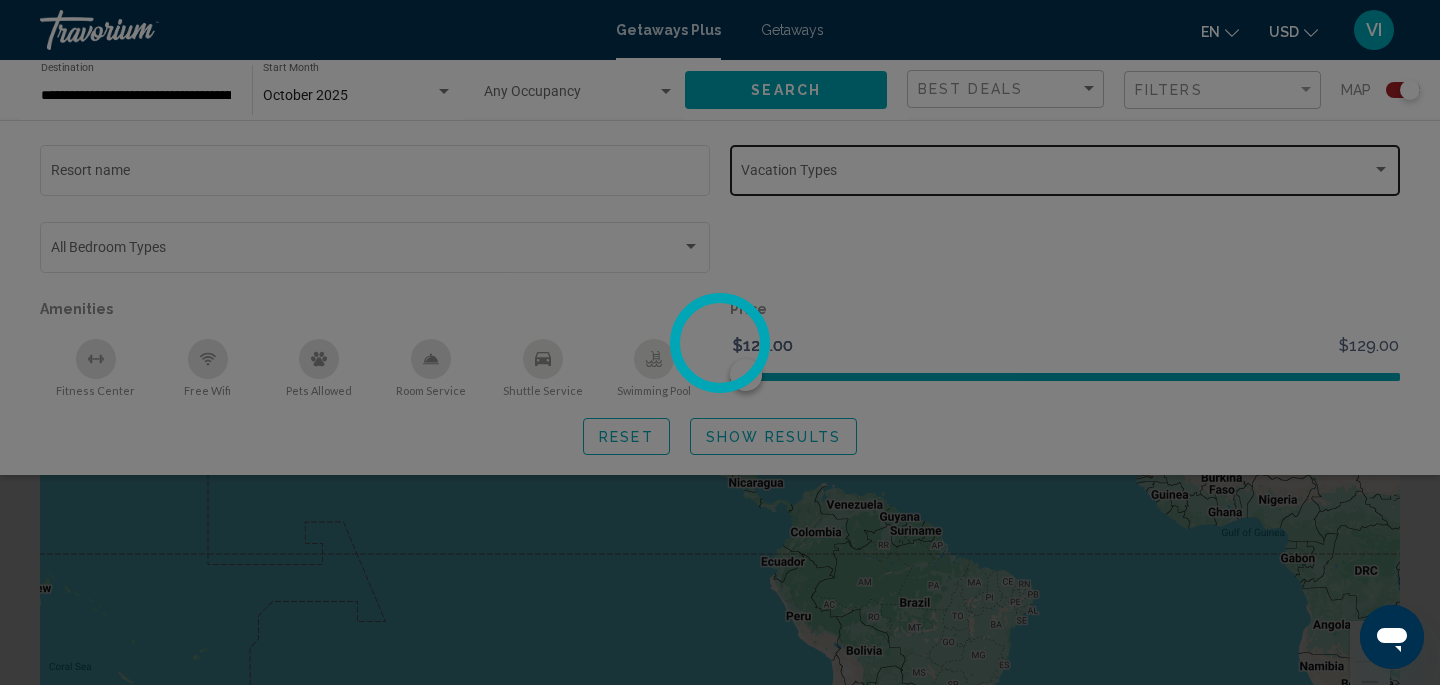 scroll, scrollTop: 0, scrollLeft: 0, axis: both 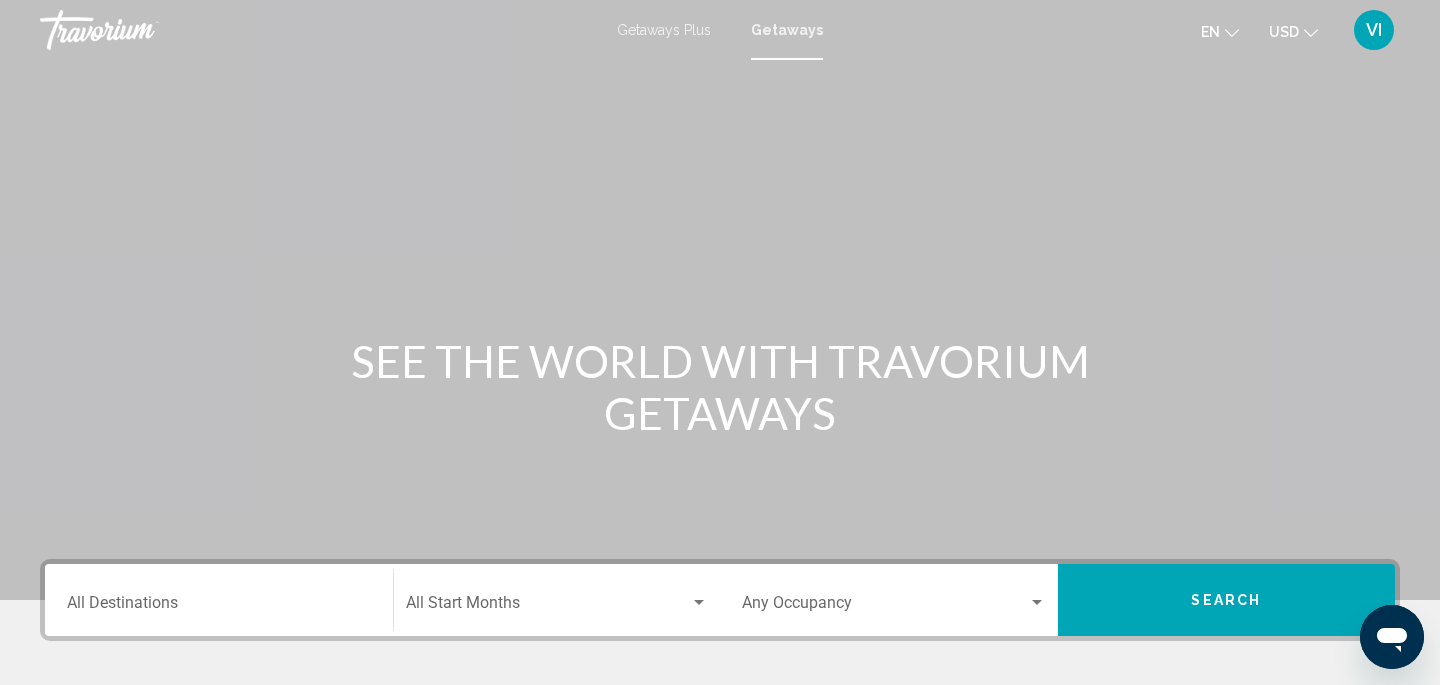 click on "Destination All Destinations" at bounding box center [219, 607] 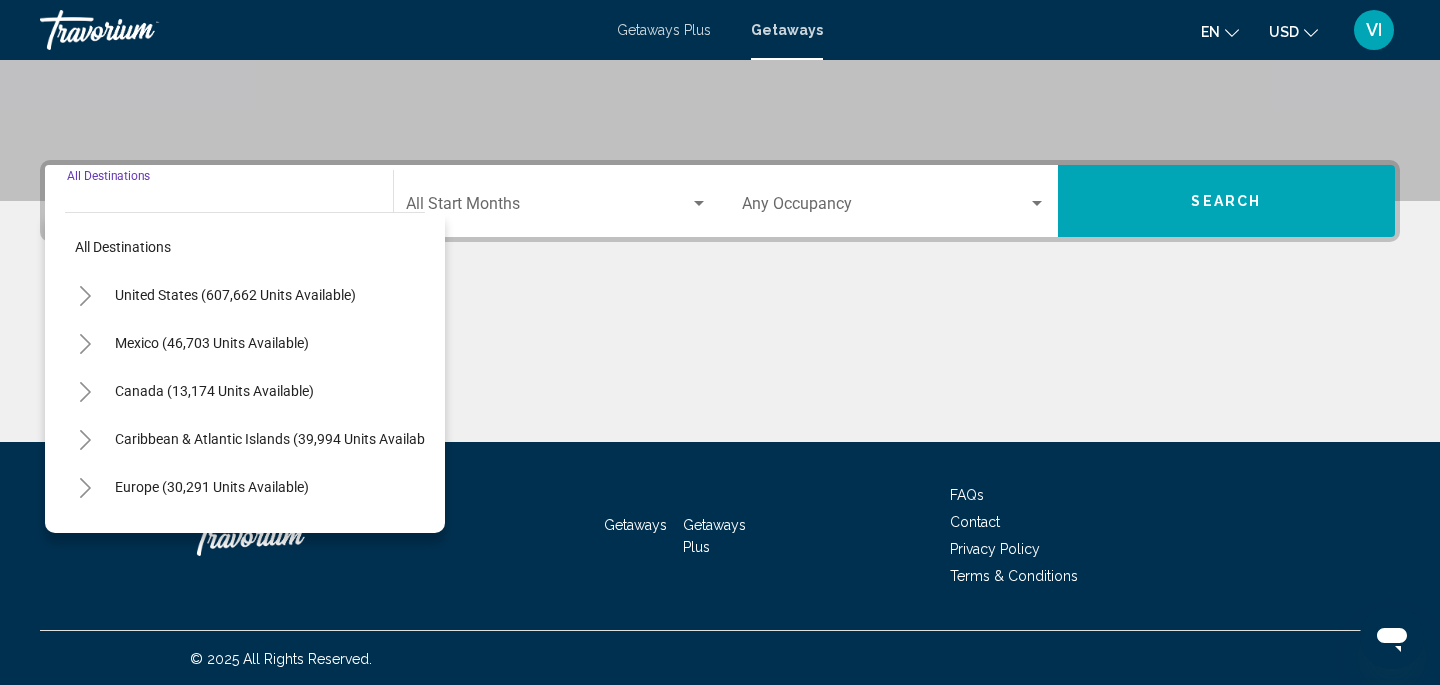 scroll, scrollTop: 401, scrollLeft: 0, axis: vertical 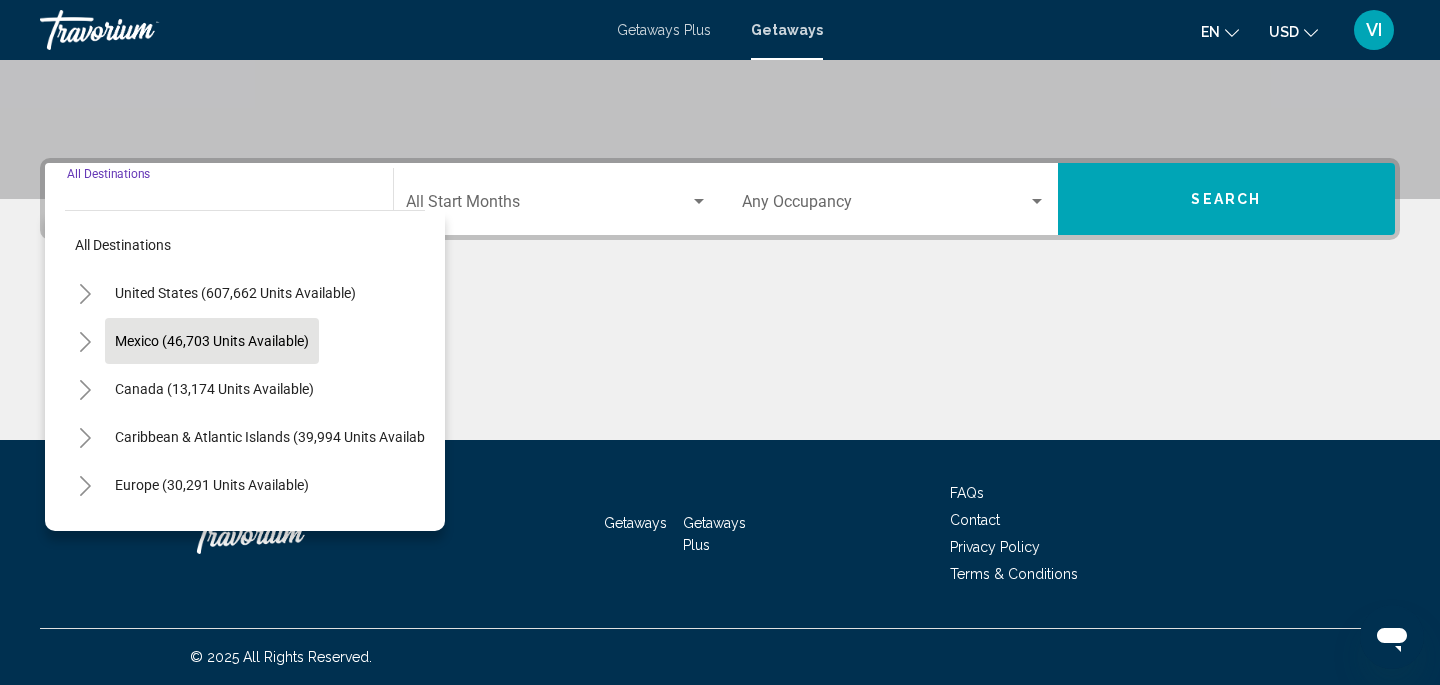 click on "Mexico (46,703 units available)" at bounding box center (214, 389) 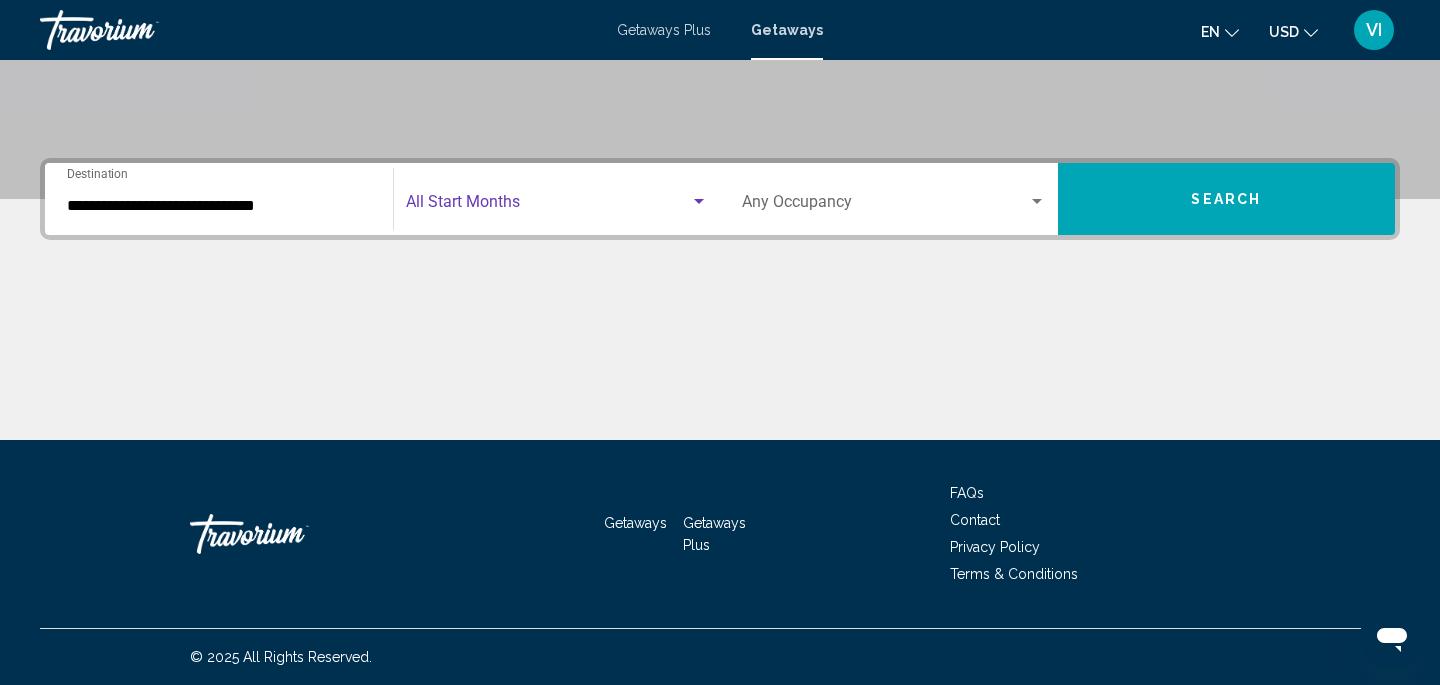 click at bounding box center [699, 202] 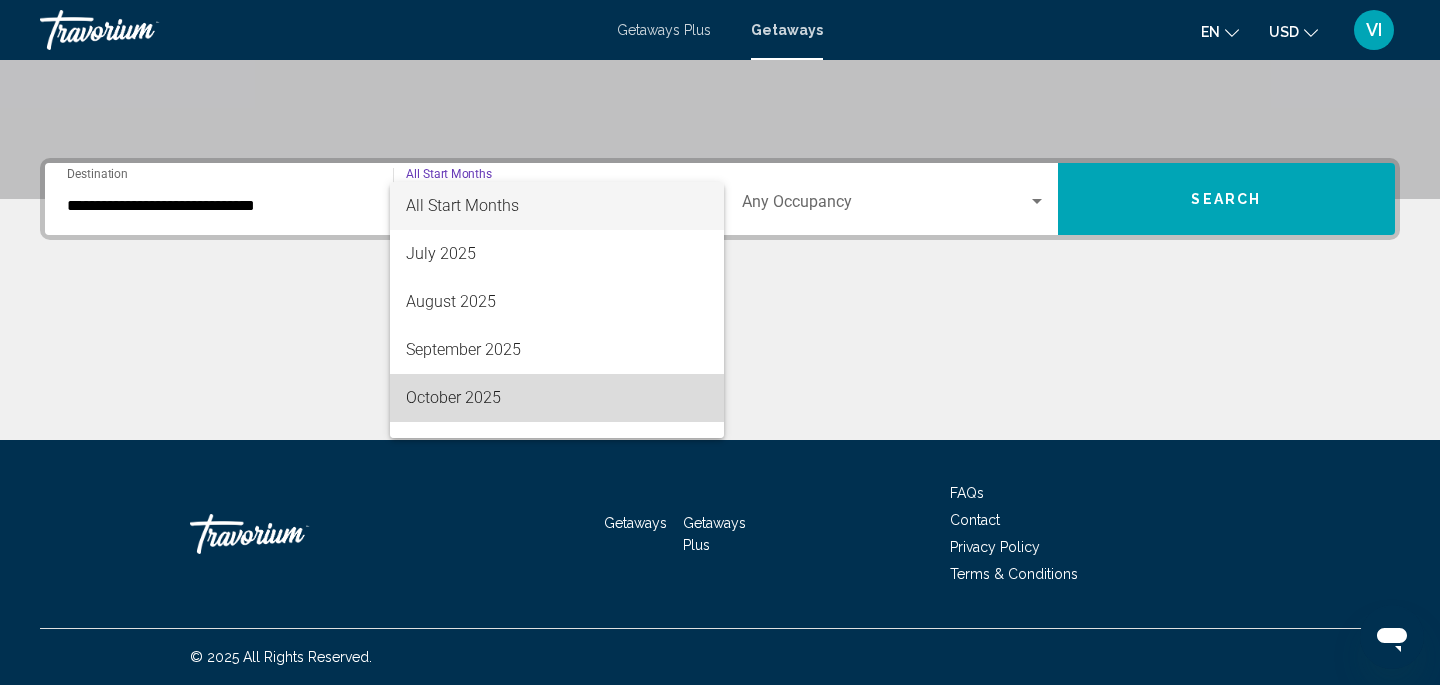 click on "October 2025" at bounding box center [557, 398] 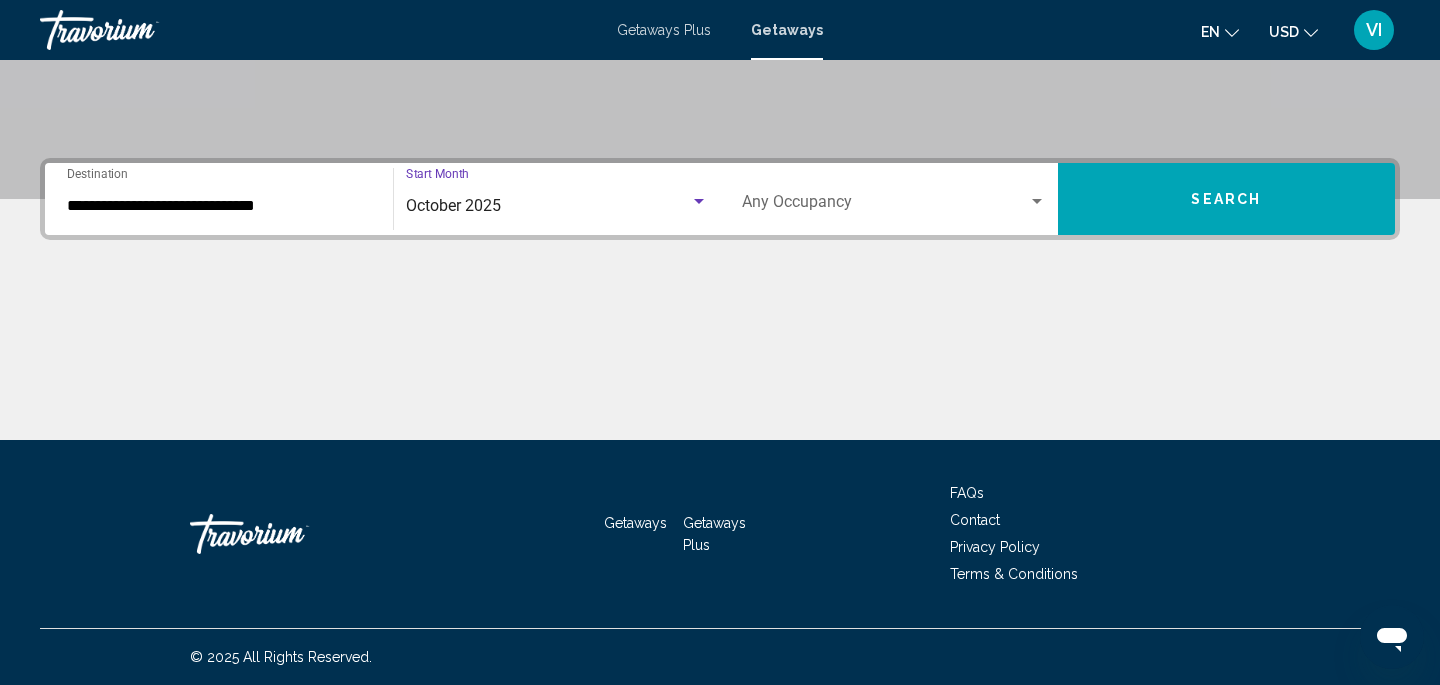 click on "Search" at bounding box center (1227, 199) 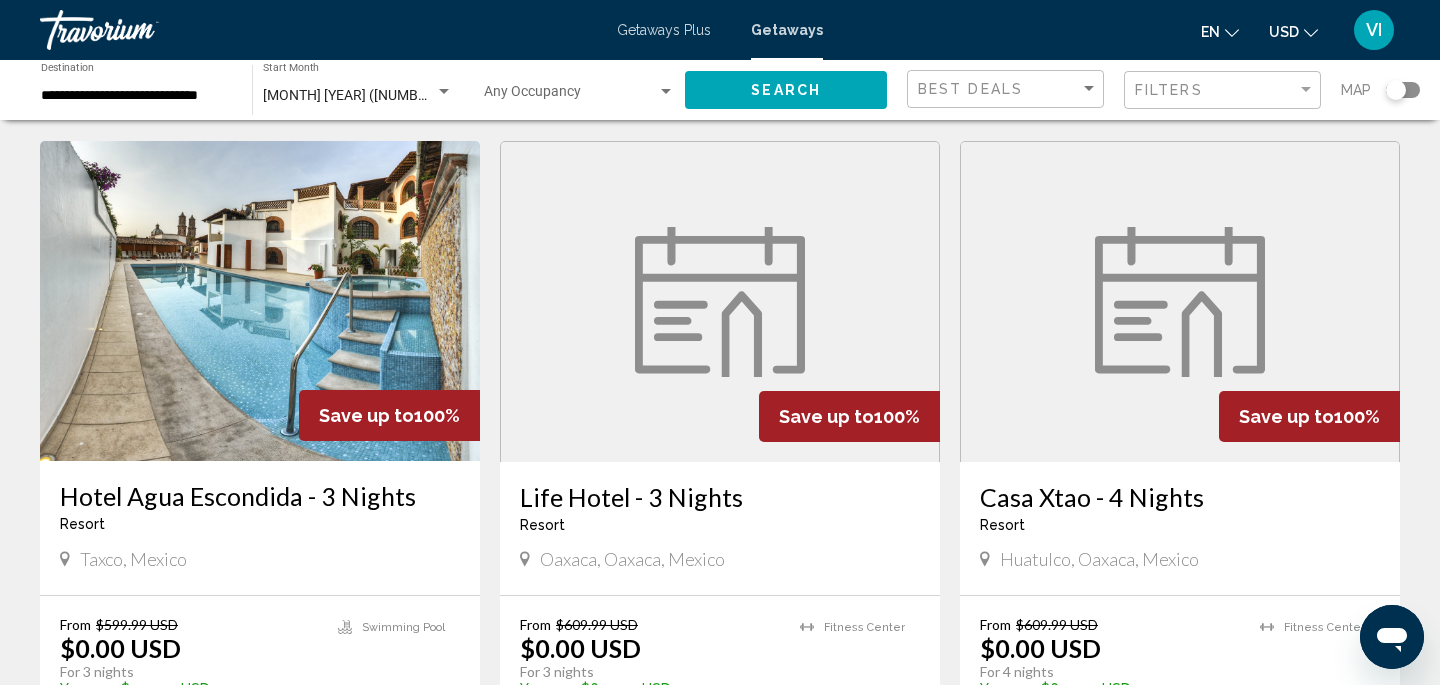 scroll, scrollTop: 775, scrollLeft: 0, axis: vertical 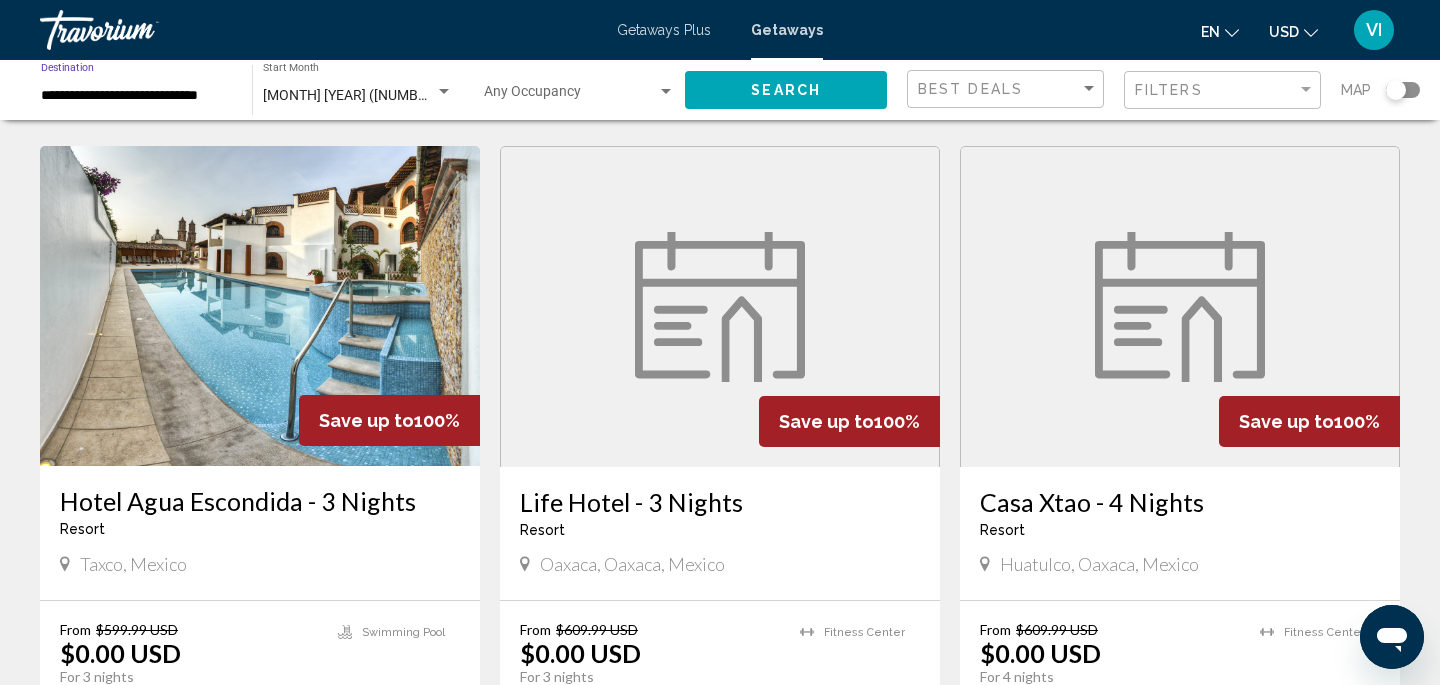 click on "**********" at bounding box center (136, 96) 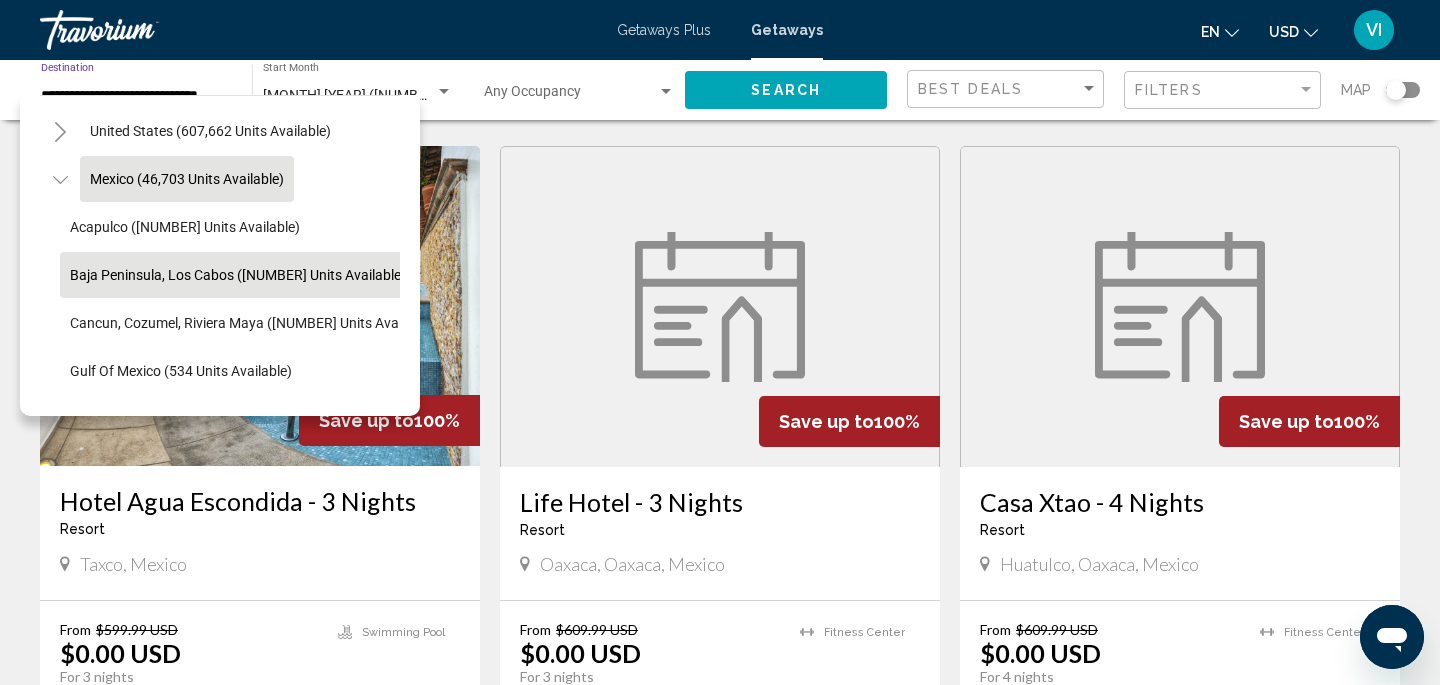 scroll, scrollTop: 55, scrollLeft: 0, axis: vertical 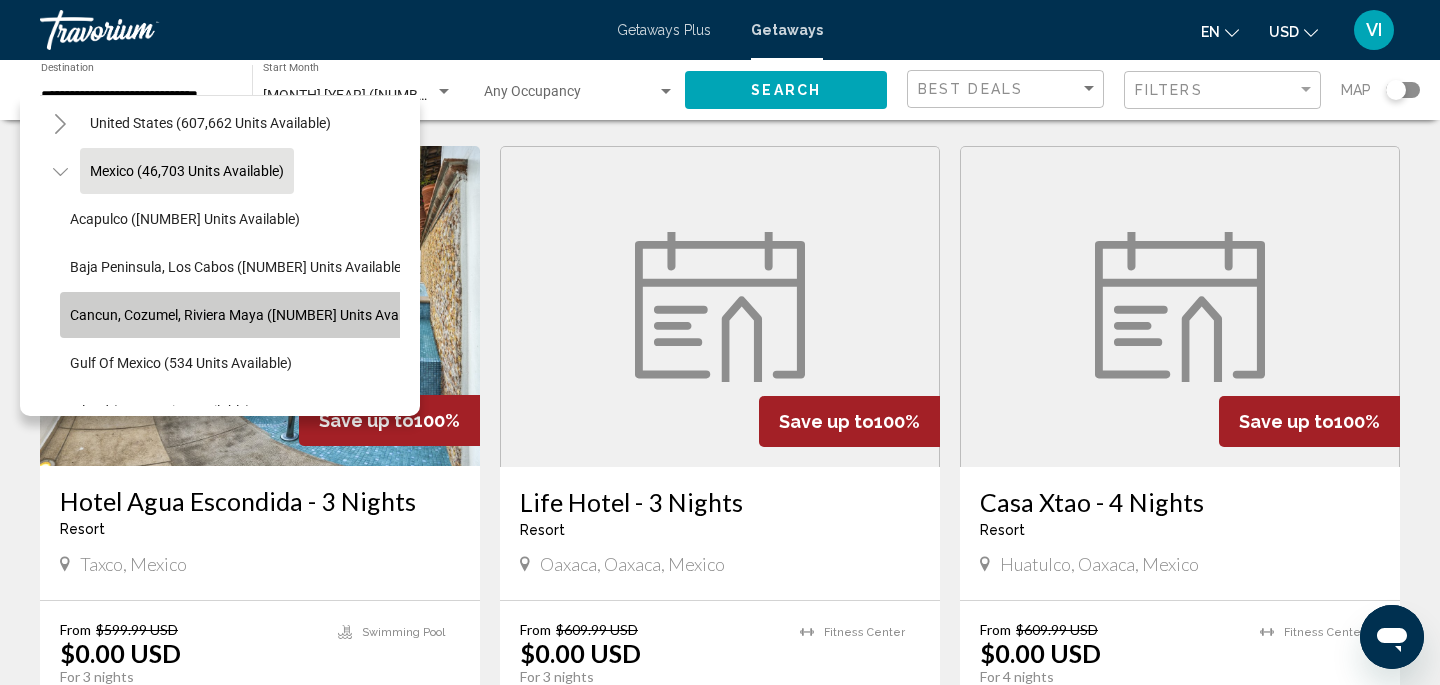 click on "Cancun, Cozumel, Riviera Maya ([NUMBER] units available)" 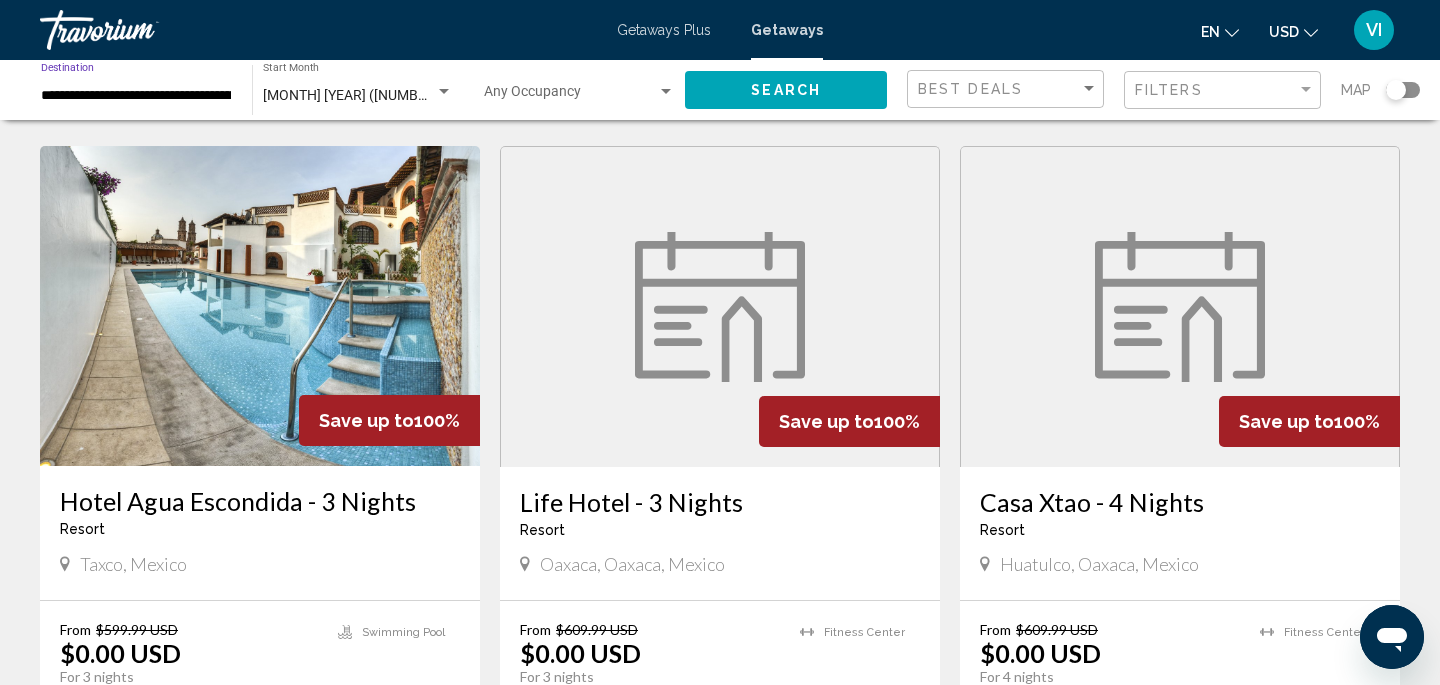 click on "Search" 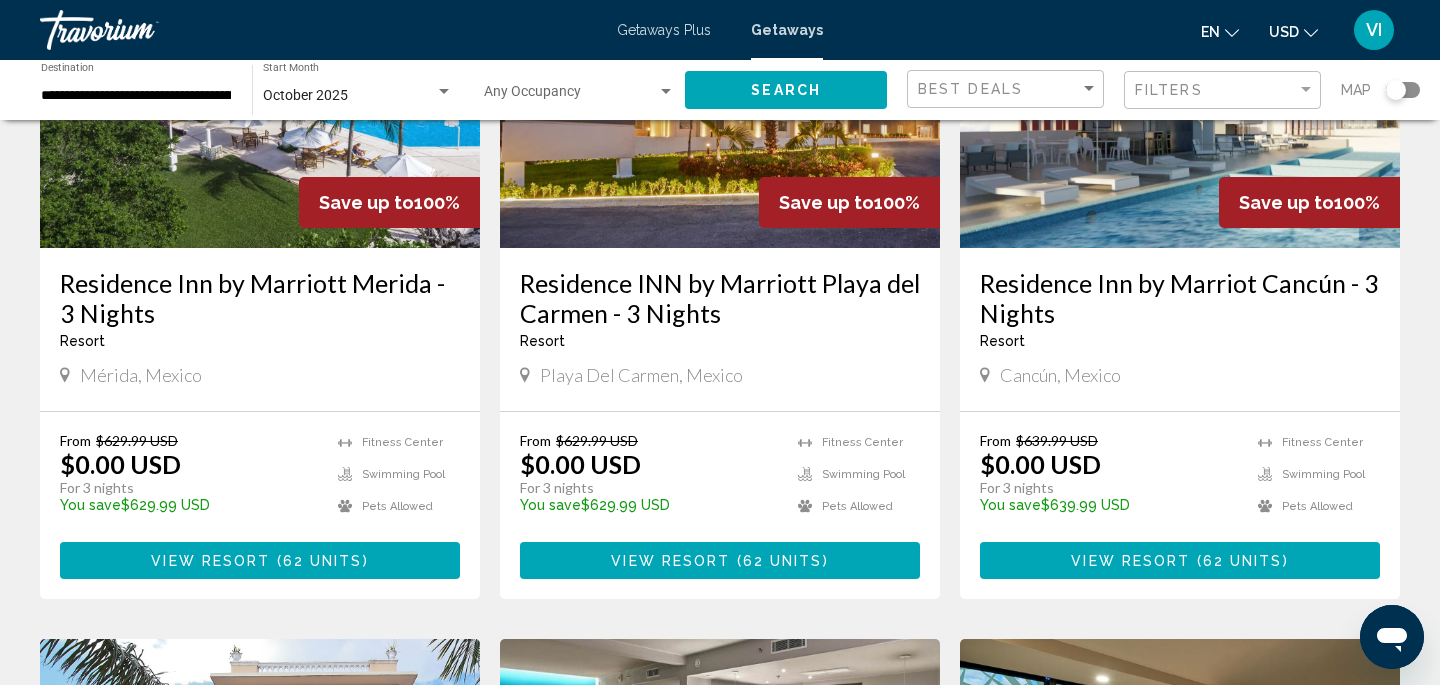 scroll, scrollTop: 300, scrollLeft: 0, axis: vertical 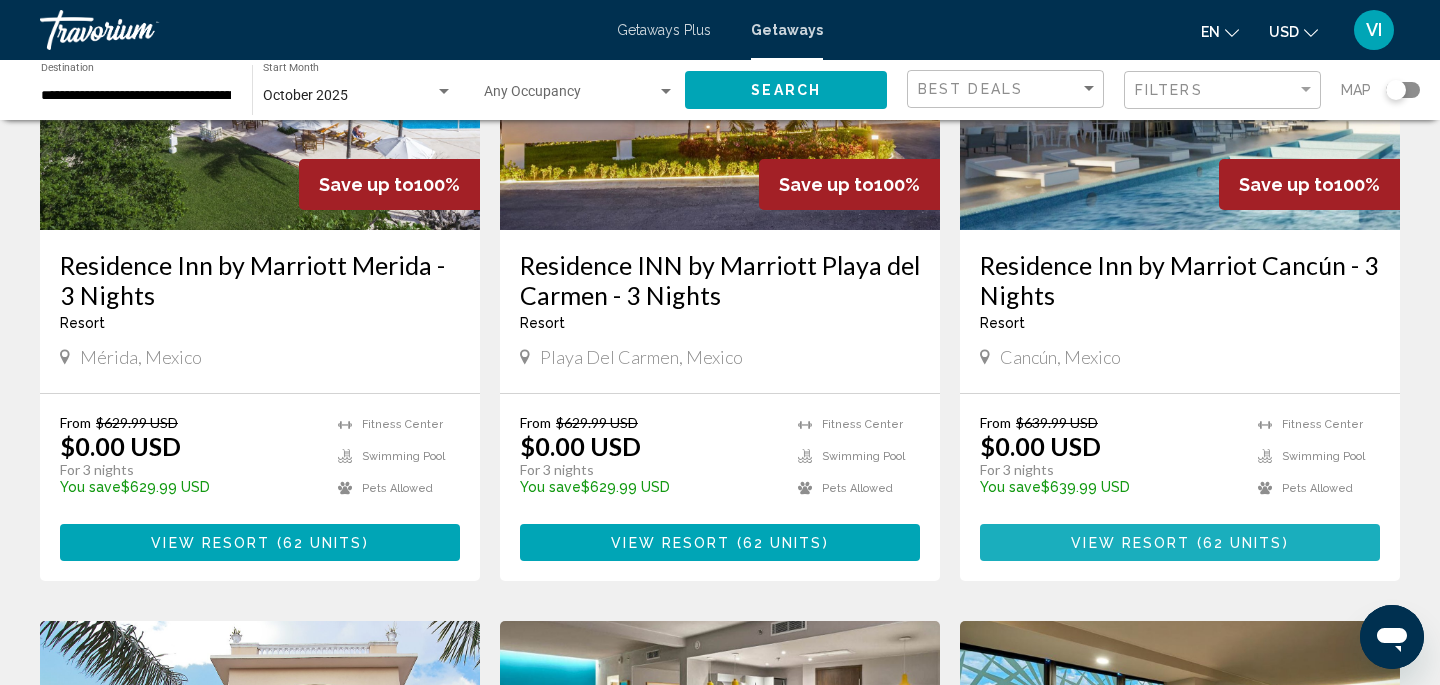 click on "View Resort" at bounding box center [1130, 543] 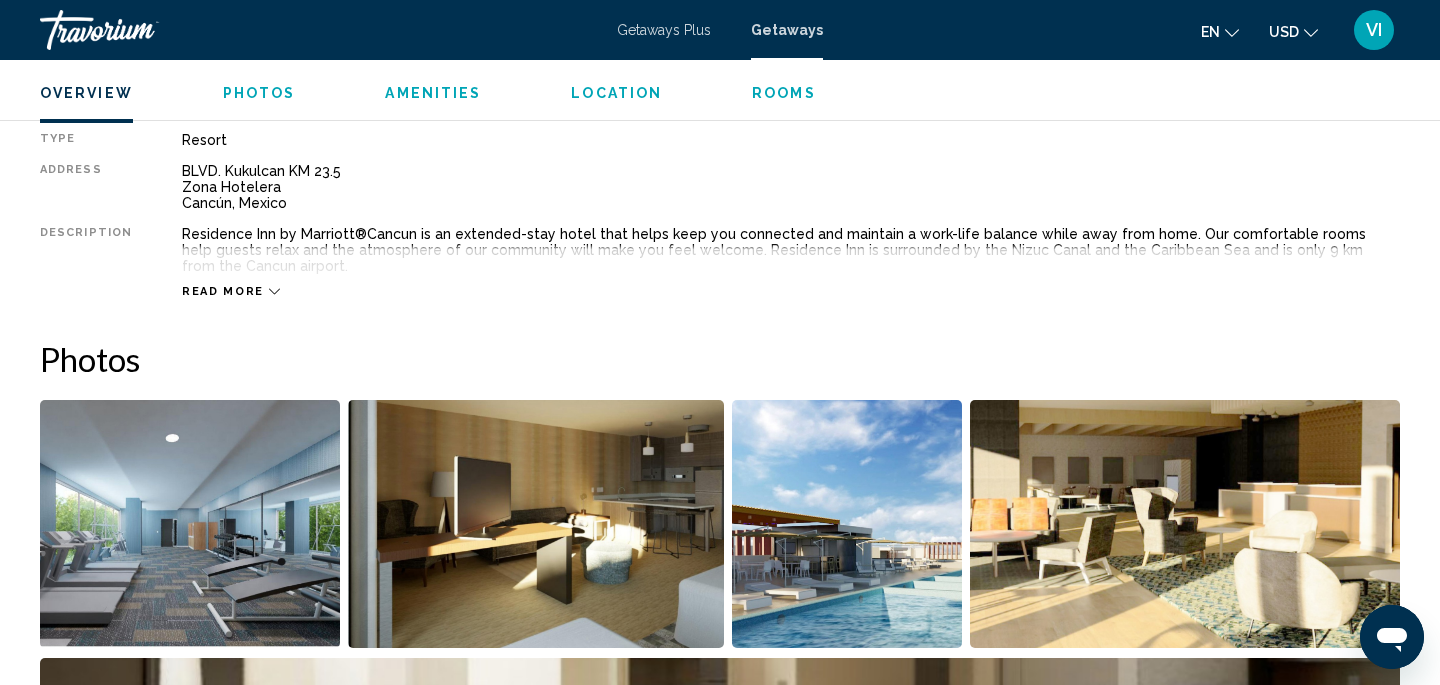 scroll, scrollTop: 691, scrollLeft: 0, axis: vertical 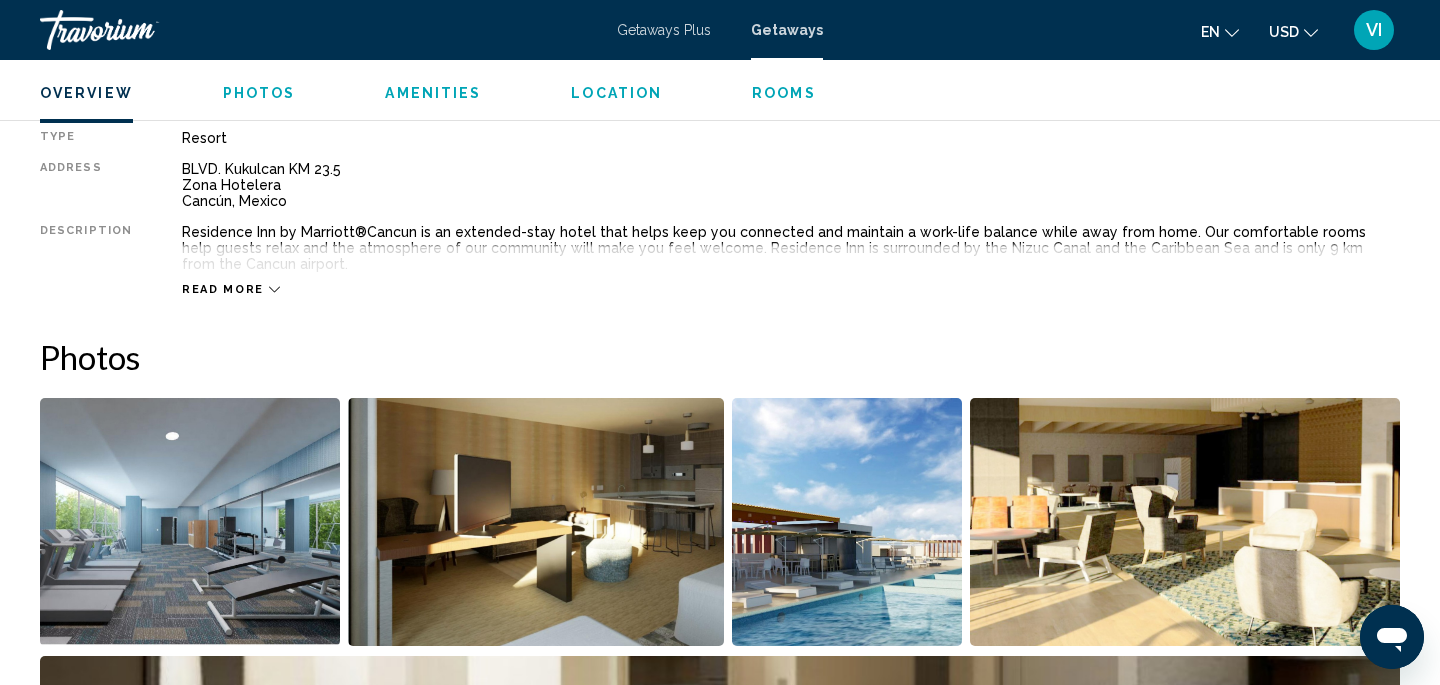 click 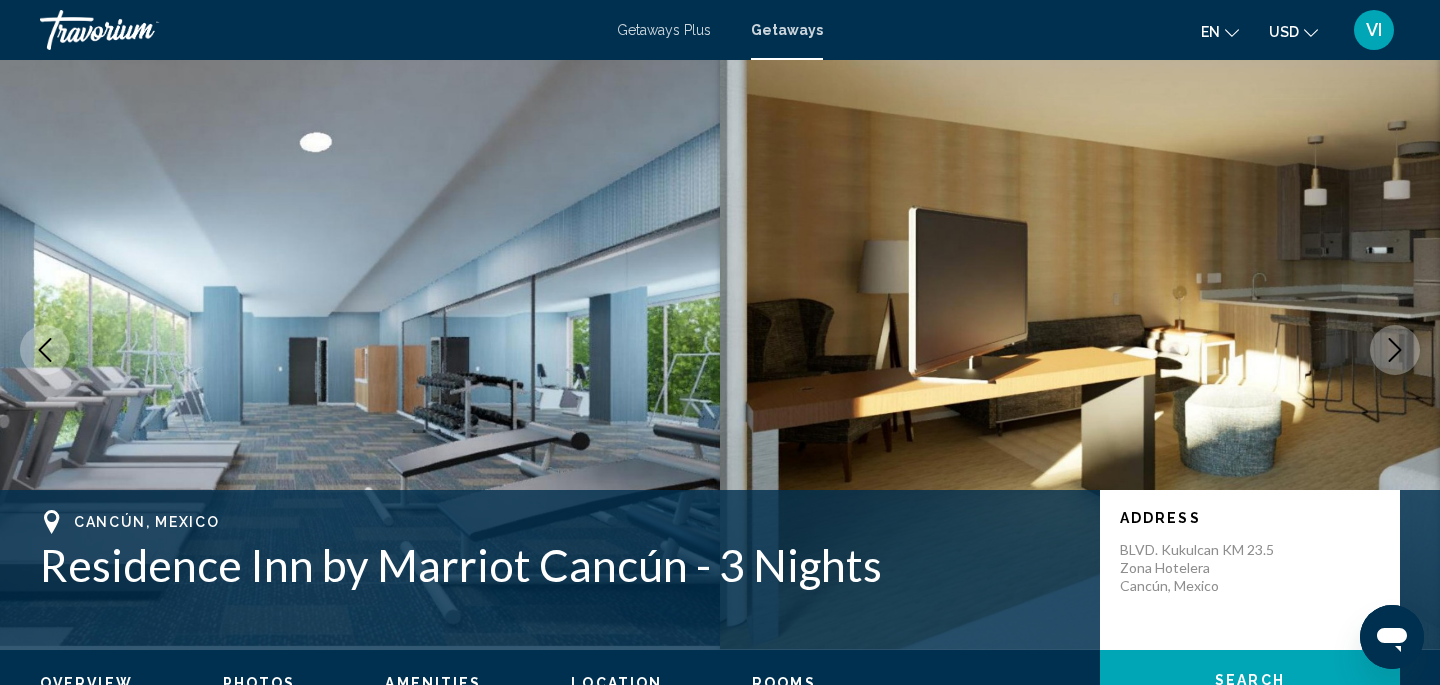 scroll, scrollTop: 0, scrollLeft: 0, axis: both 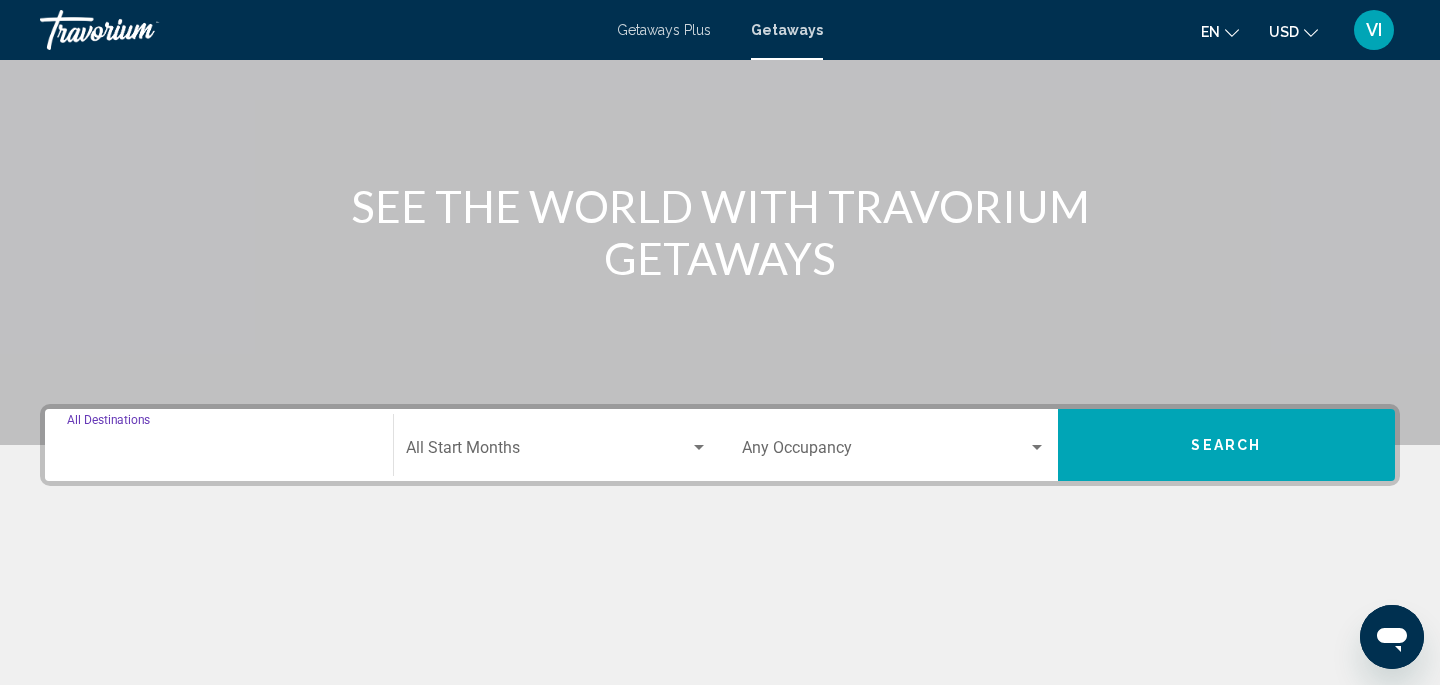 click on "Destination All Destinations" at bounding box center [219, 452] 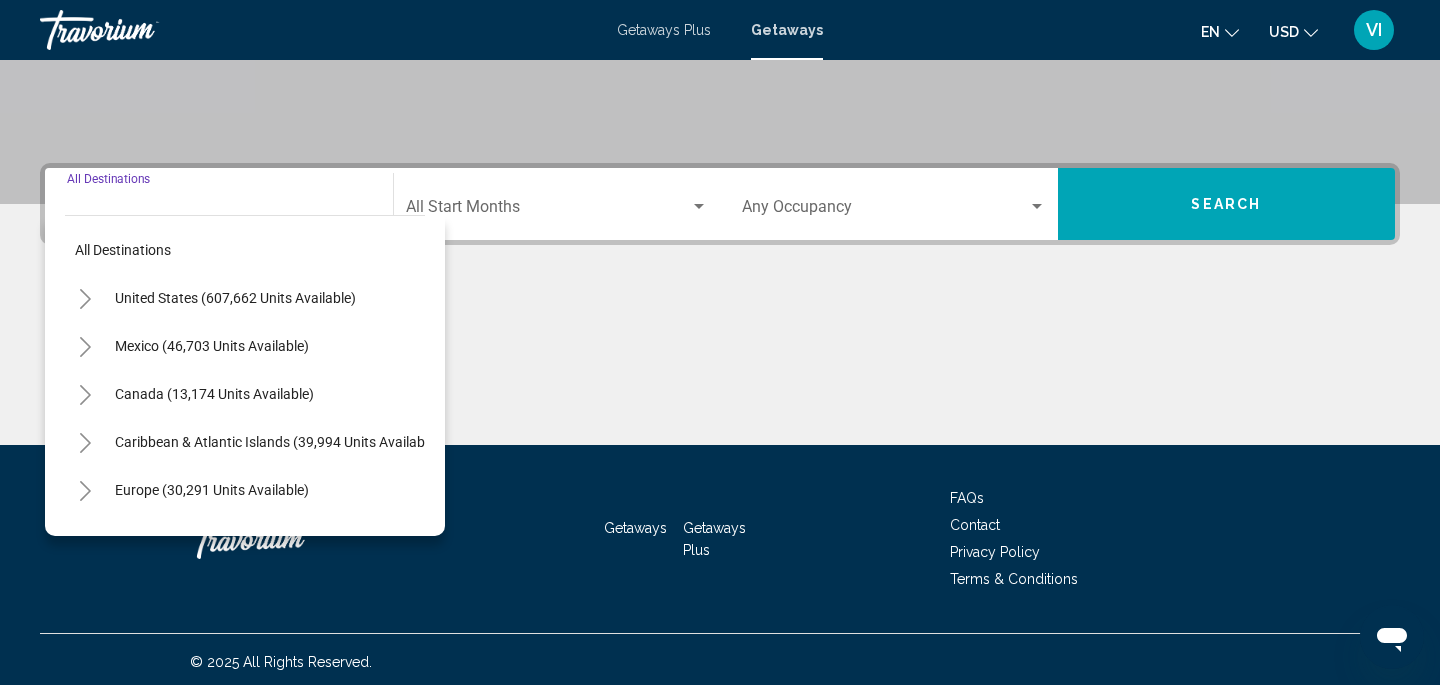 scroll, scrollTop: 401, scrollLeft: 0, axis: vertical 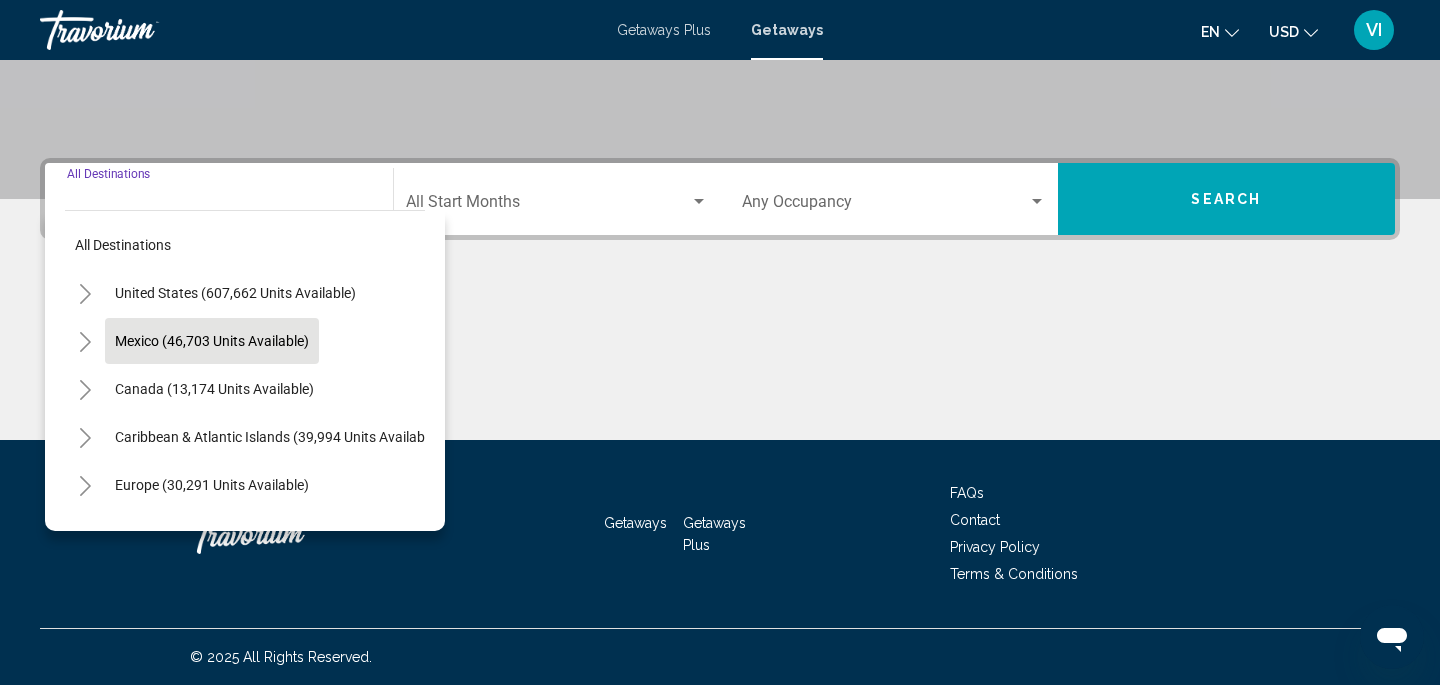 click on "Mexico (46,703 units available)" at bounding box center (214, 389) 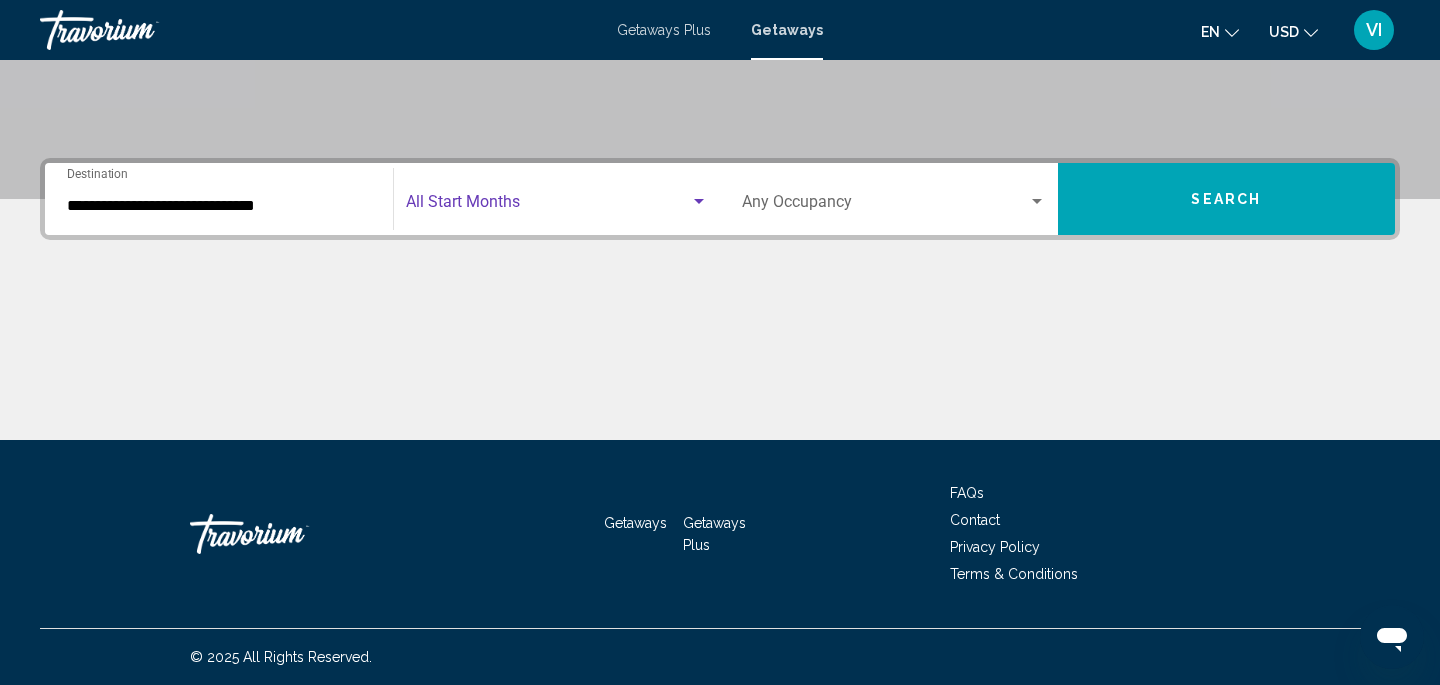 click at bounding box center (548, 206) 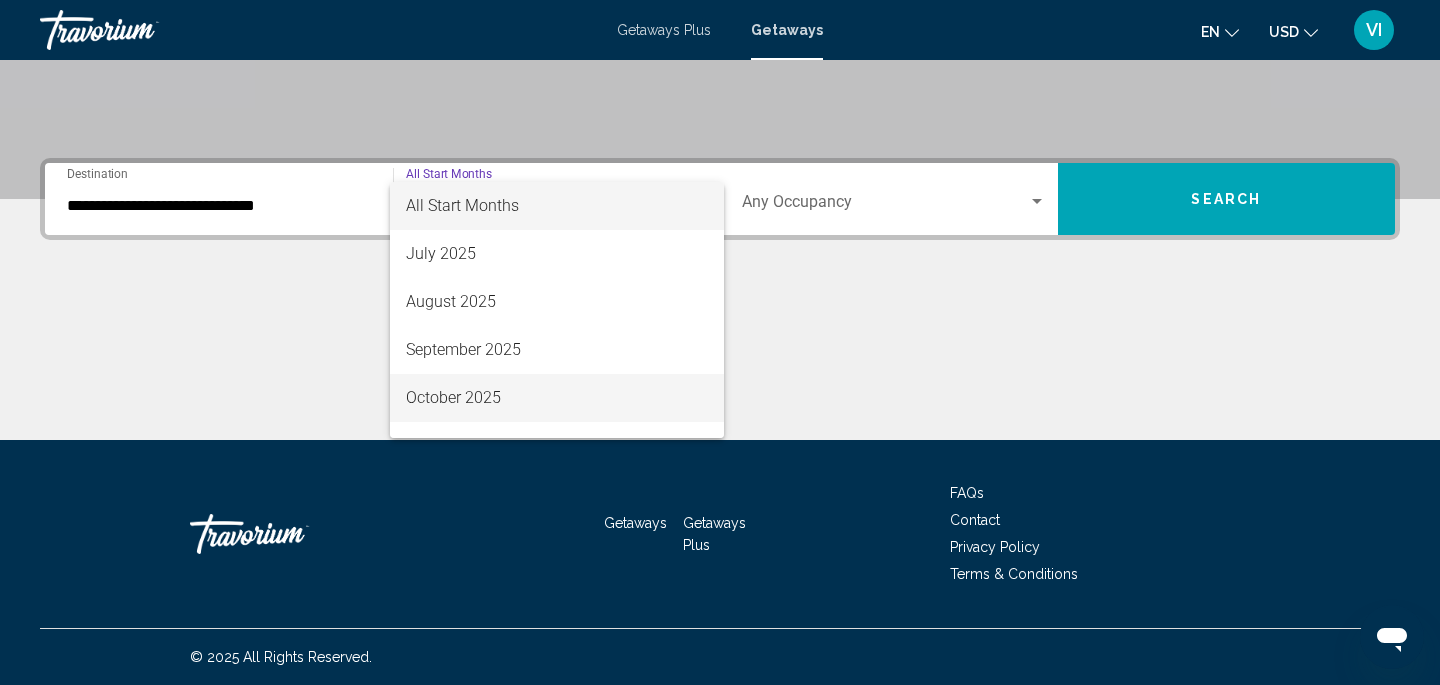 click on "October 2025" at bounding box center [557, 398] 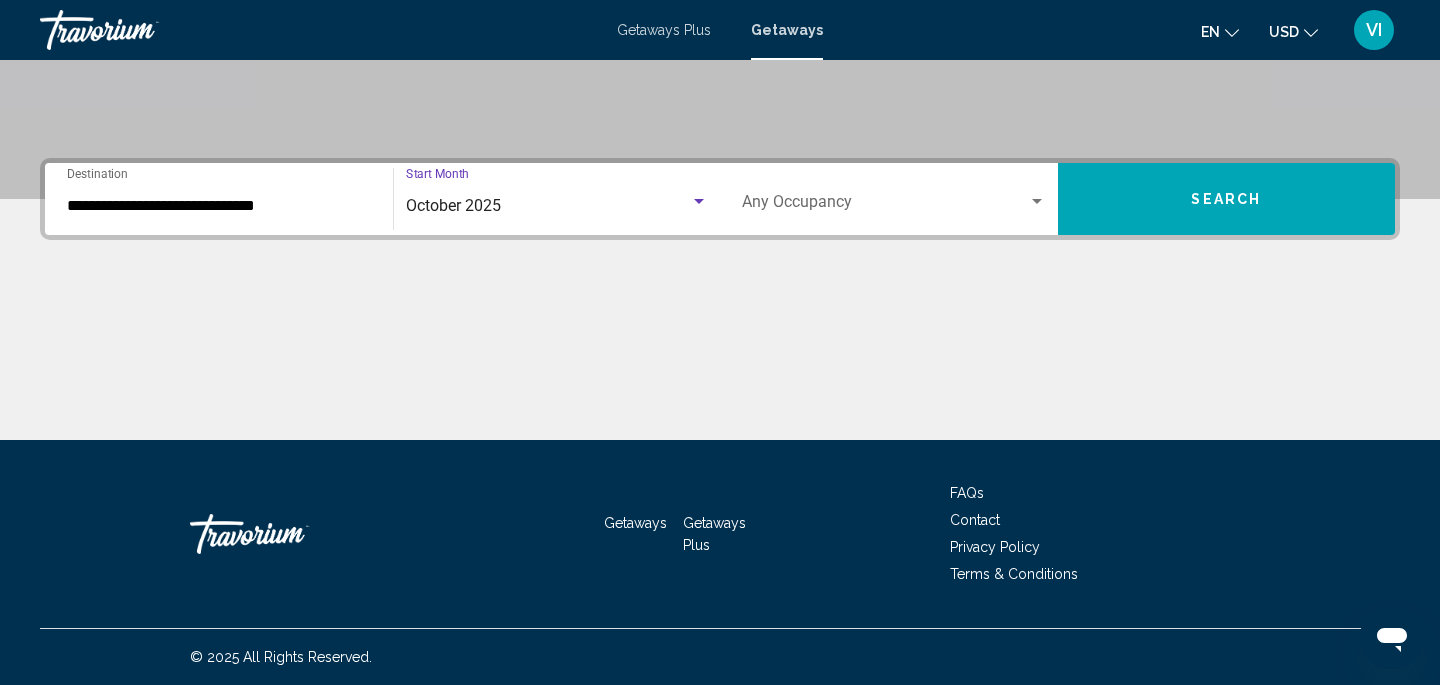 click at bounding box center (885, 206) 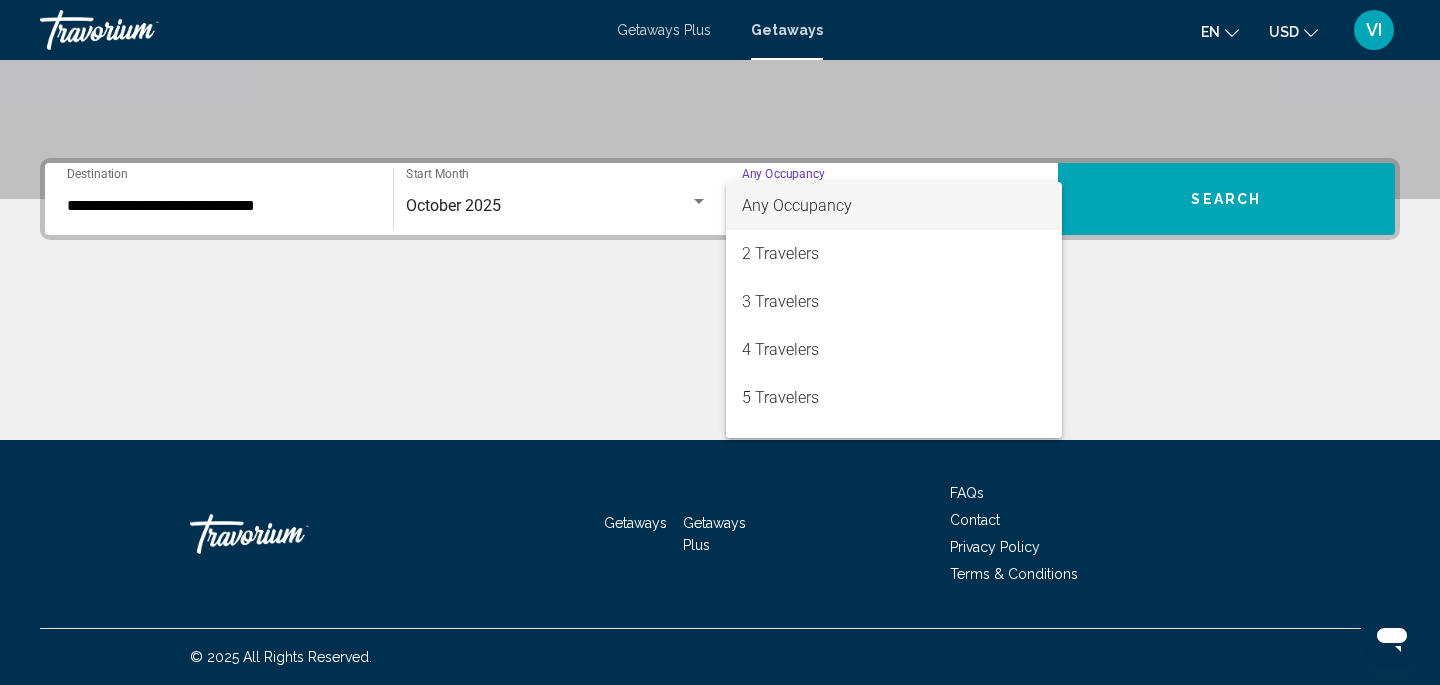 click at bounding box center [720, 342] 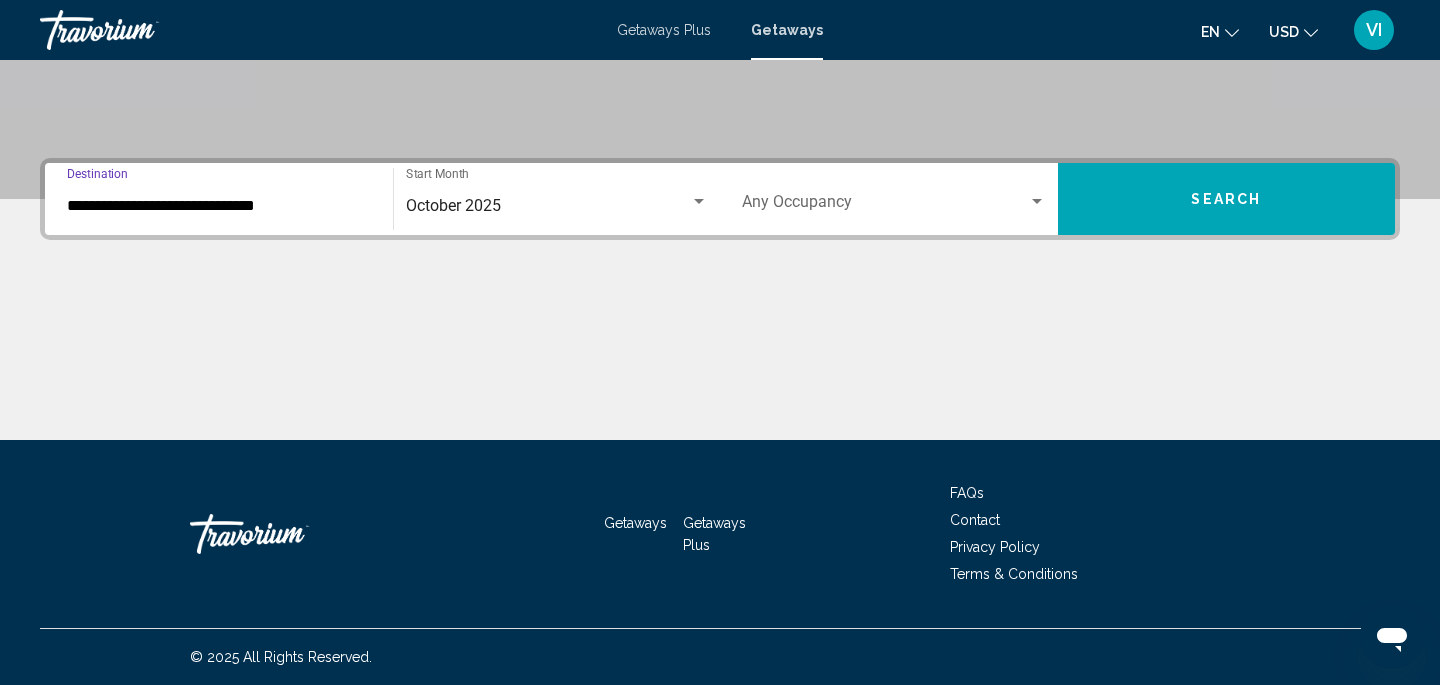 click on "**********" at bounding box center (219, 206) 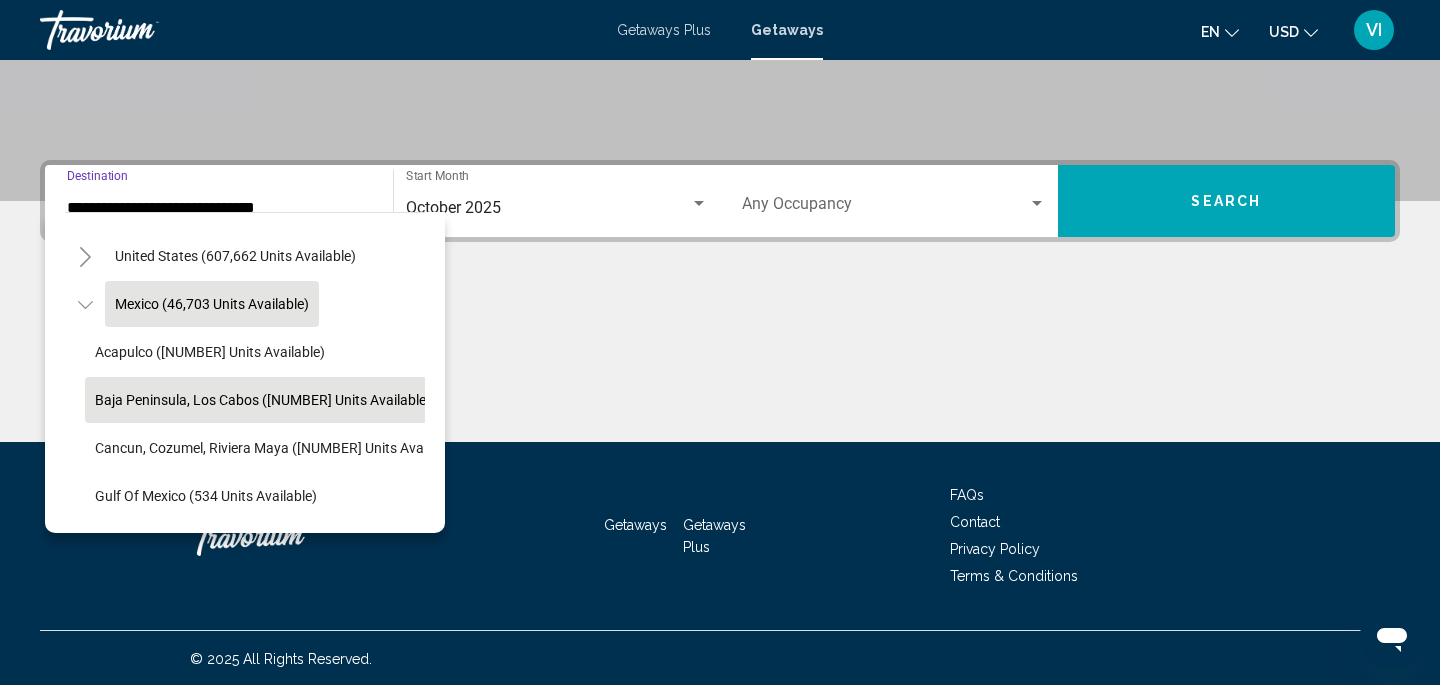 scroll, scrollTop: 51, scrollLeft: 0, axis: vertical 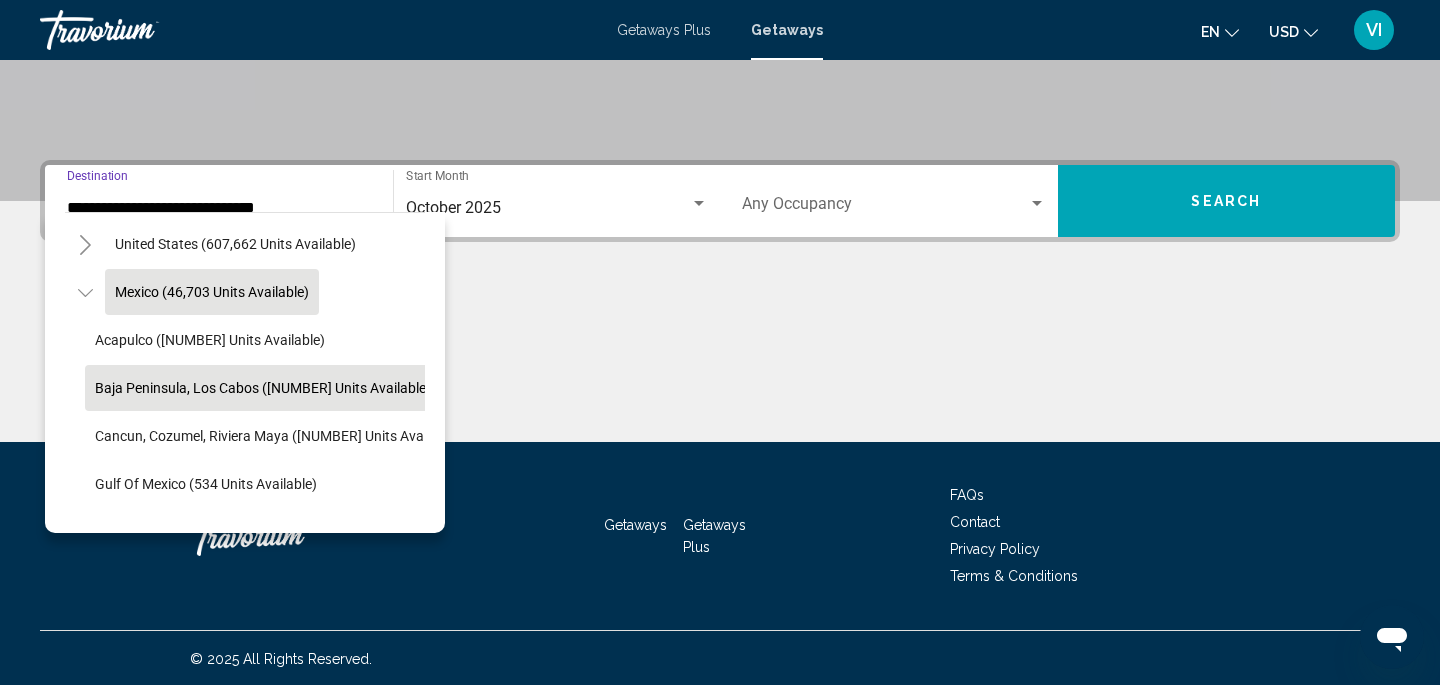 click on "Cancun, Cozumel, Riviera Maya ([NUMBER] units available)" 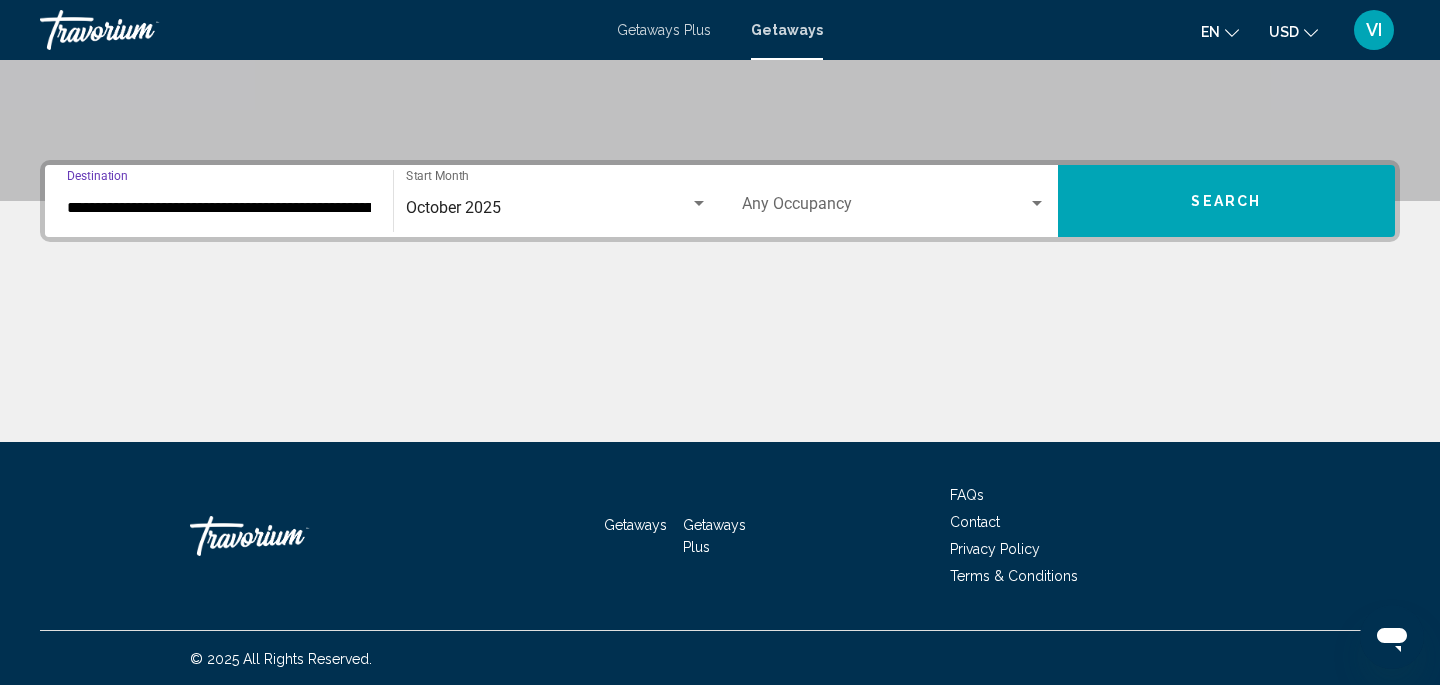 scroll, scrollTop: 401, scrollLeft: 0, axis: vertical 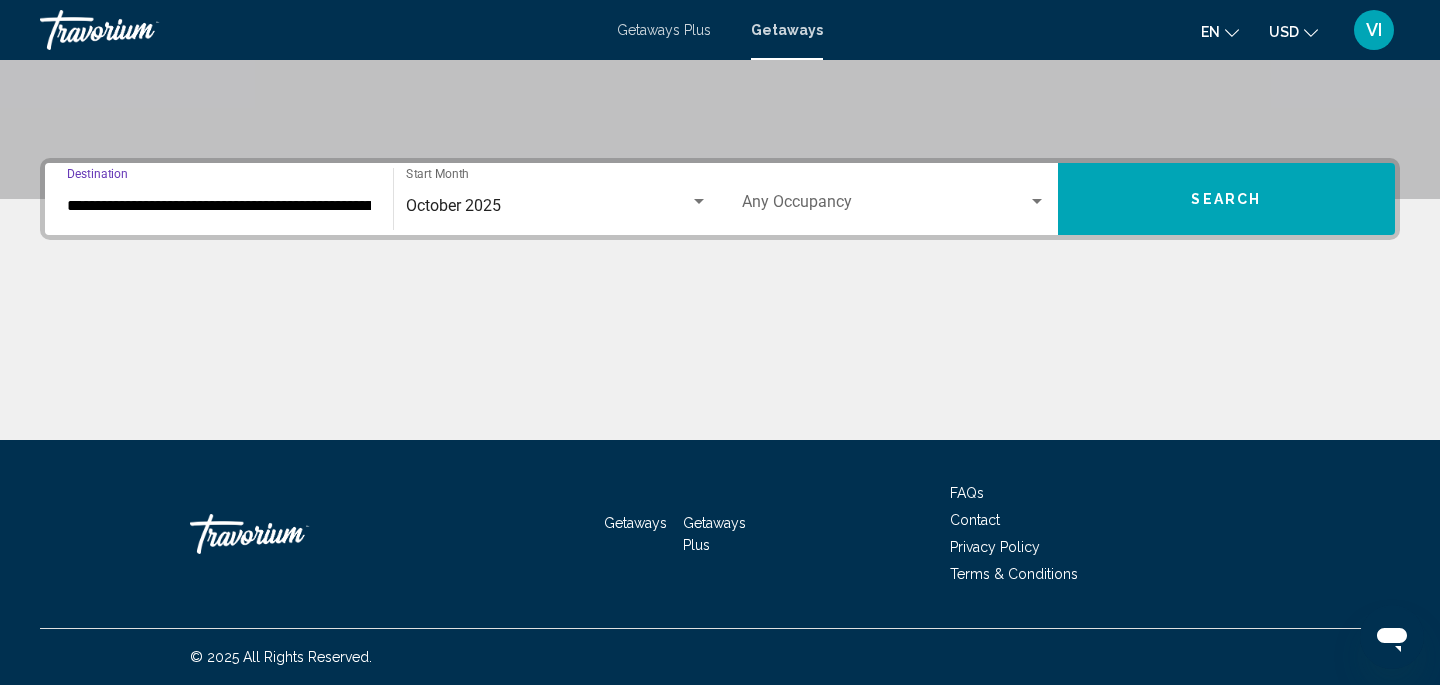 click on "**********" at bounding box center (219, 206) 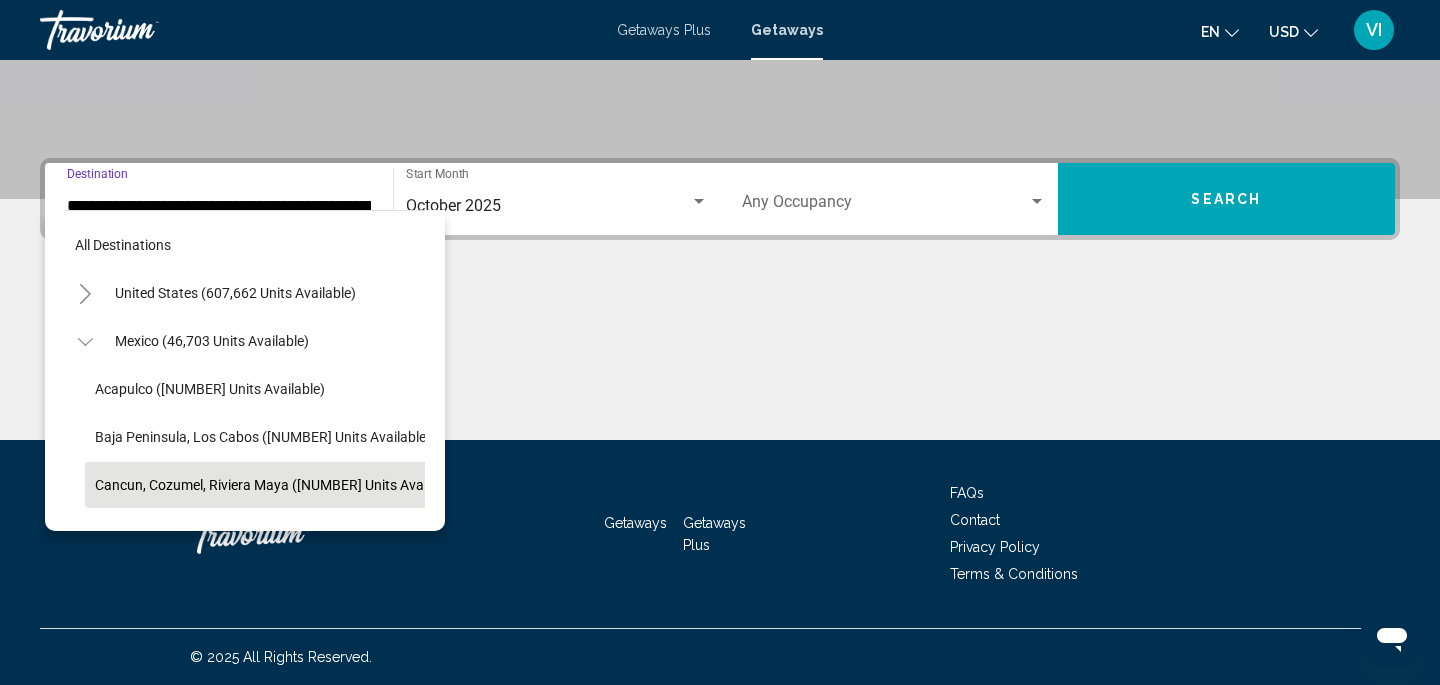 scroll, scrollTop: 119, scrollLeft: 20, axis: both 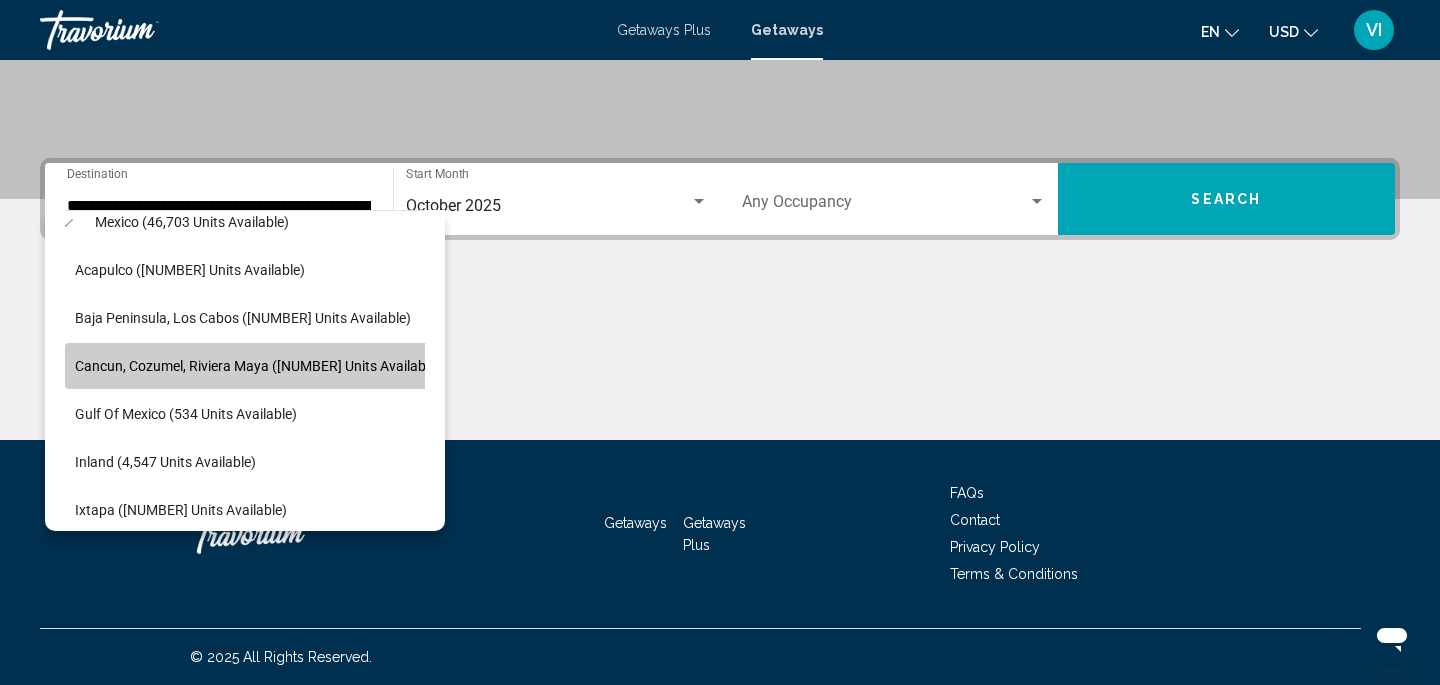 click on "Cancun, Cozumel, Riviera Maya ([NUMBER] units available)" 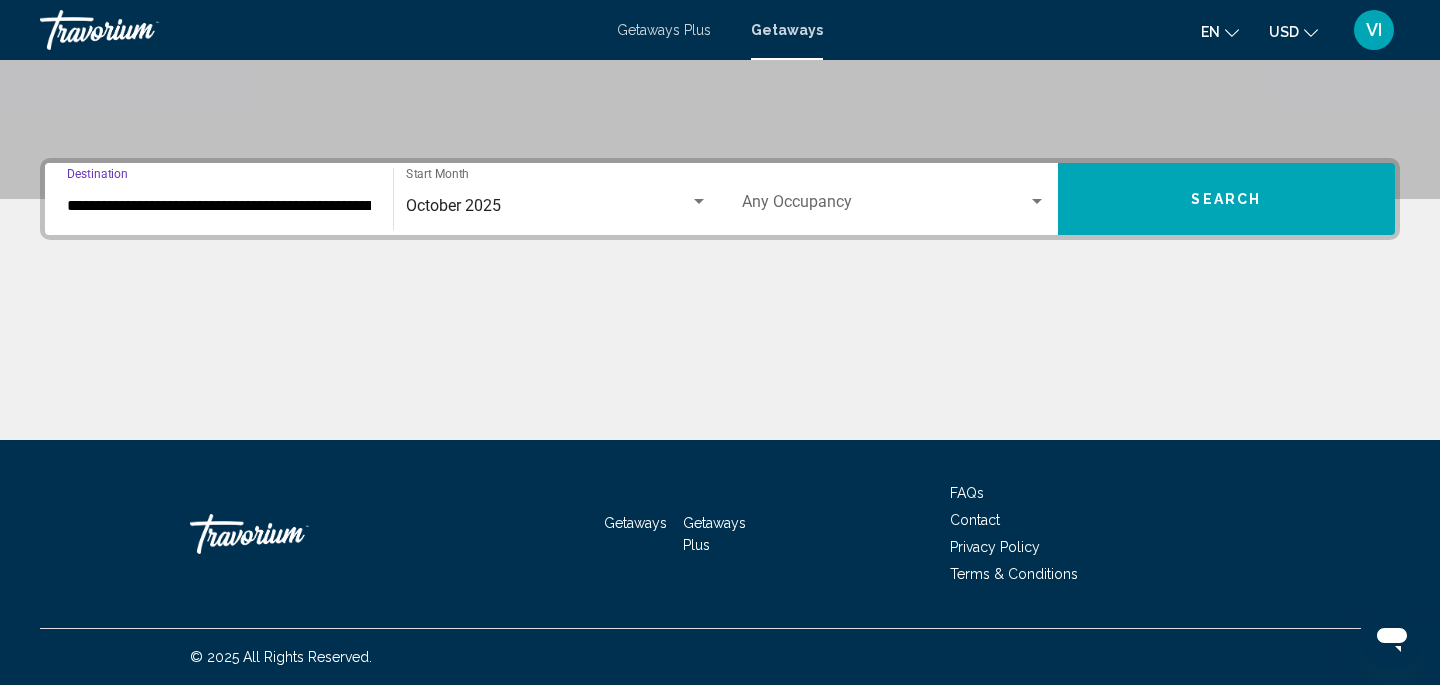 click on "Search" at bounding box center (1227, 199) 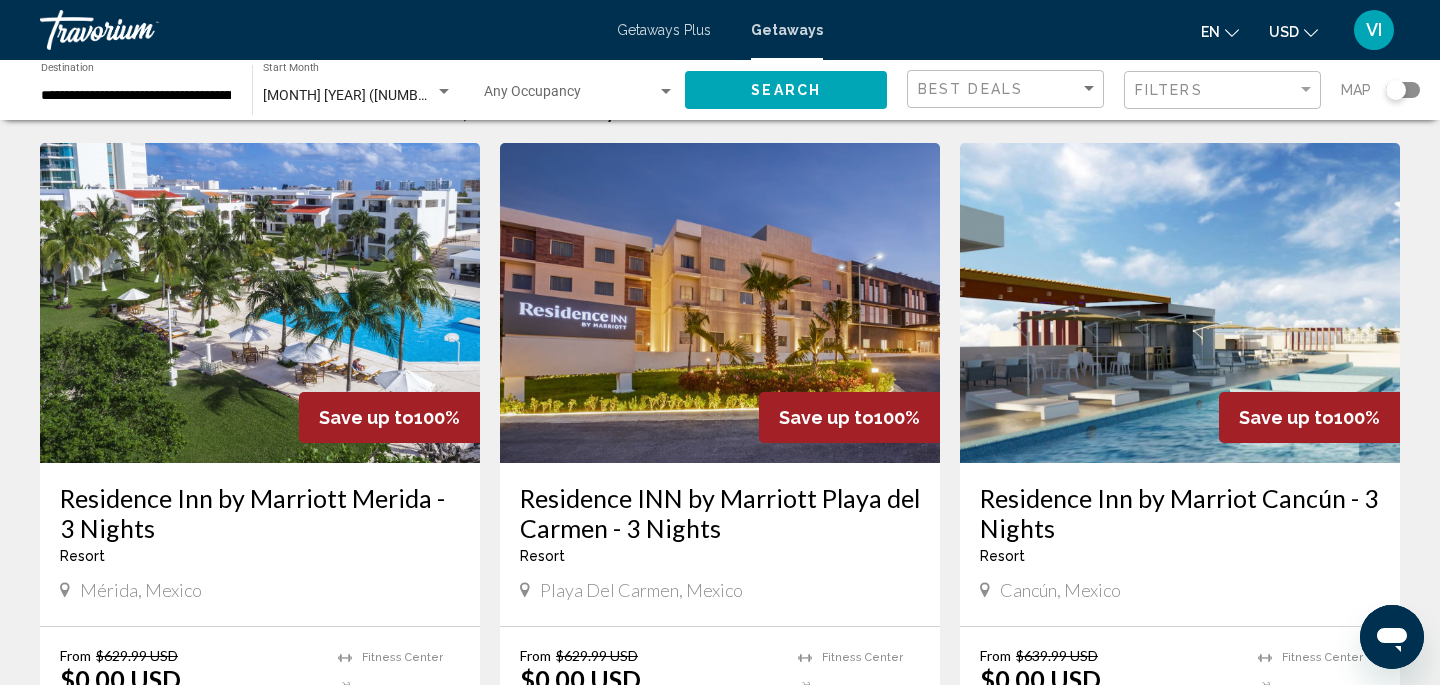scroll, scrollTop: 72, scrollLeft: 0, axis: vertical 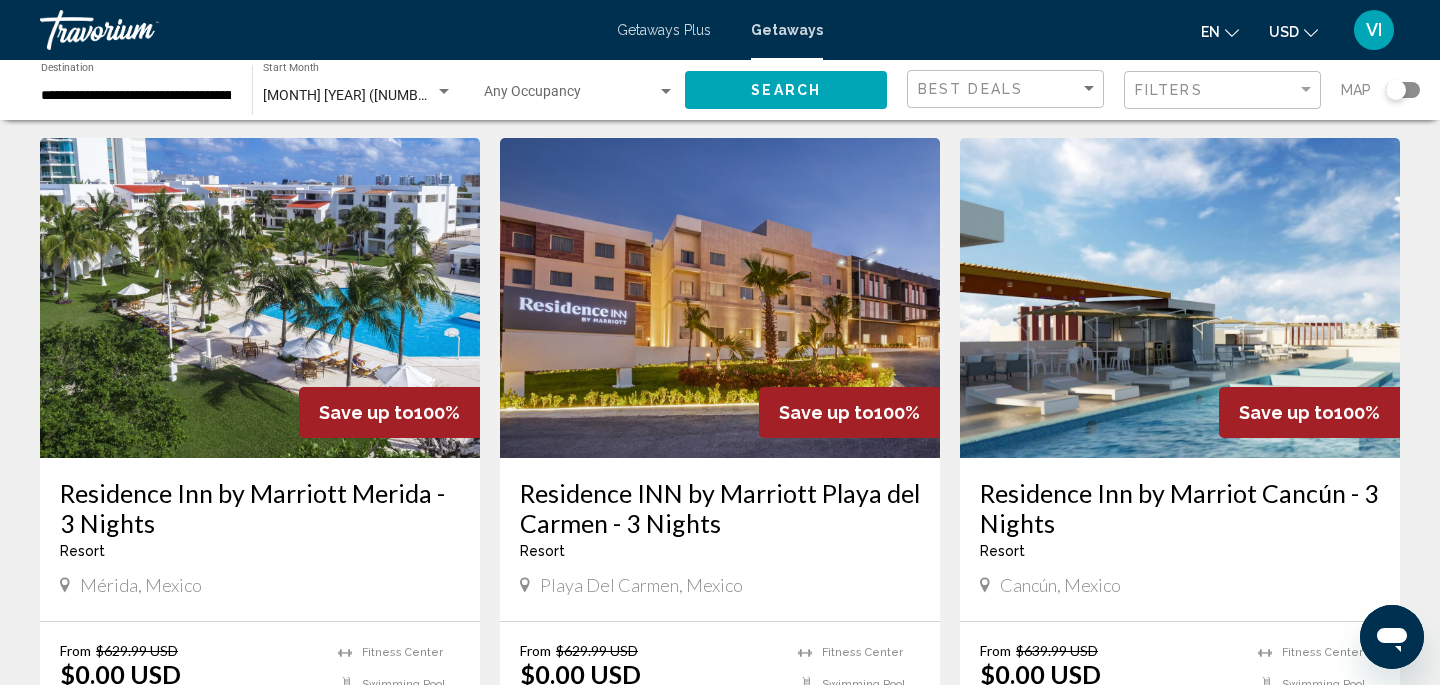 click at bounding box center [666, 91] 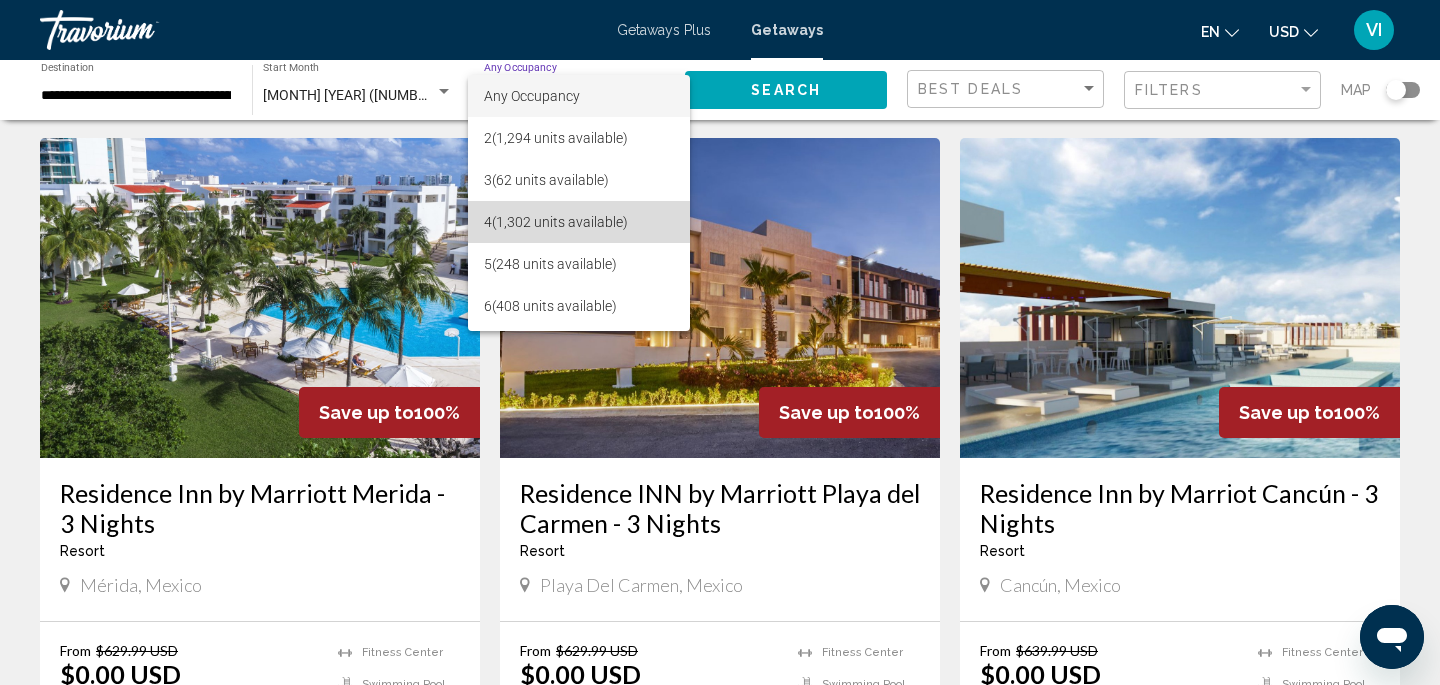 click on "4  (1,302 units available)" at bounding box center [579, 222] 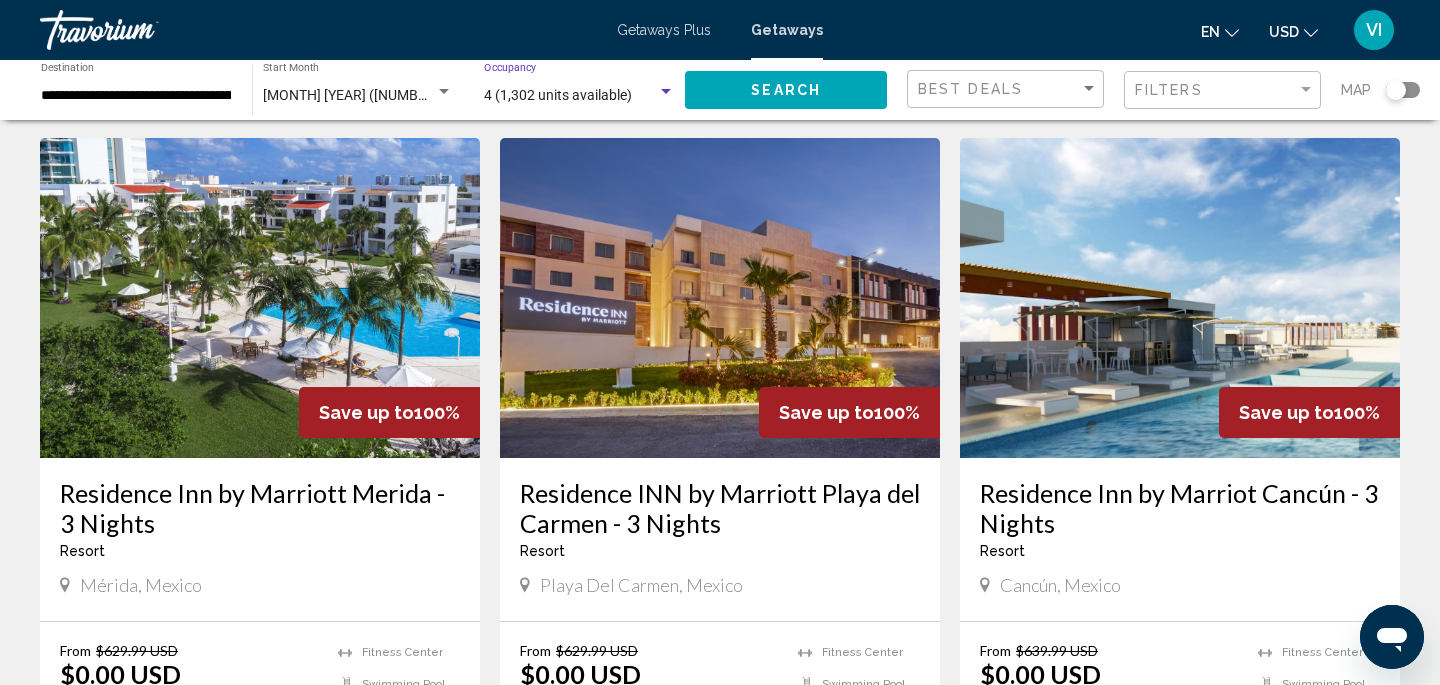 click on "Search" 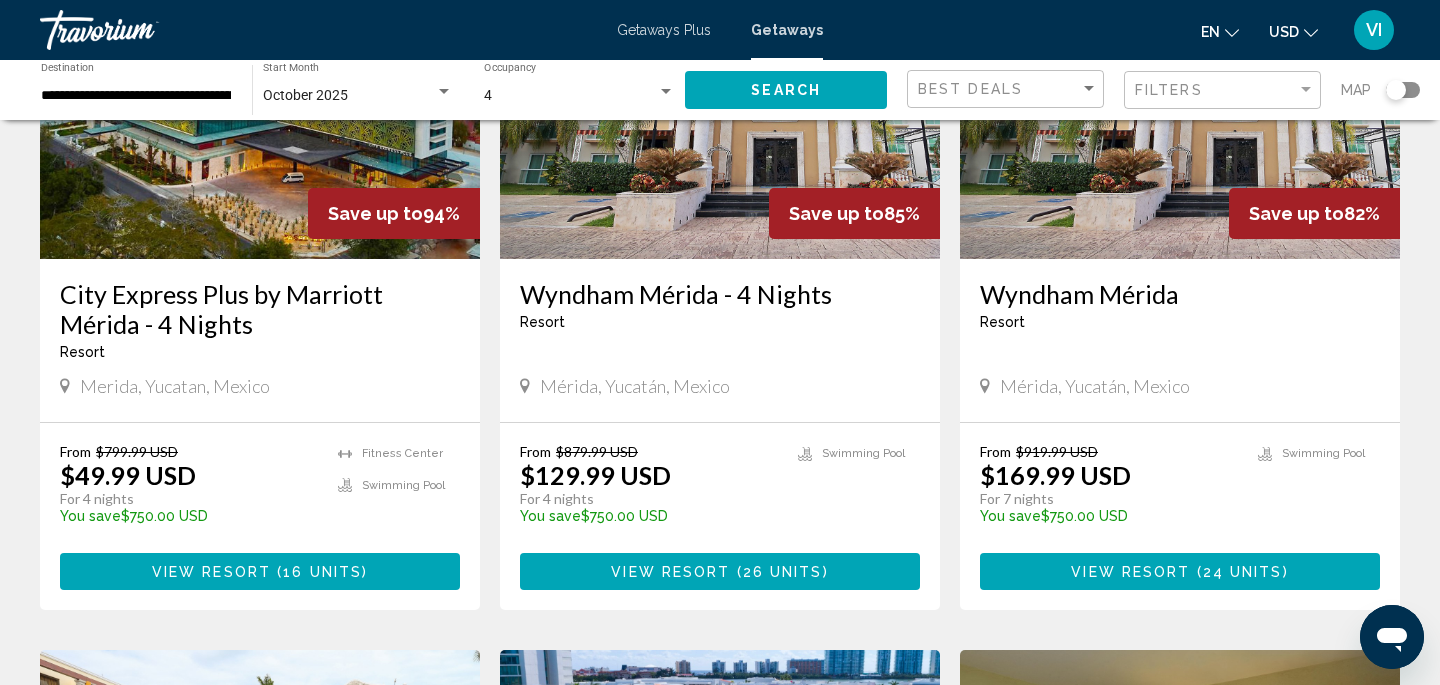scroll, scrollTop: 1739, scrollLeft: 0, axis: vertical 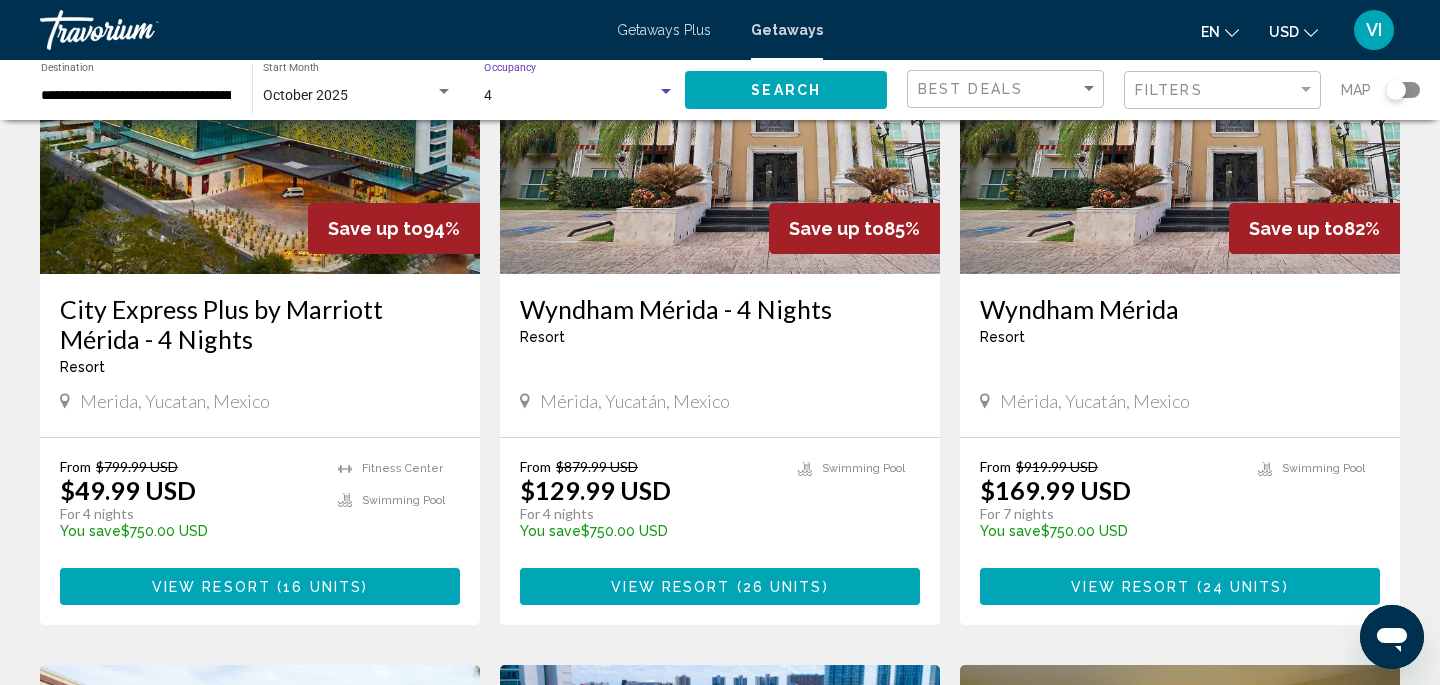 click at bounding box center (666, 91) 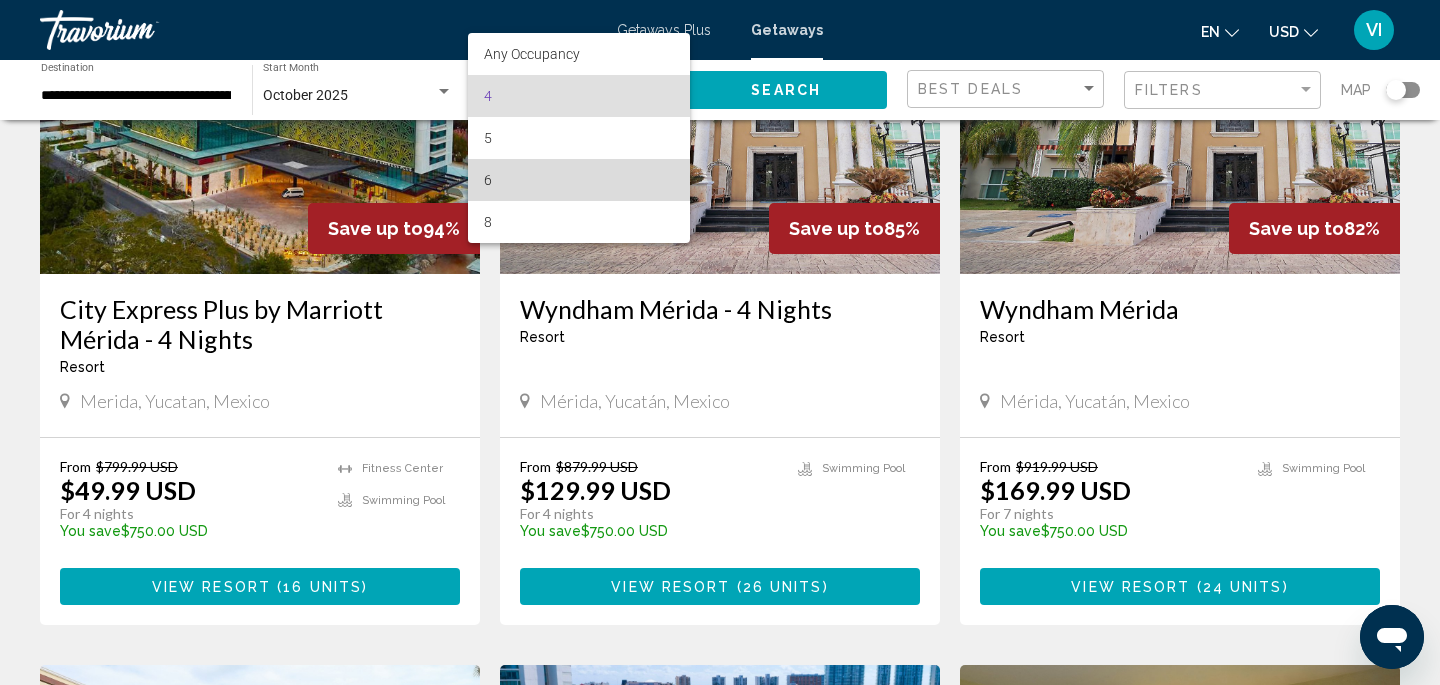 click on "6" at bounding box center [579, 180] 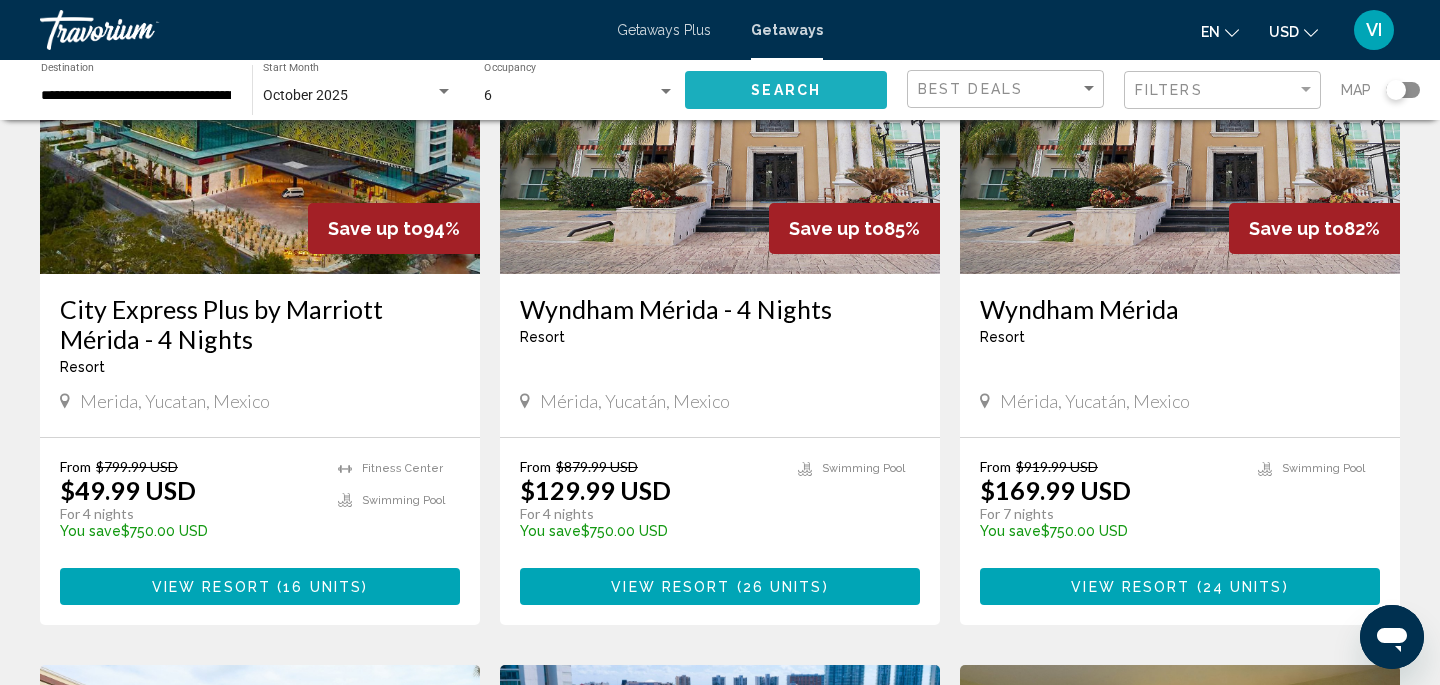 click on "Search" 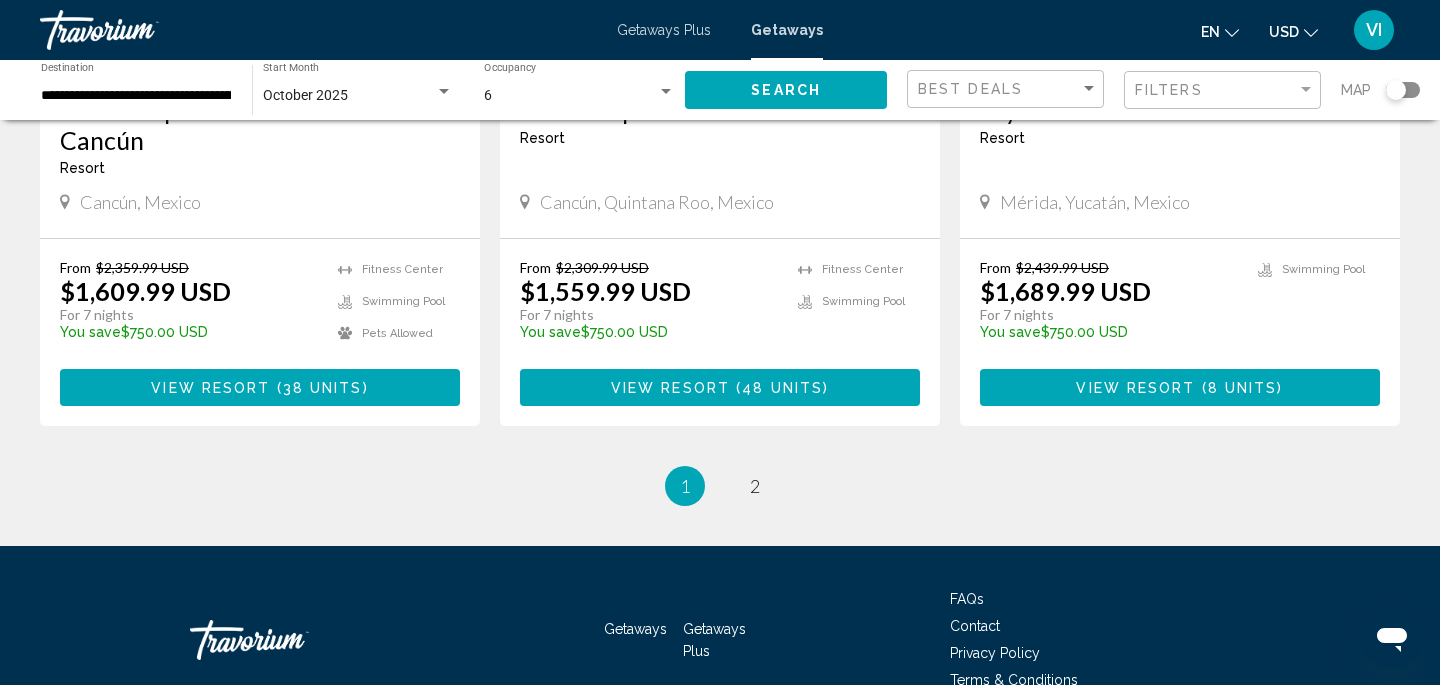 scroll, scrollTop: 2582, scrollLeft: 0, axis: vertical 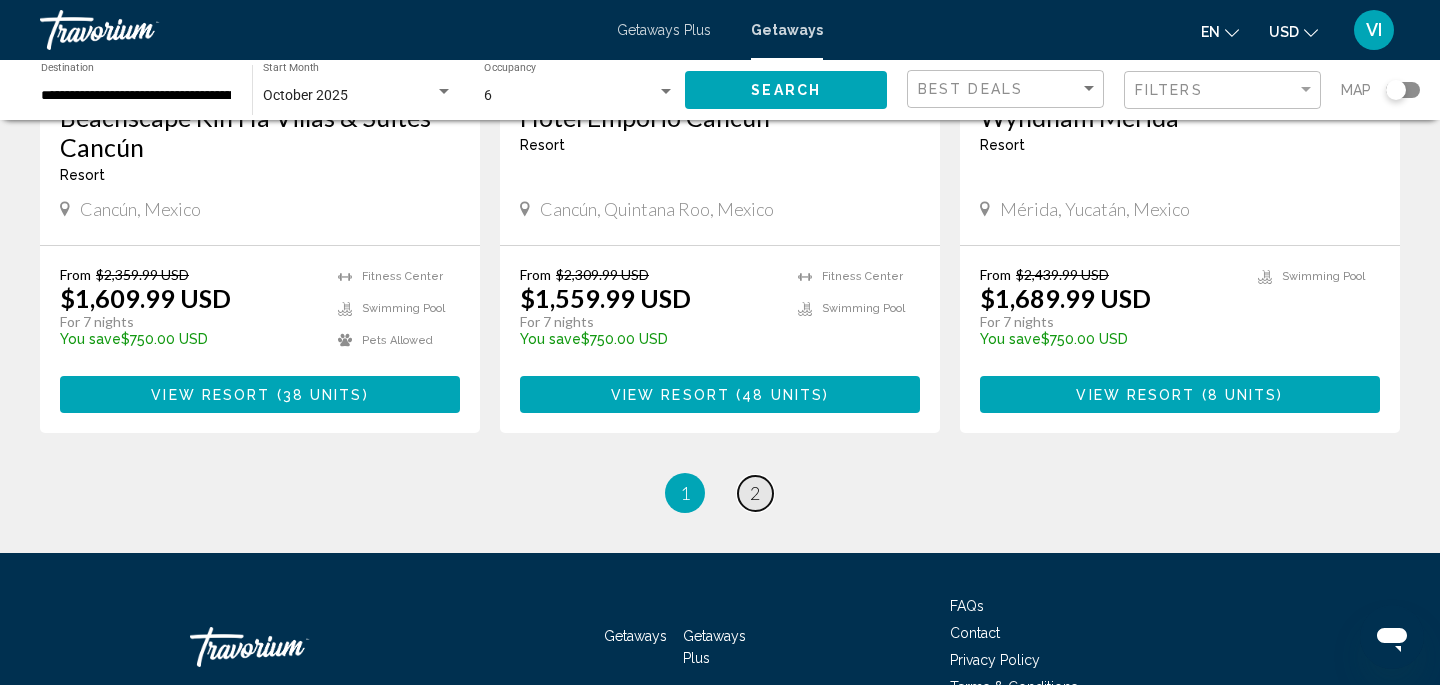 click on "2" at bounding box center (755, 493) 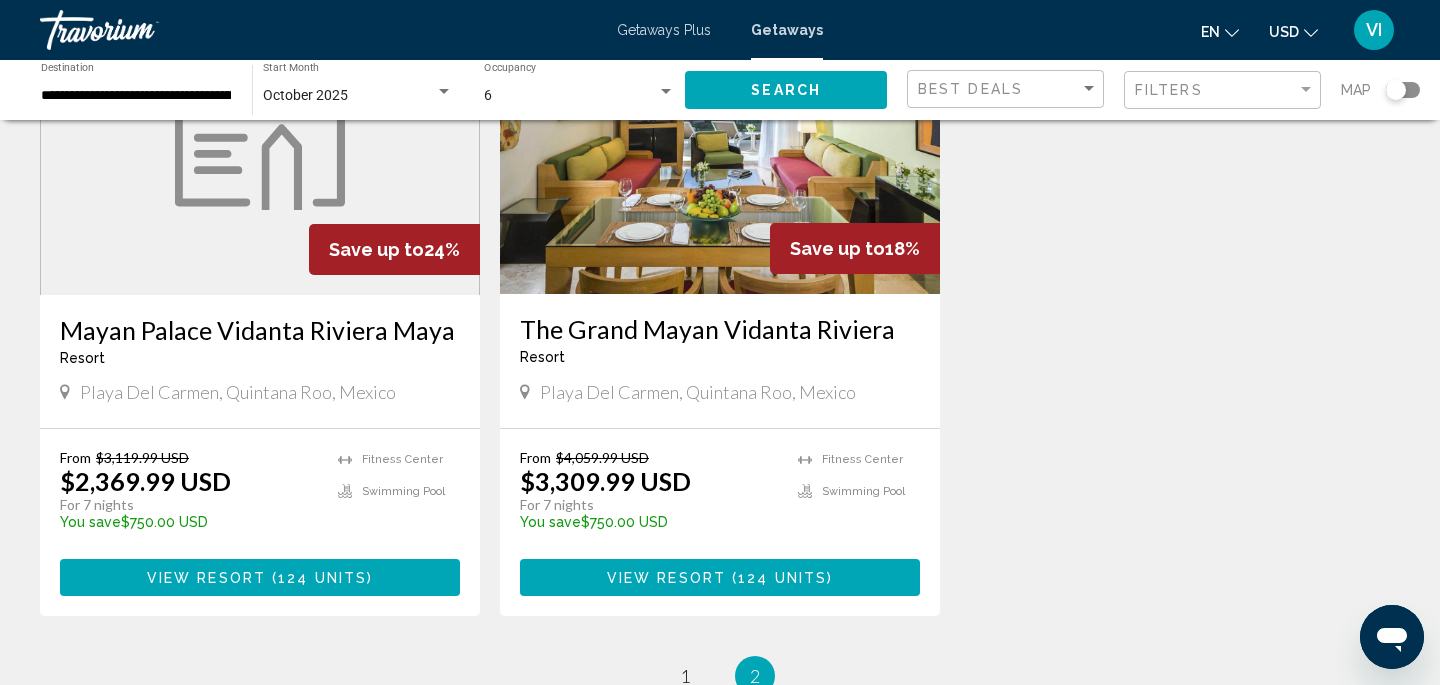 scroll, scrollTop: 234, scrollLeft: 0, axis: vertical 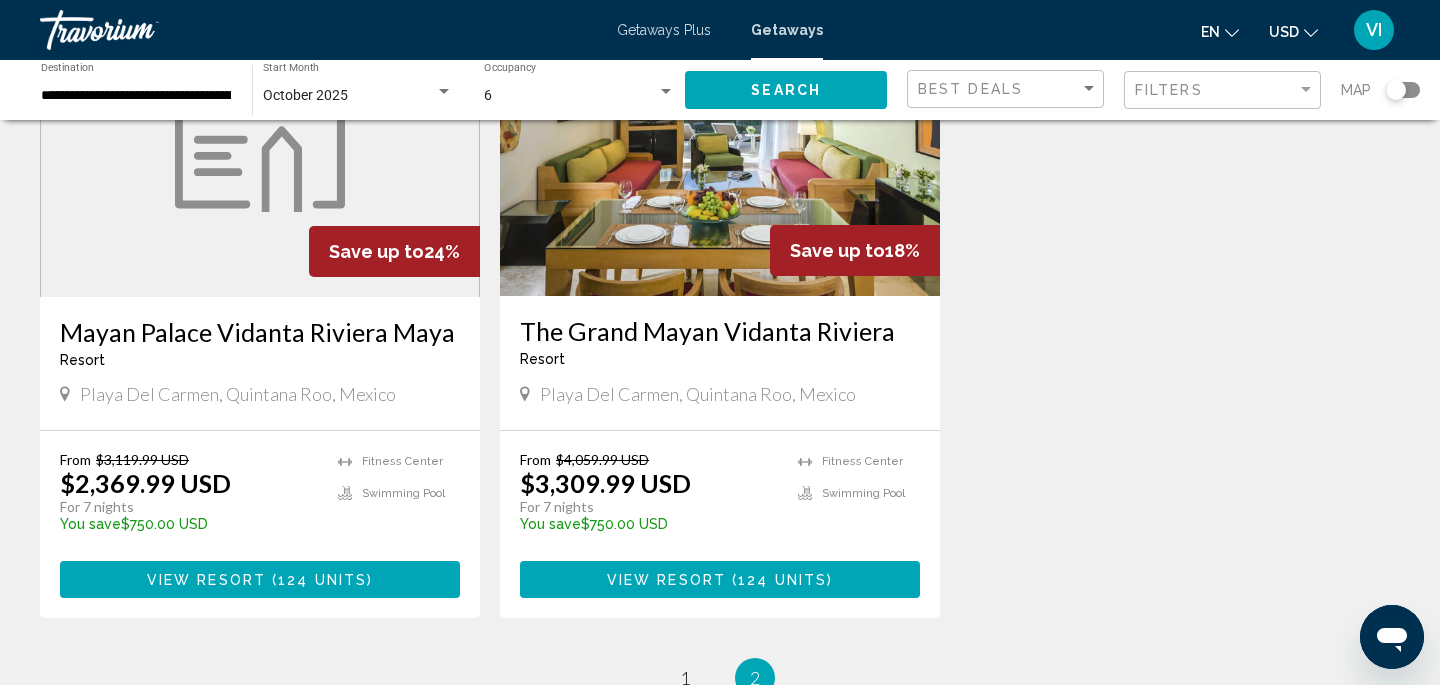 click on "View Resort" at bounding box center (666, 580) 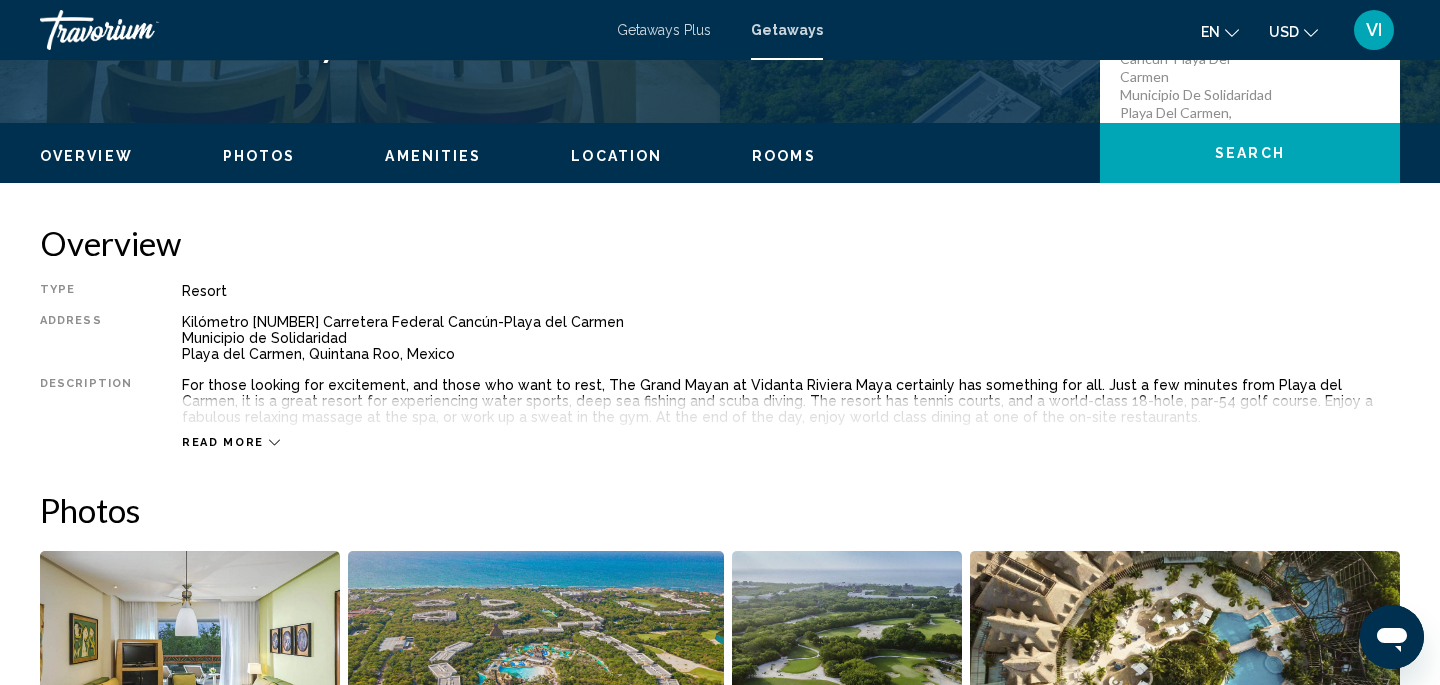 scroll, scrollTop: 542, scrollLeft: 0, axis: vertical 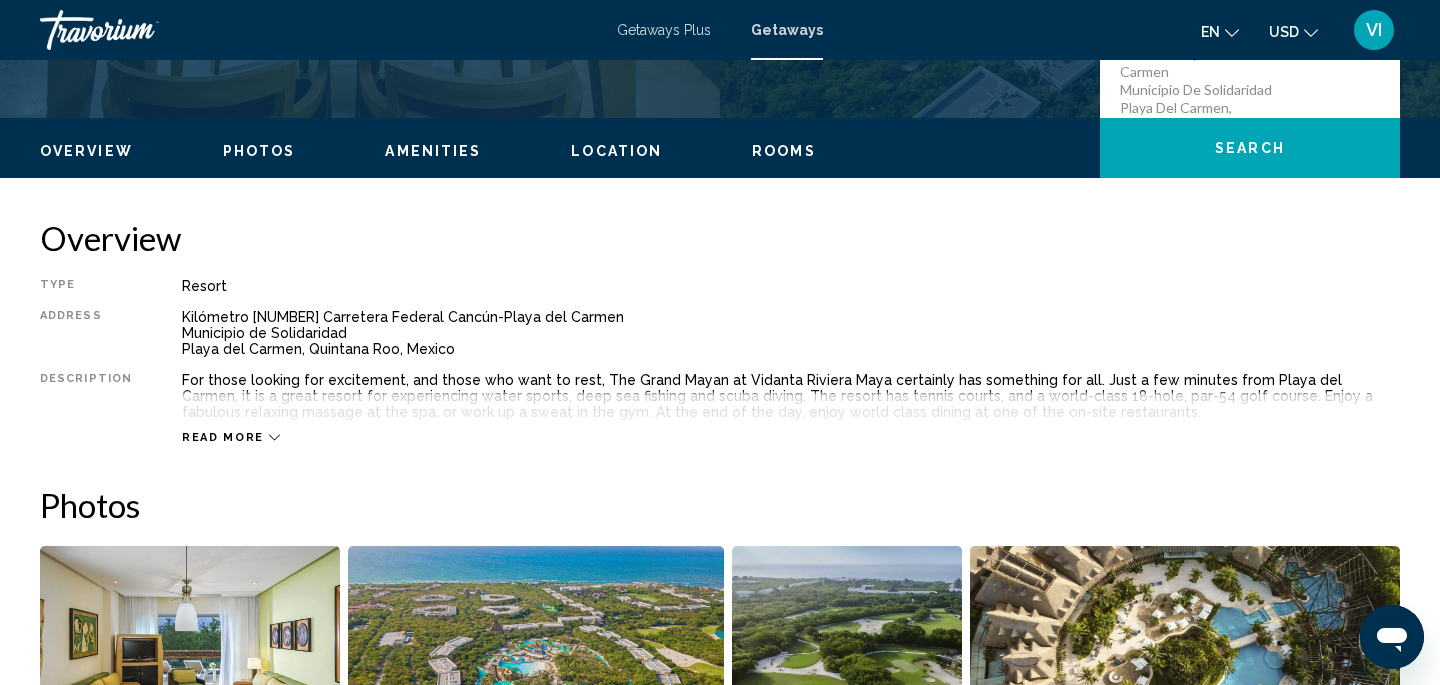 click 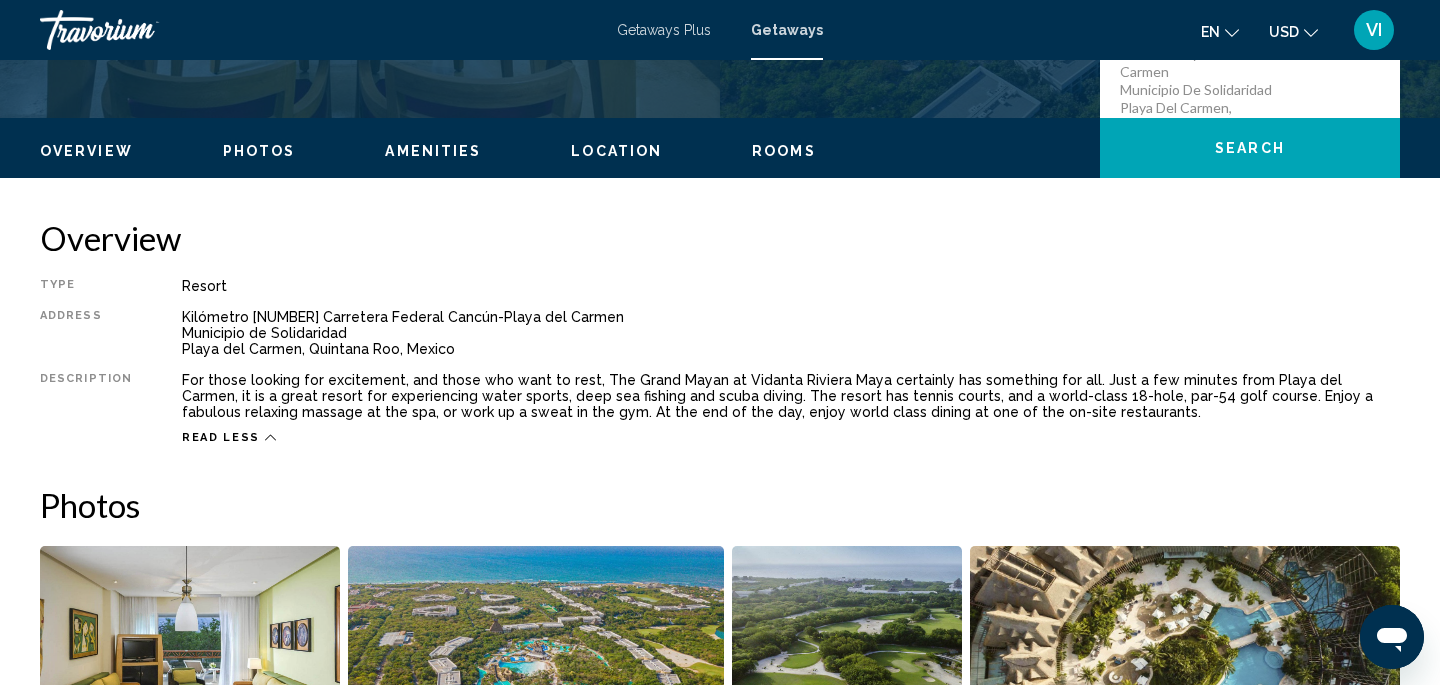 click on "Read less" at bounding box center [791, 432] 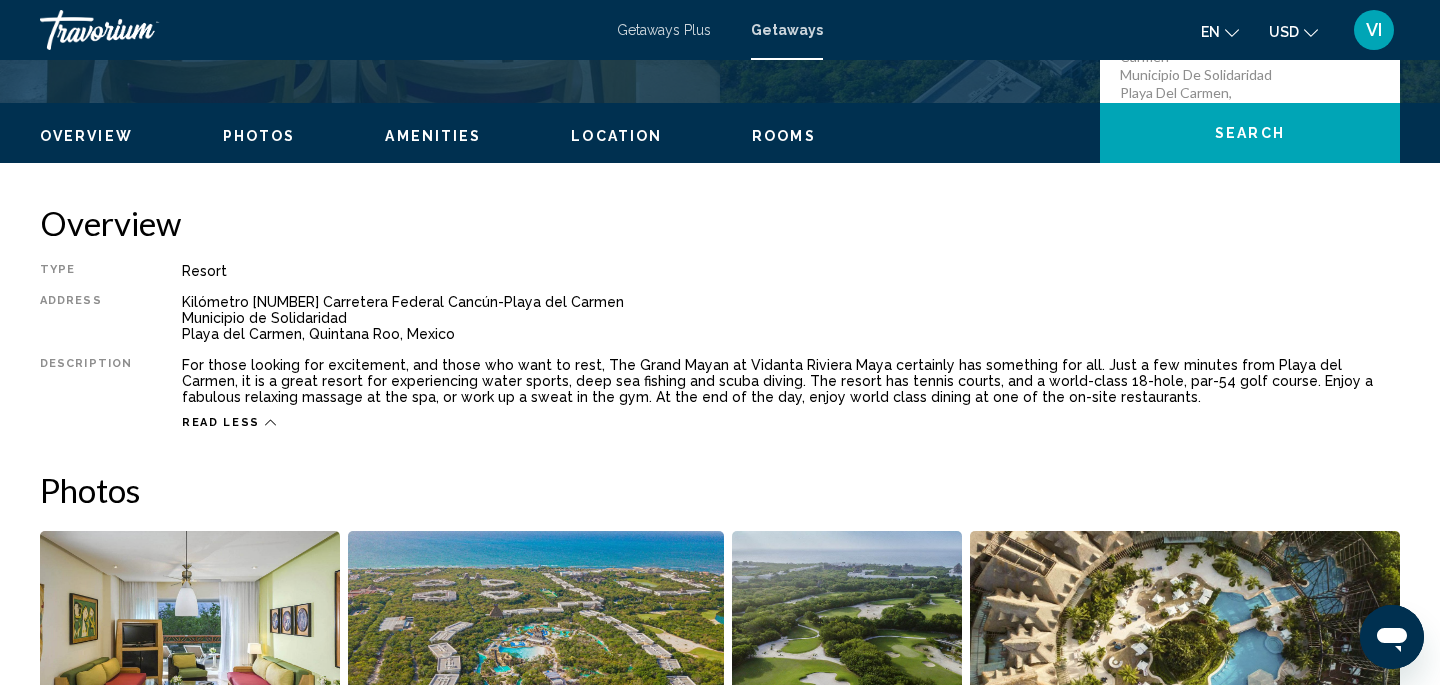scroll, scrollTop: 0, scrollLeft: 0, axis: both 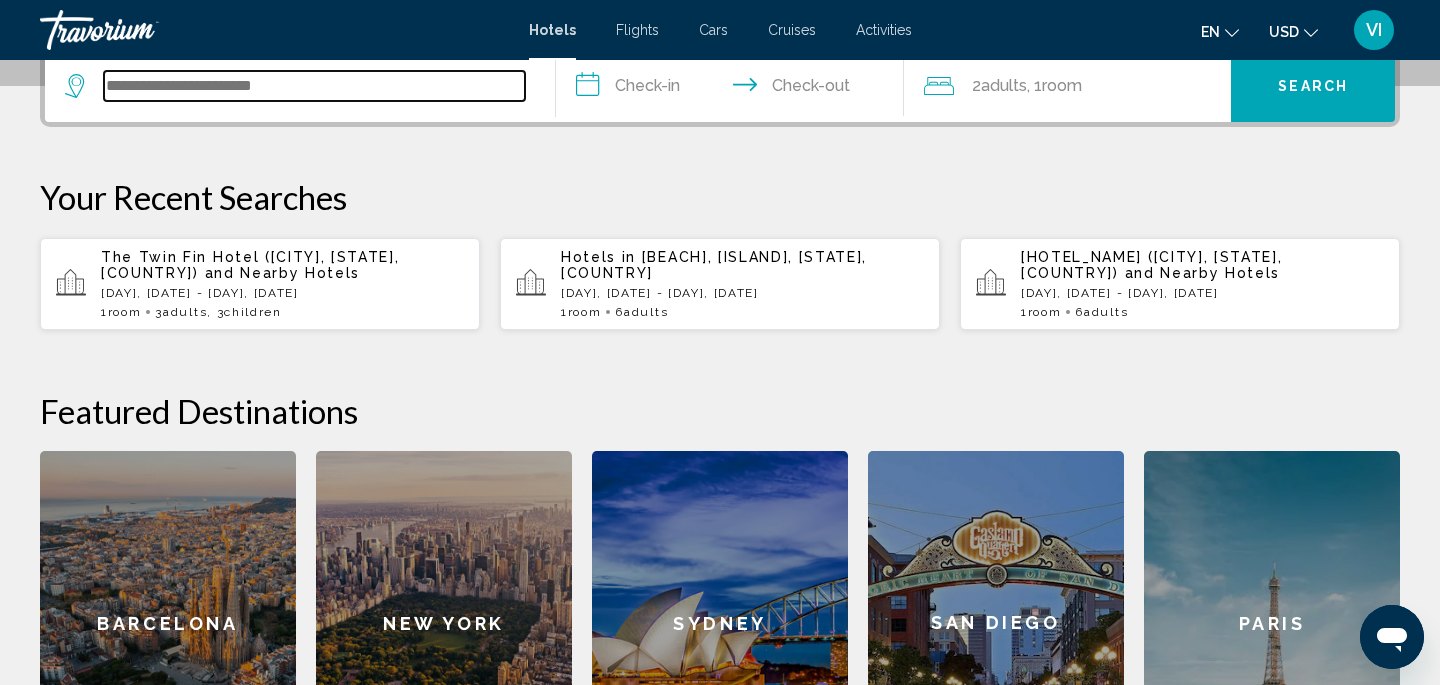 click at bounding box center [314, 86] 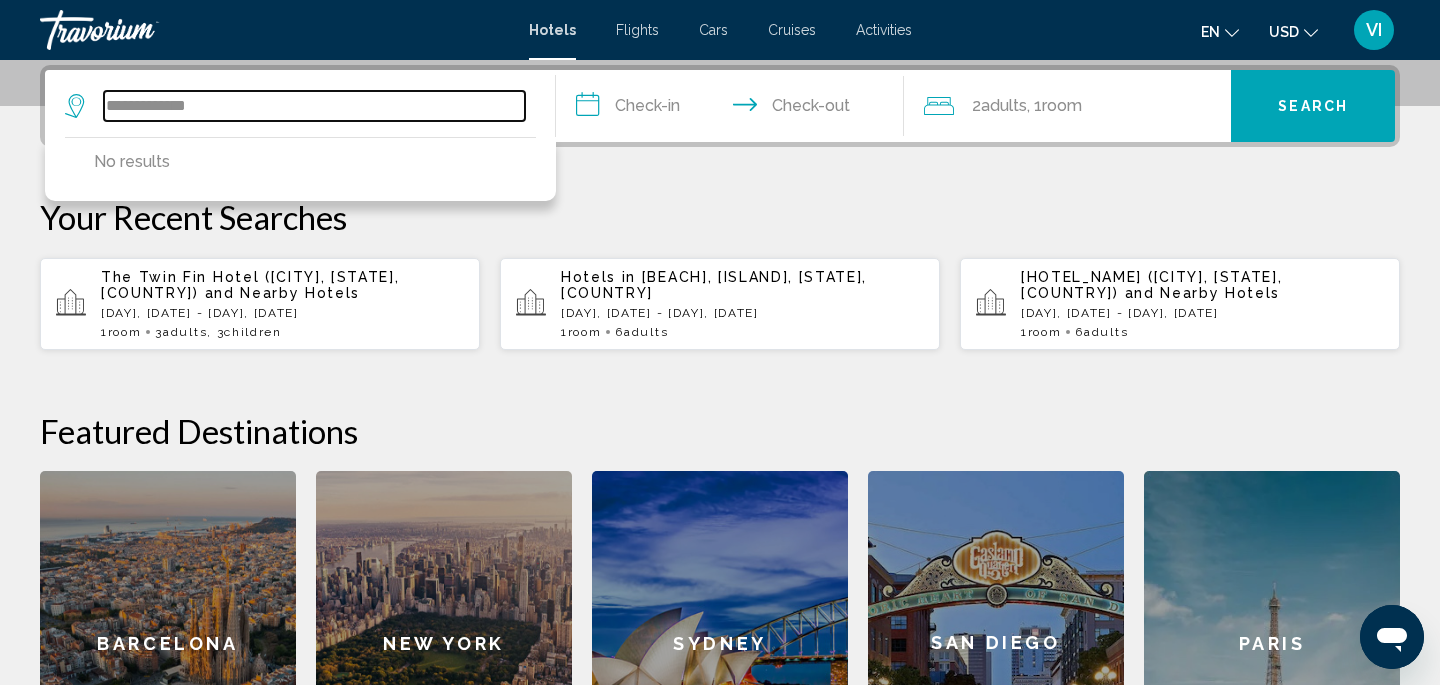 click on "**********" at bounding box center (314, 106) 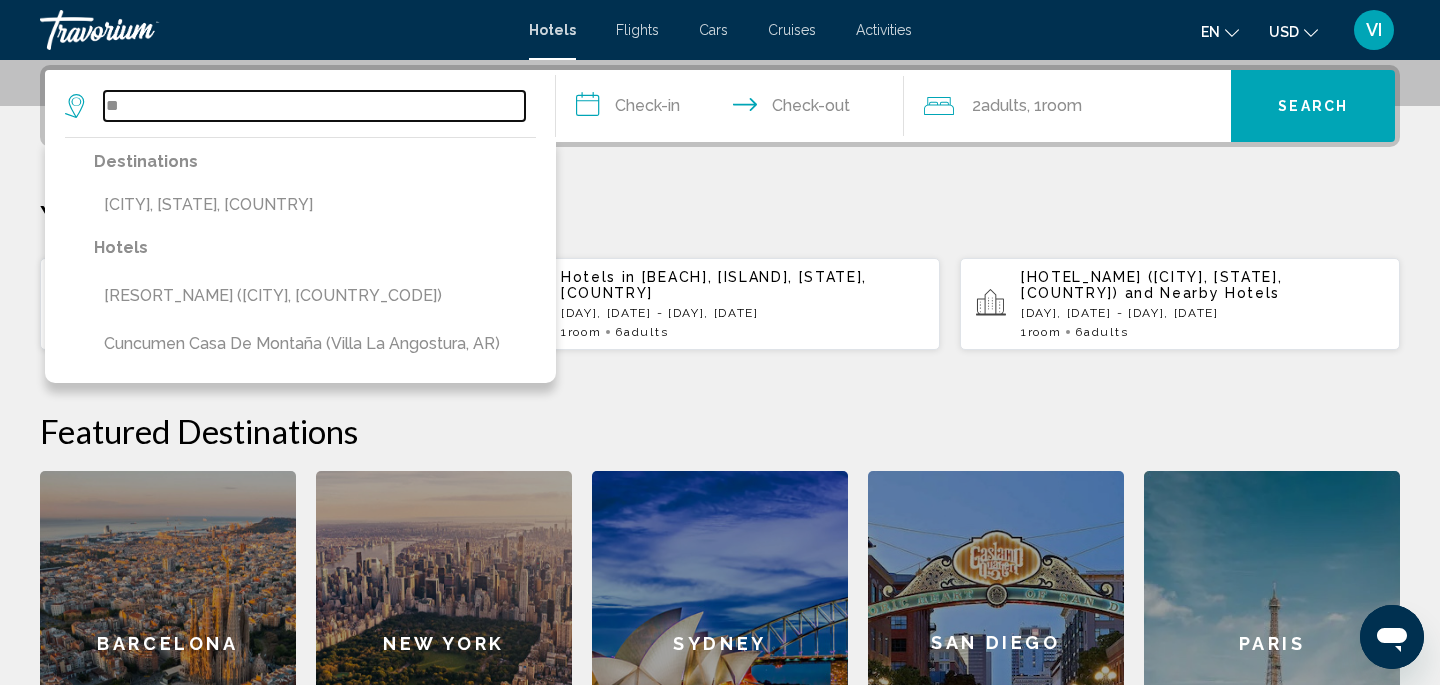 type on "*" 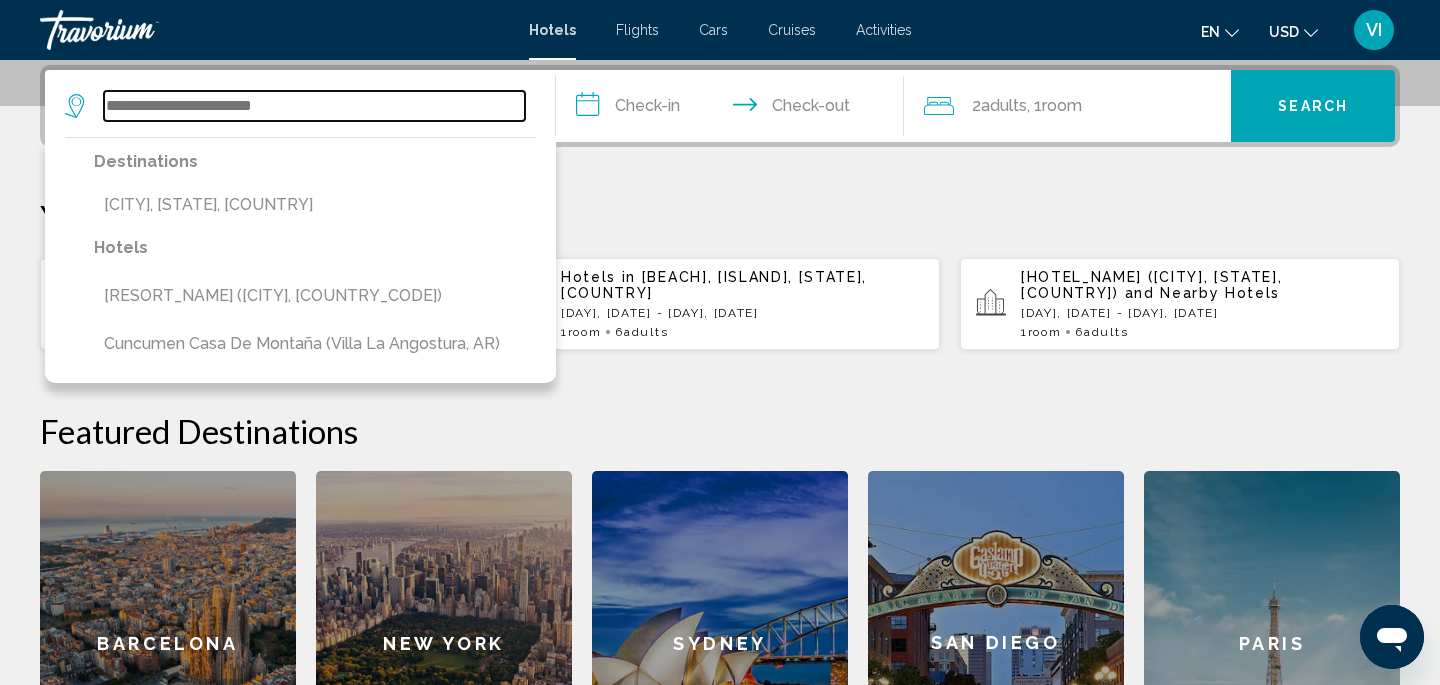 click at bounding box center (314, 106) 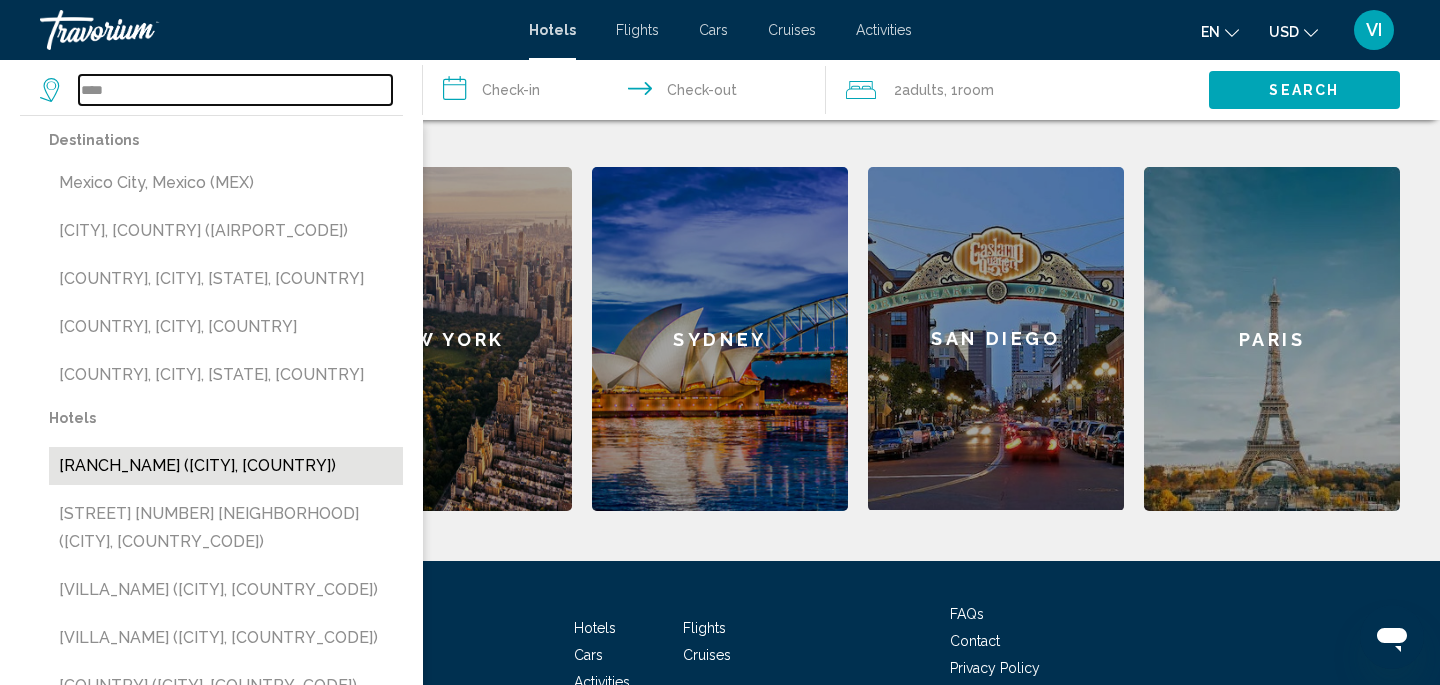 scroll, scrollTop: 797, scrollLeft: 0, axis: vertical 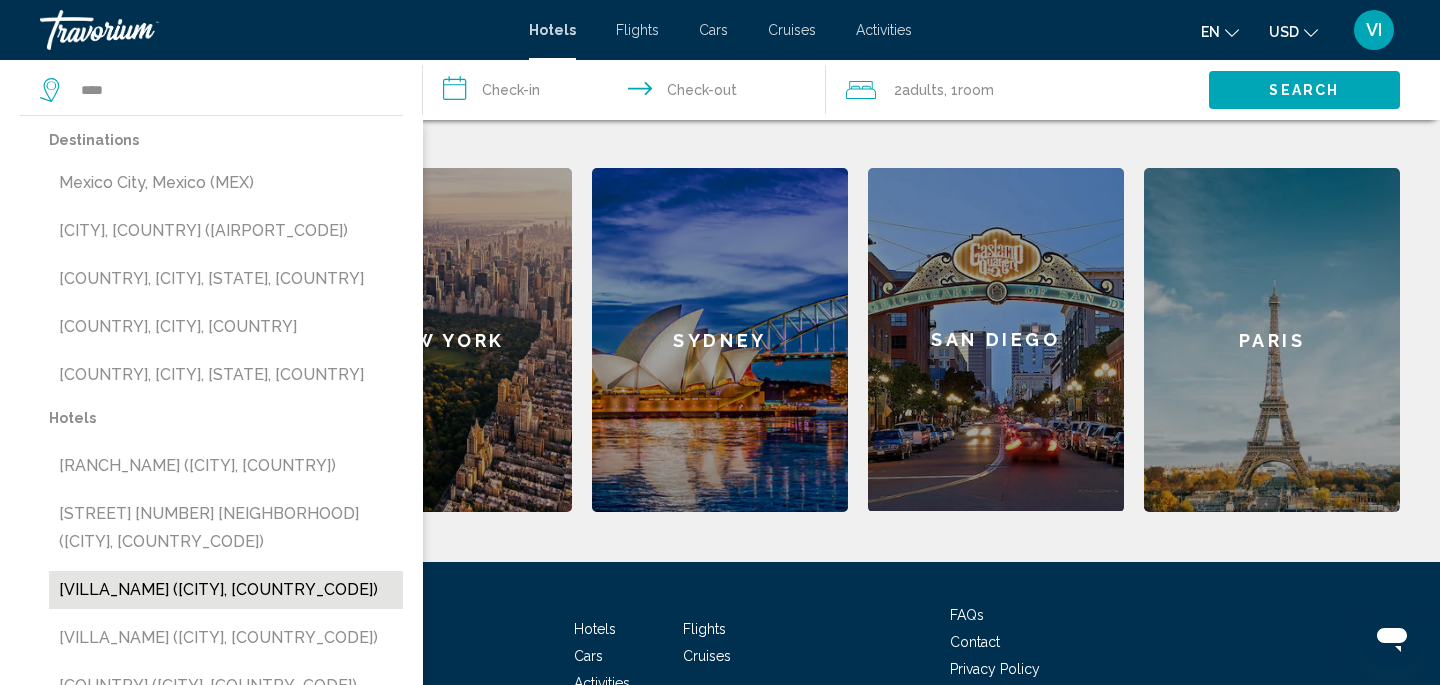 click on "Mexican Villa Cancun (Cancun, MX)" at bounding box center (226, 590) 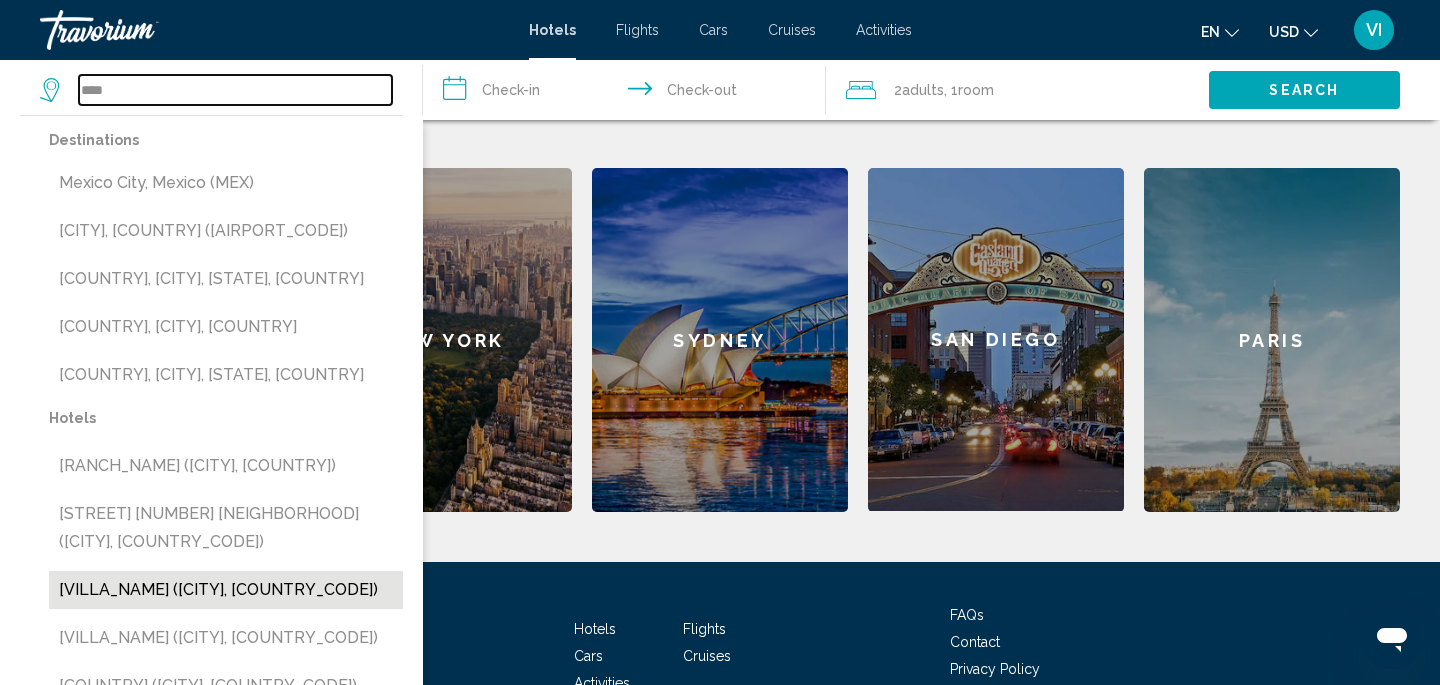 type on "**********" 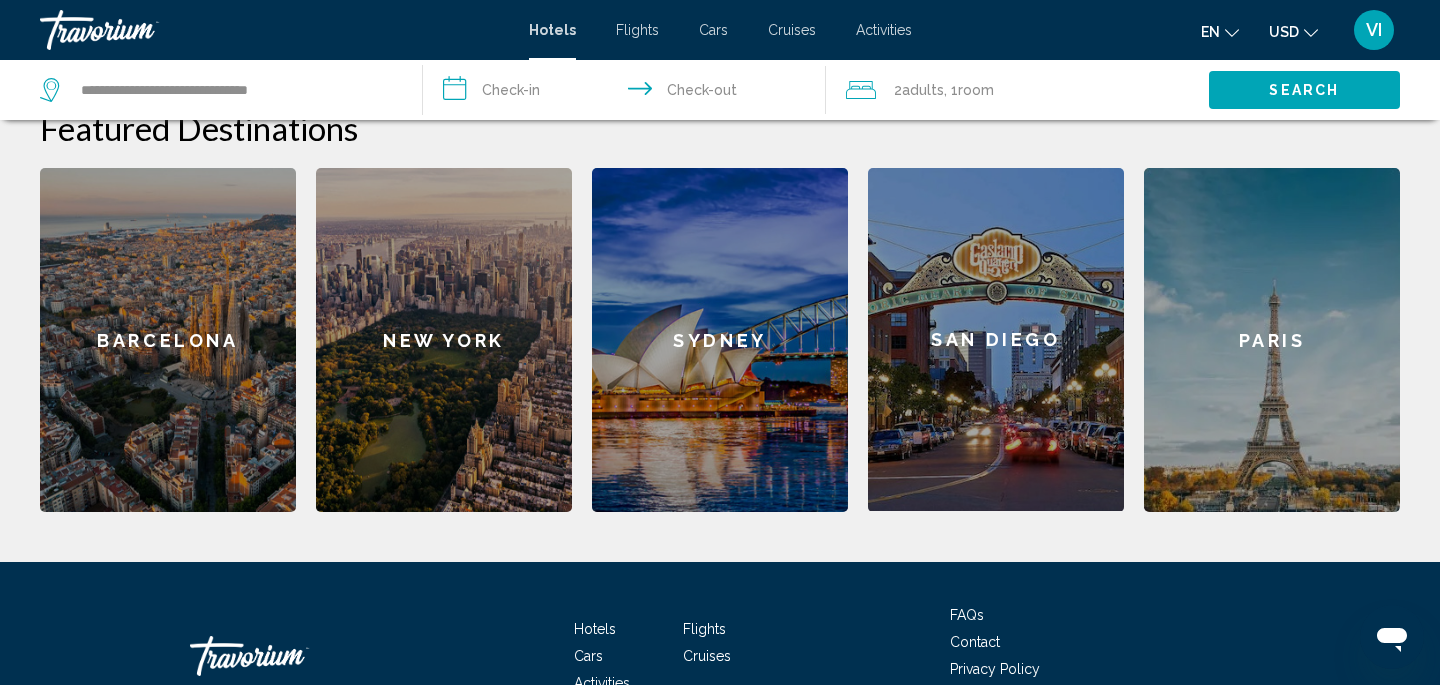 click on "**********" at bounding box center (628, 93) 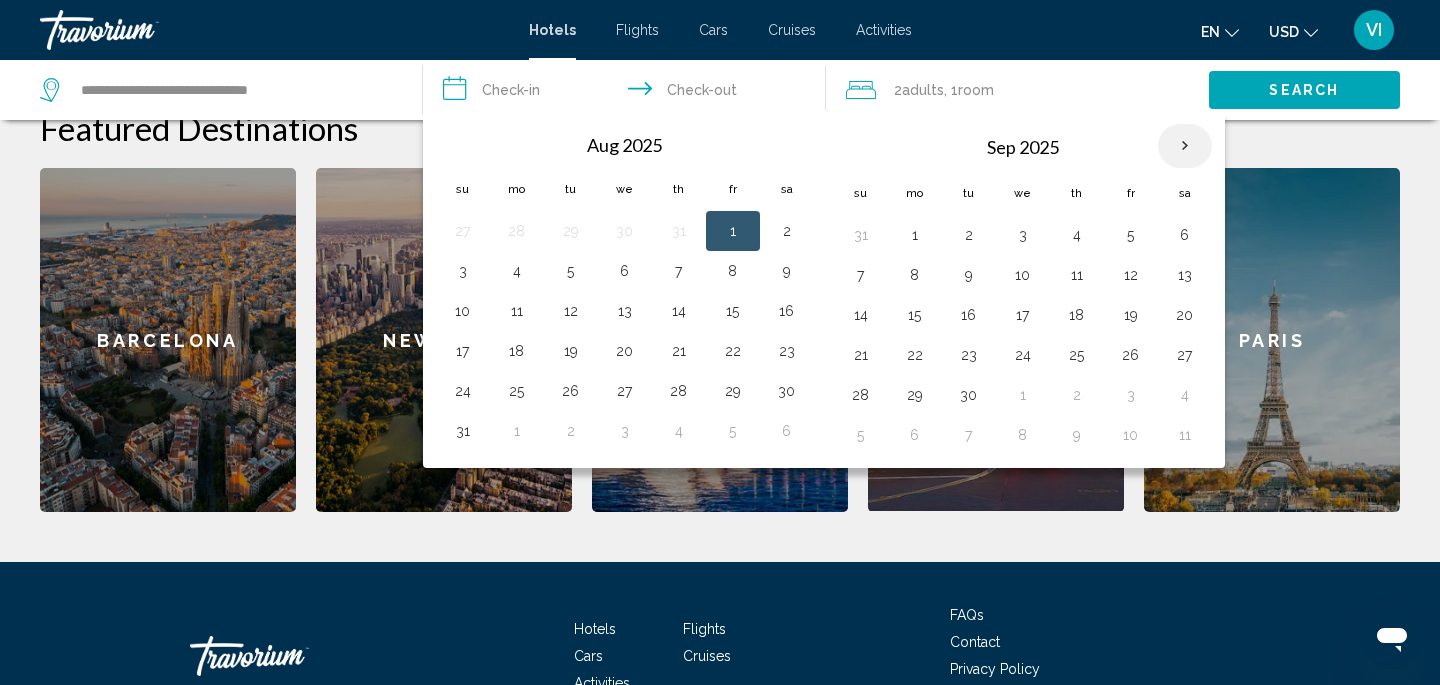 click at bounding box center [1185, 146] 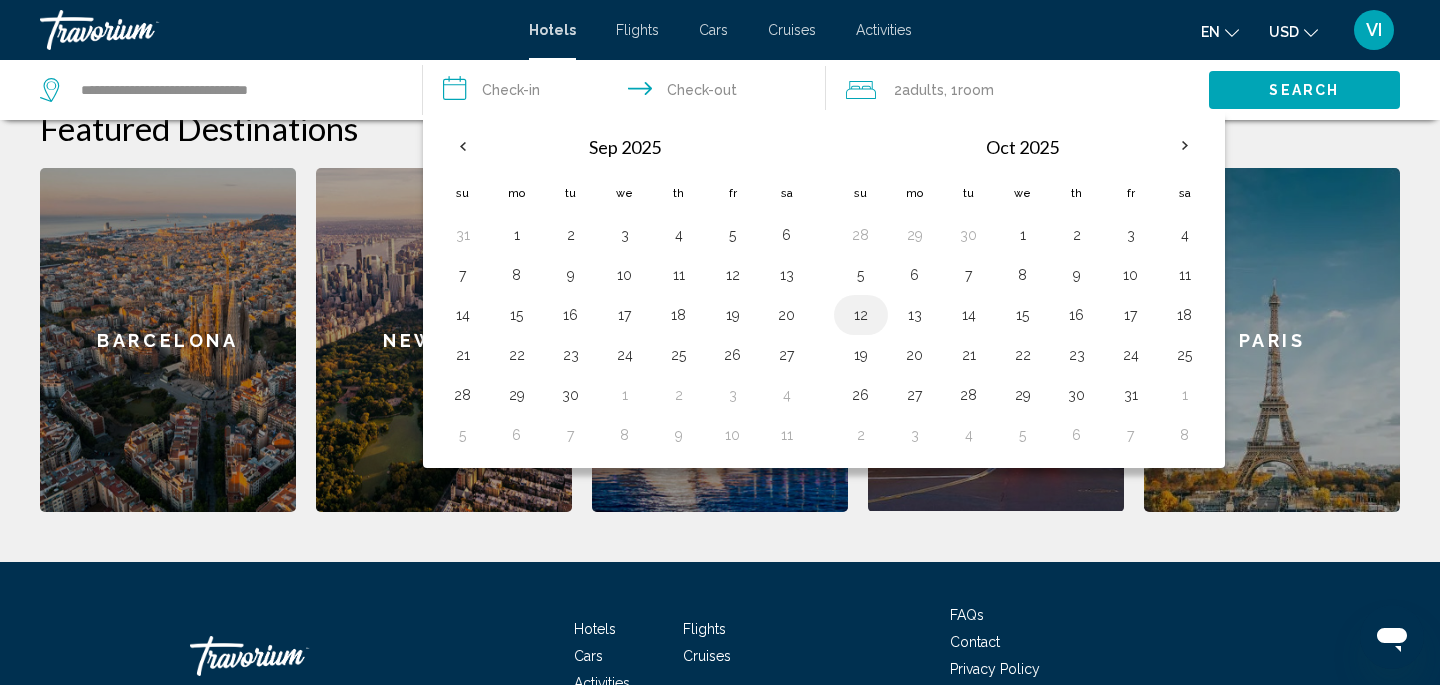 click on "12" at bounding box center [861, 315] 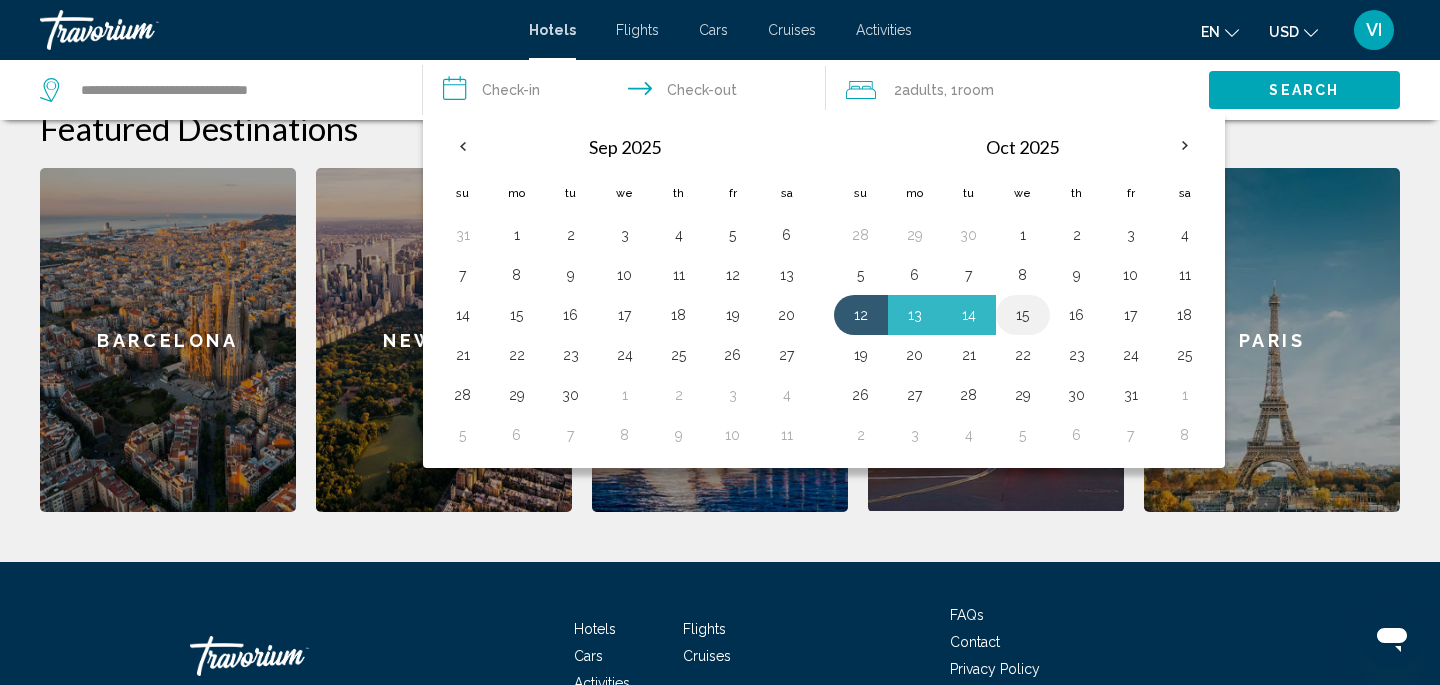 click on "15" at bounding box center (1023, 315) 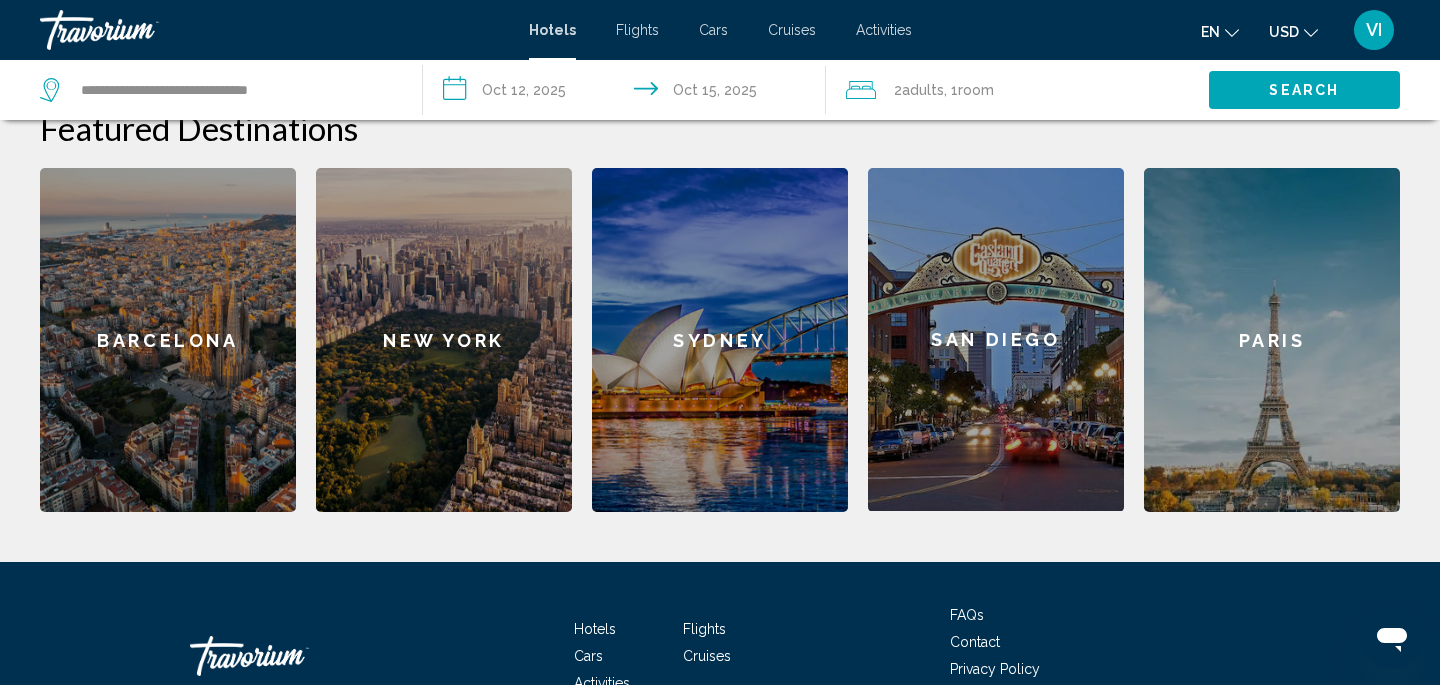 click on "Room" 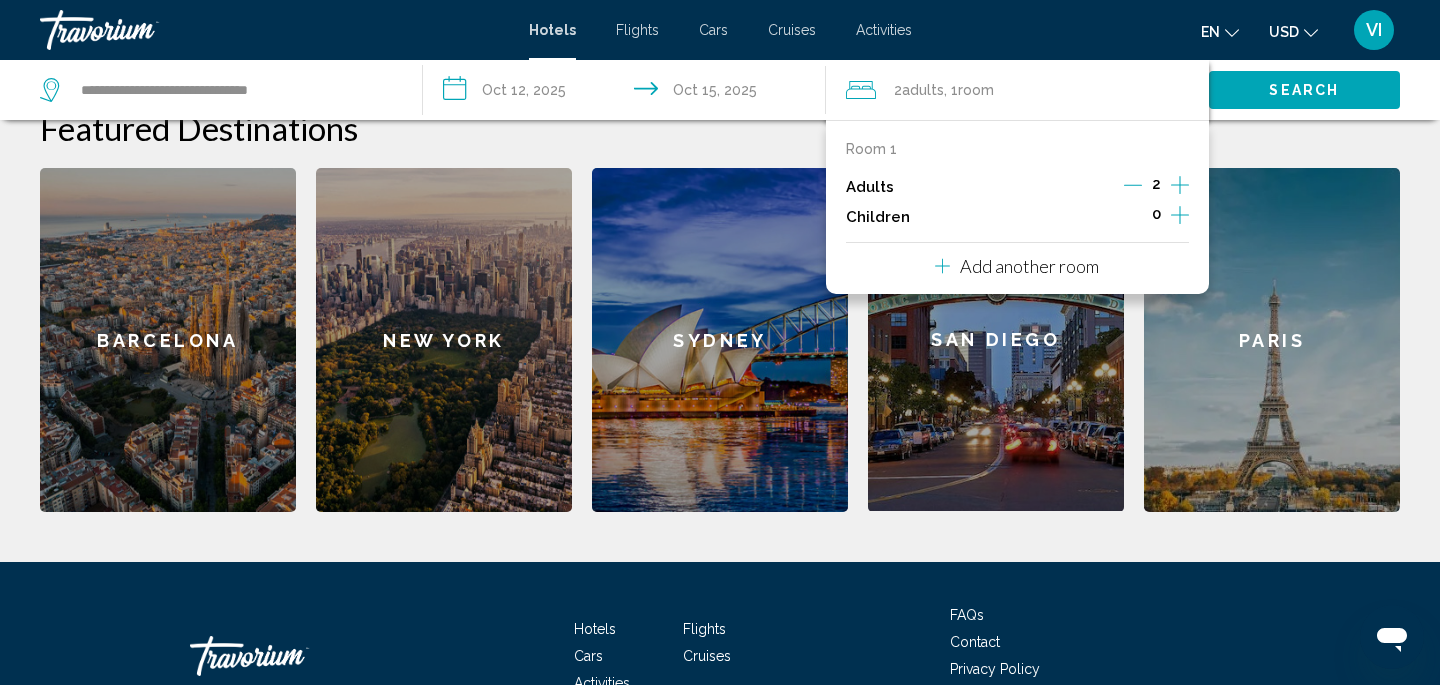 click 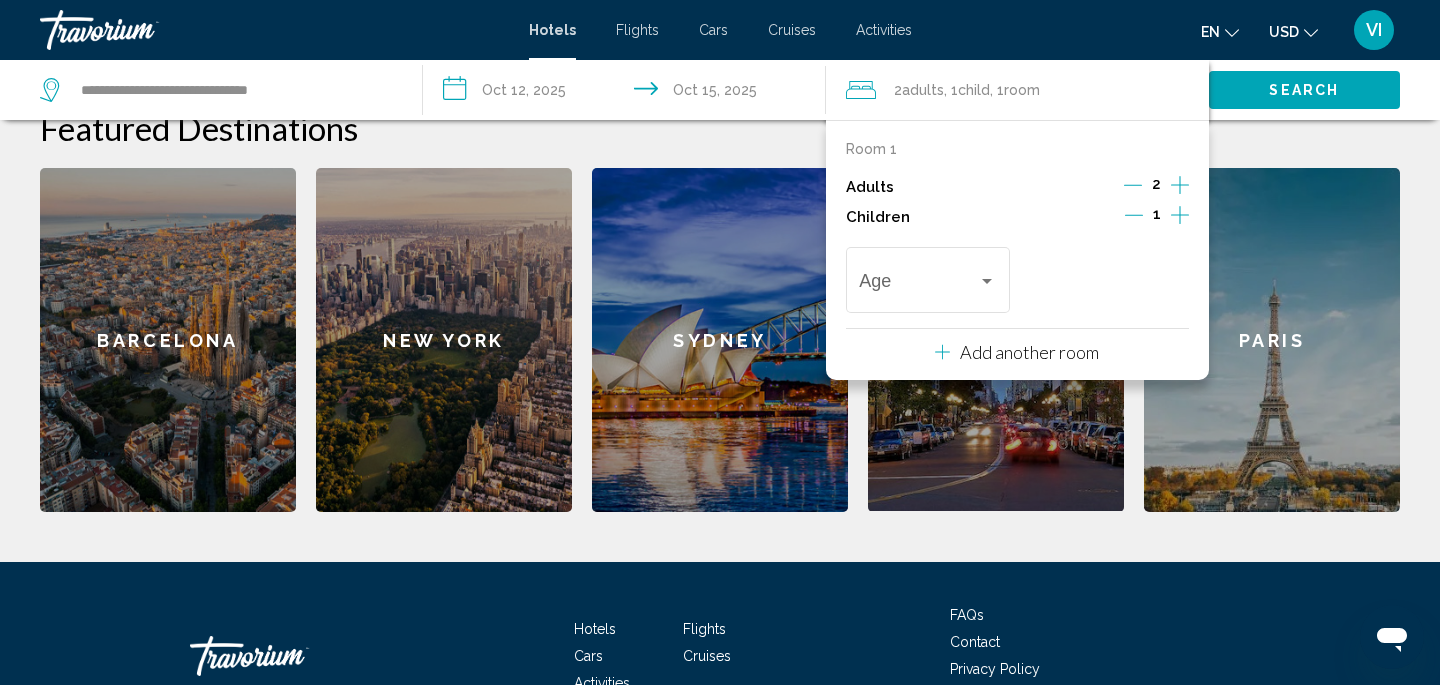 click 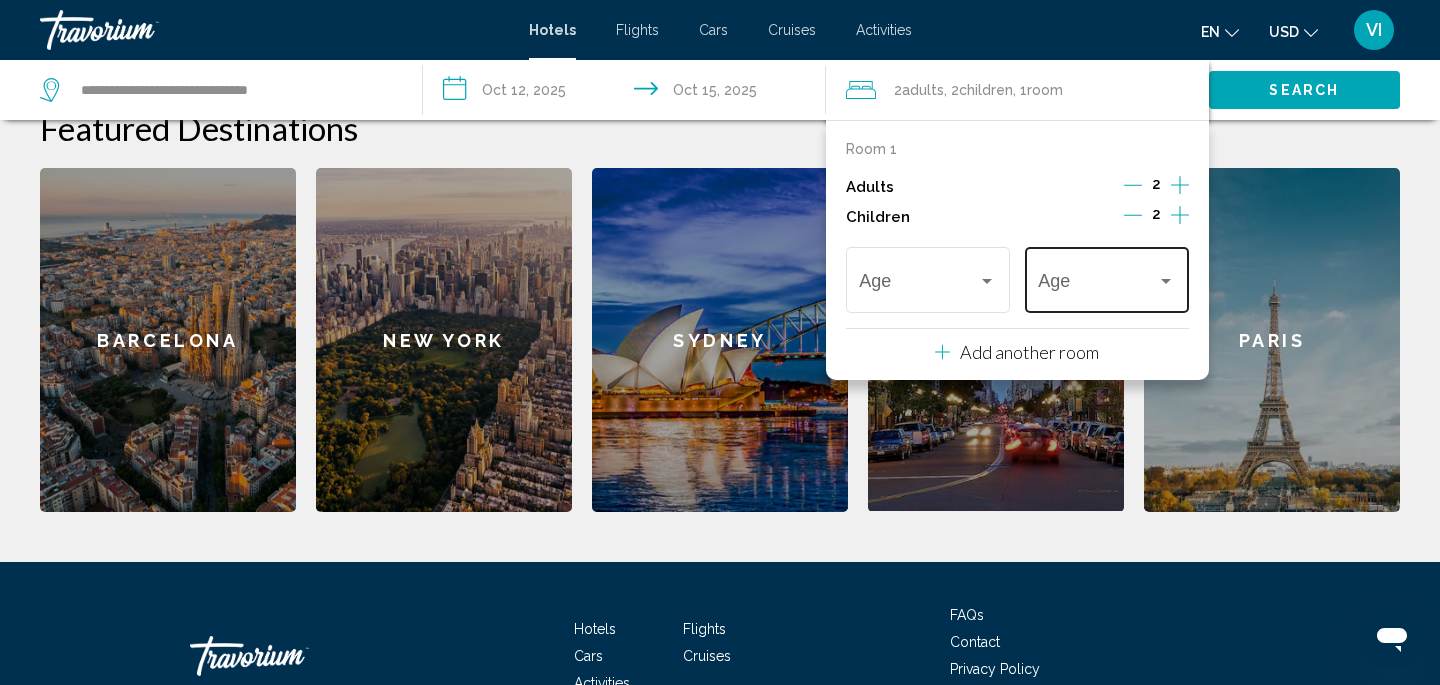click at bounding box center [1166, 281] 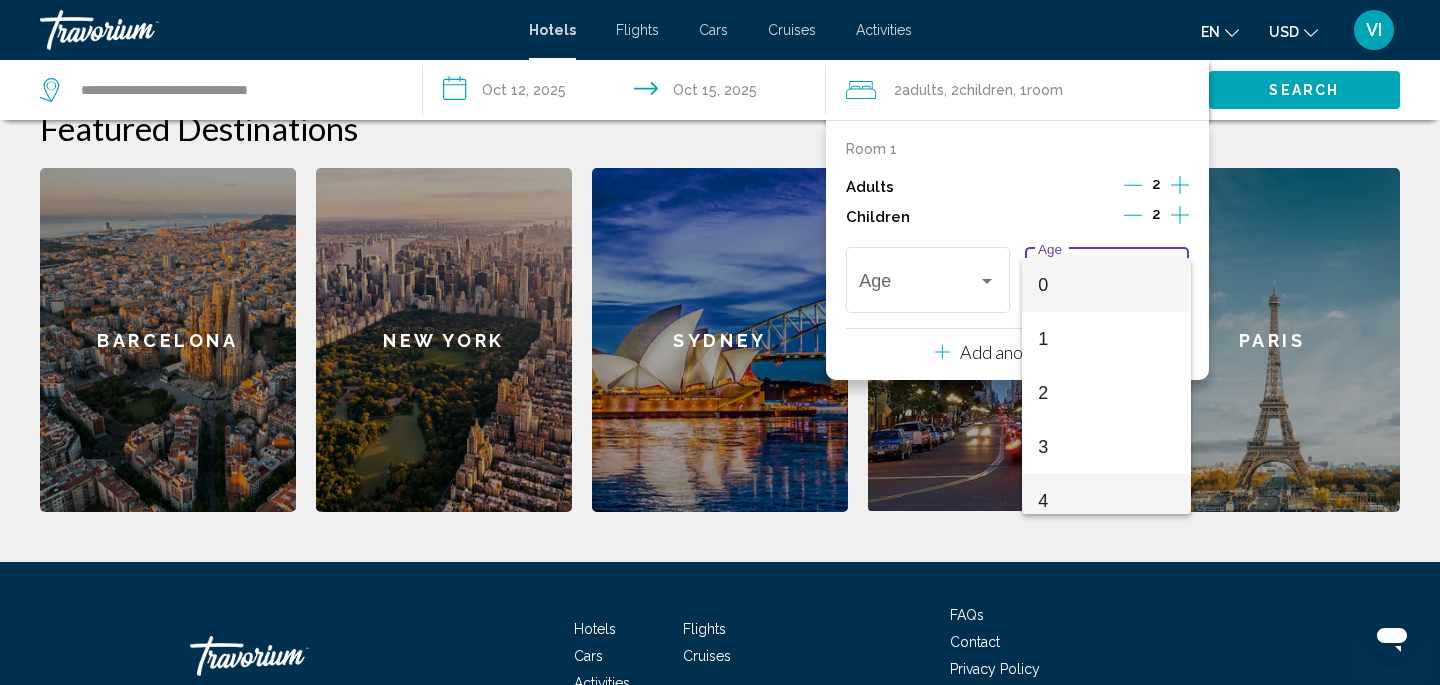 click on "4" at bounding box center [1106, 501] 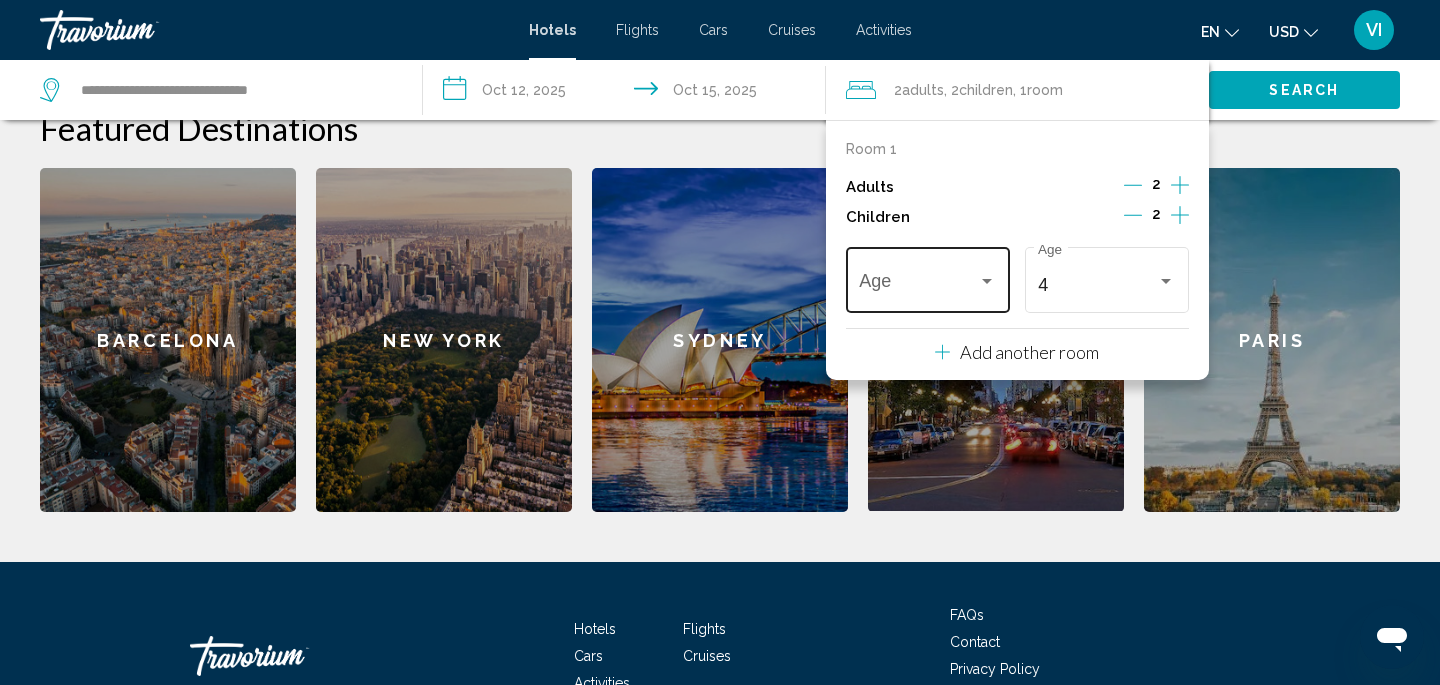 click on "Age" at bounding box center [927, 277] 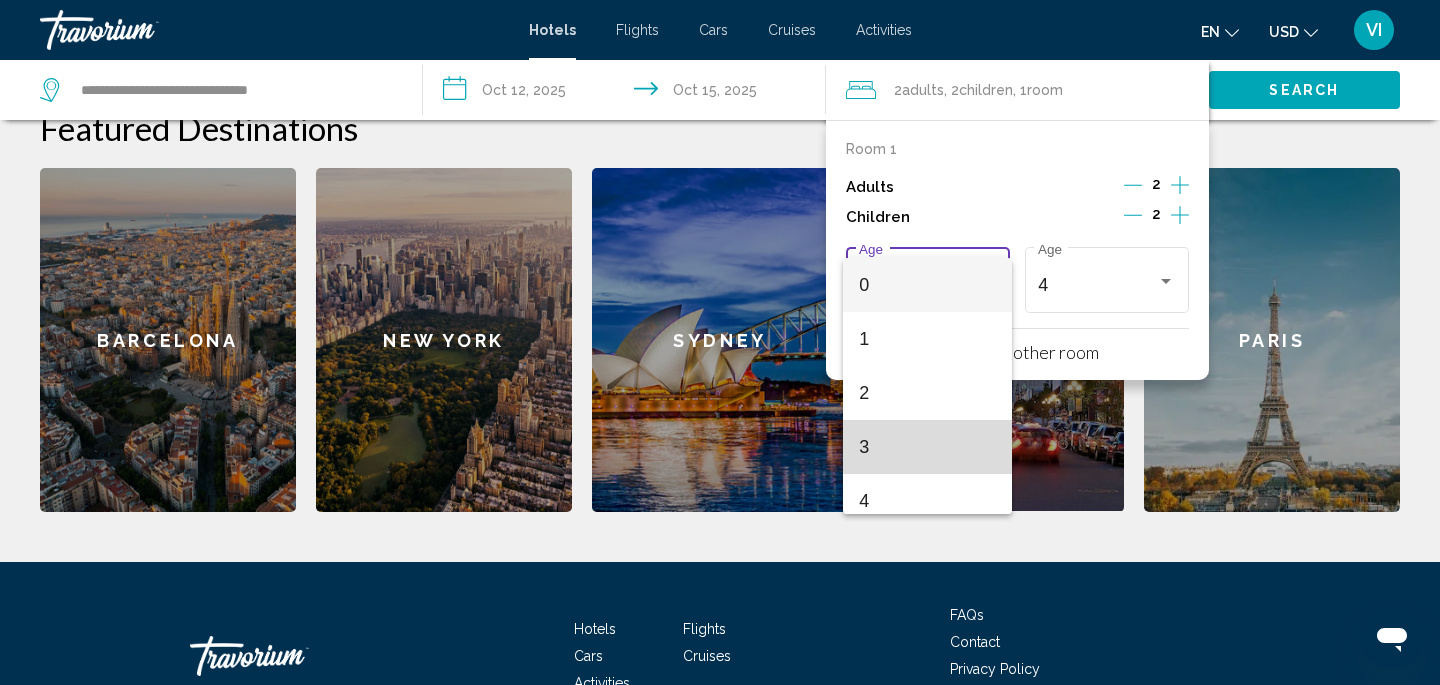 click on "3" at bounding box center (927, 447) 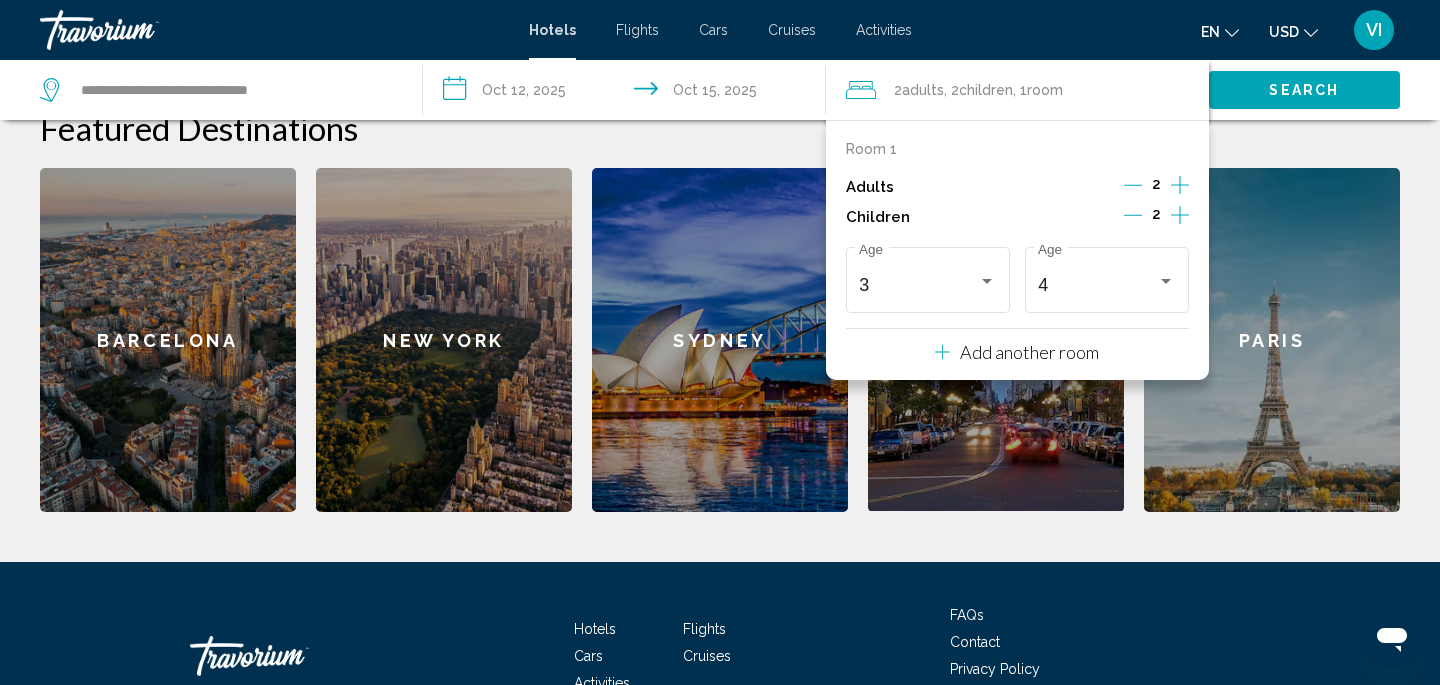 click on "Add another room" at bounding box center (1029, 352) 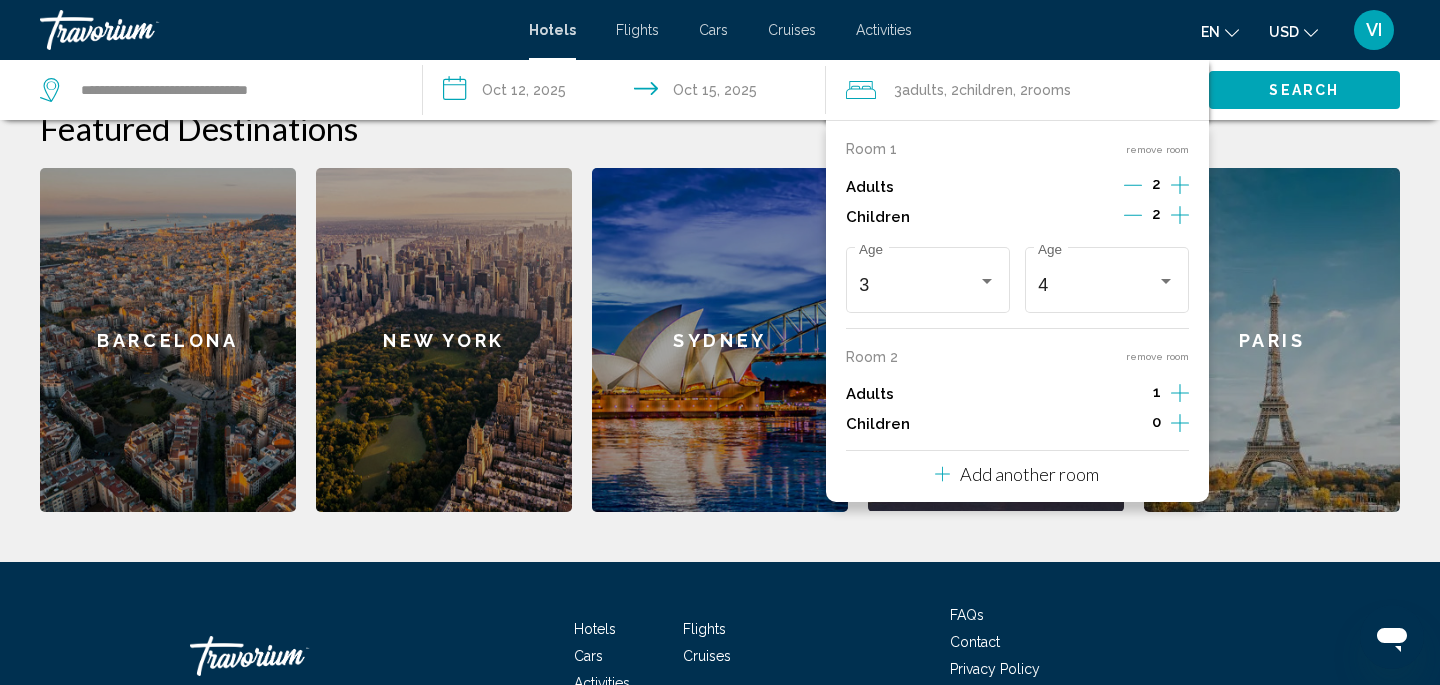 click 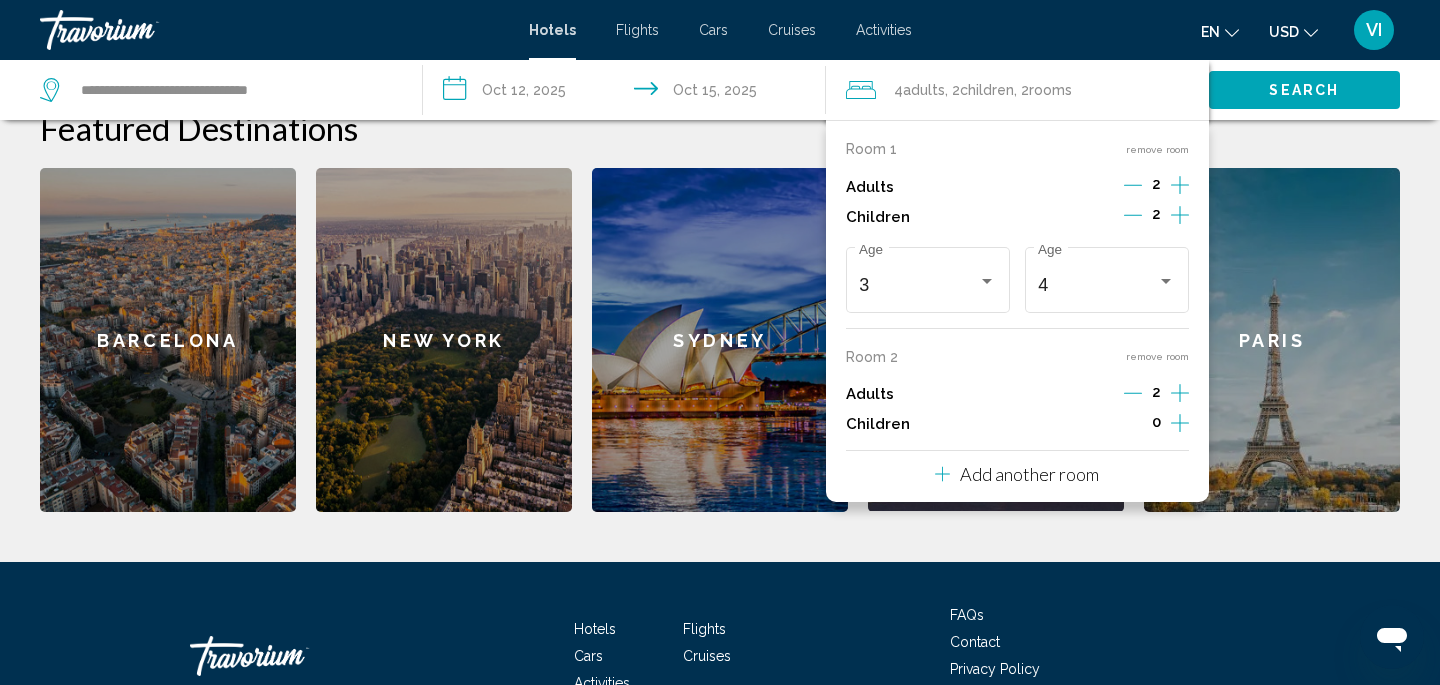click 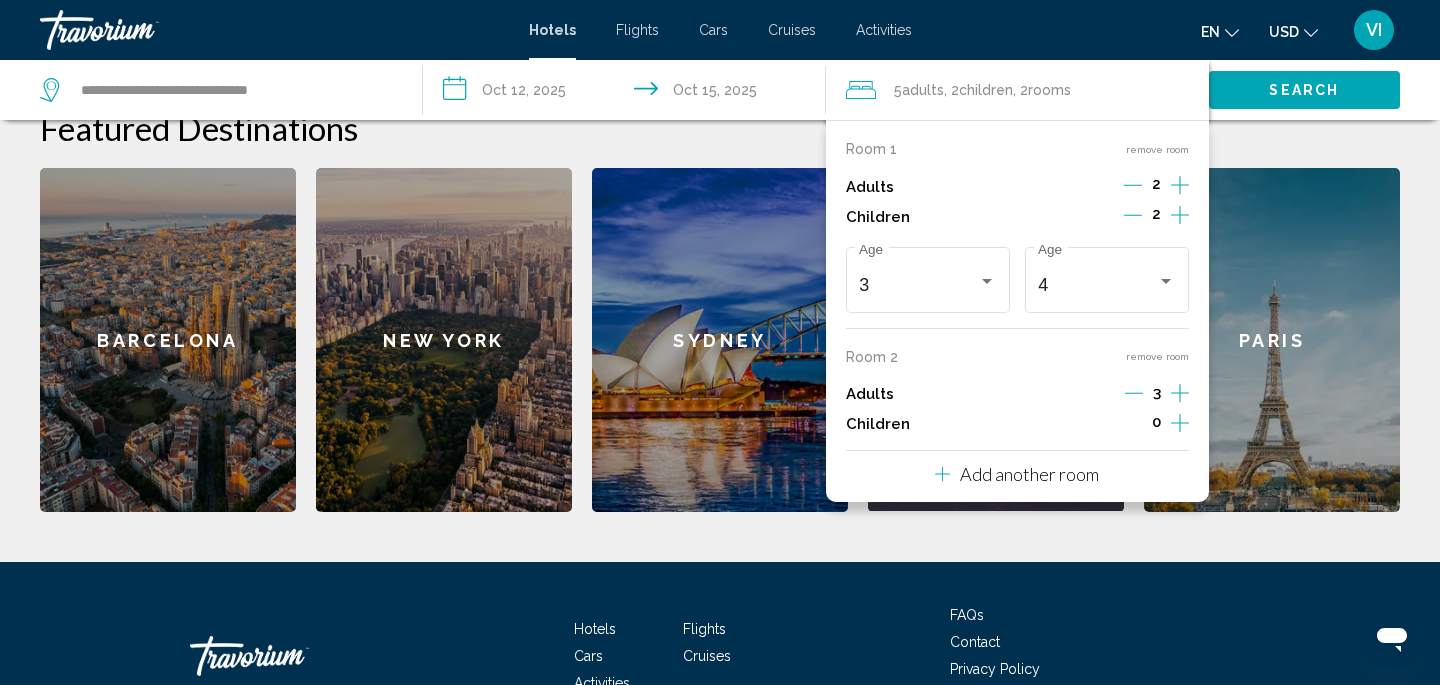 click 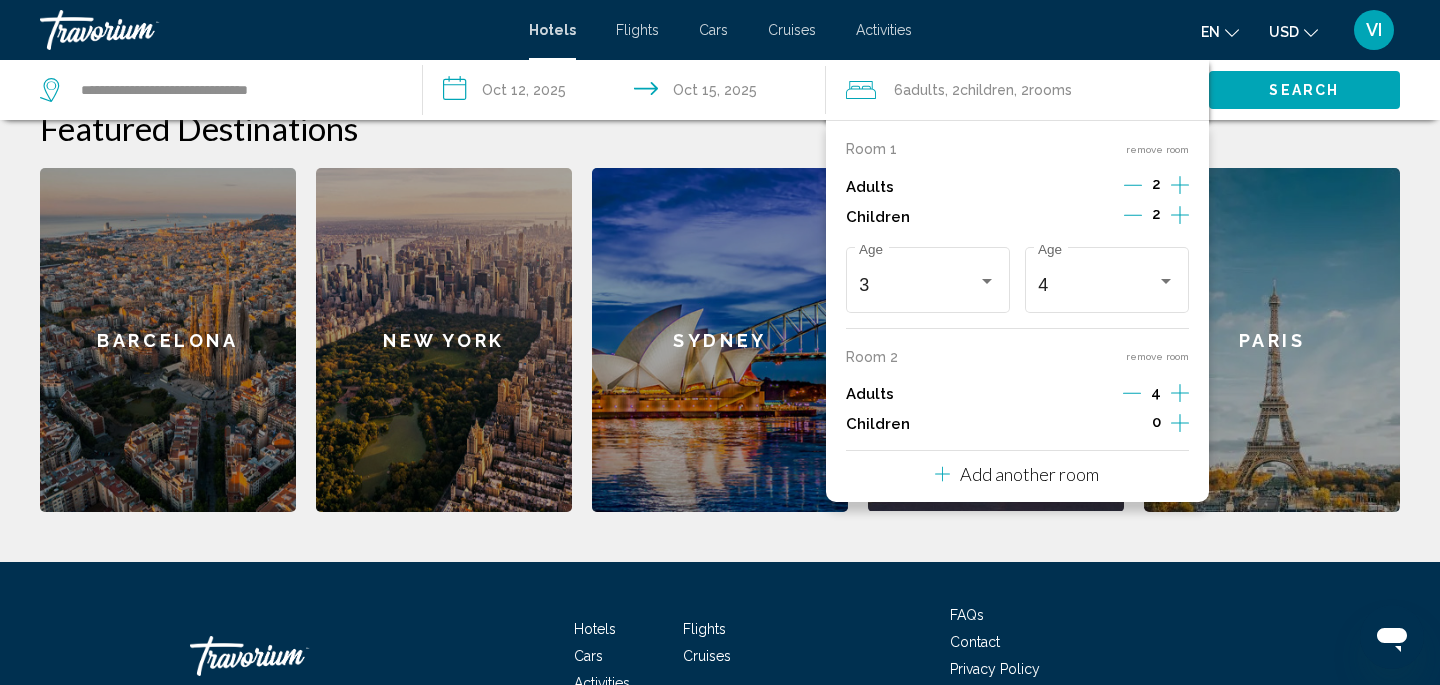 click on "Search" at bounding box center [1304, 89] 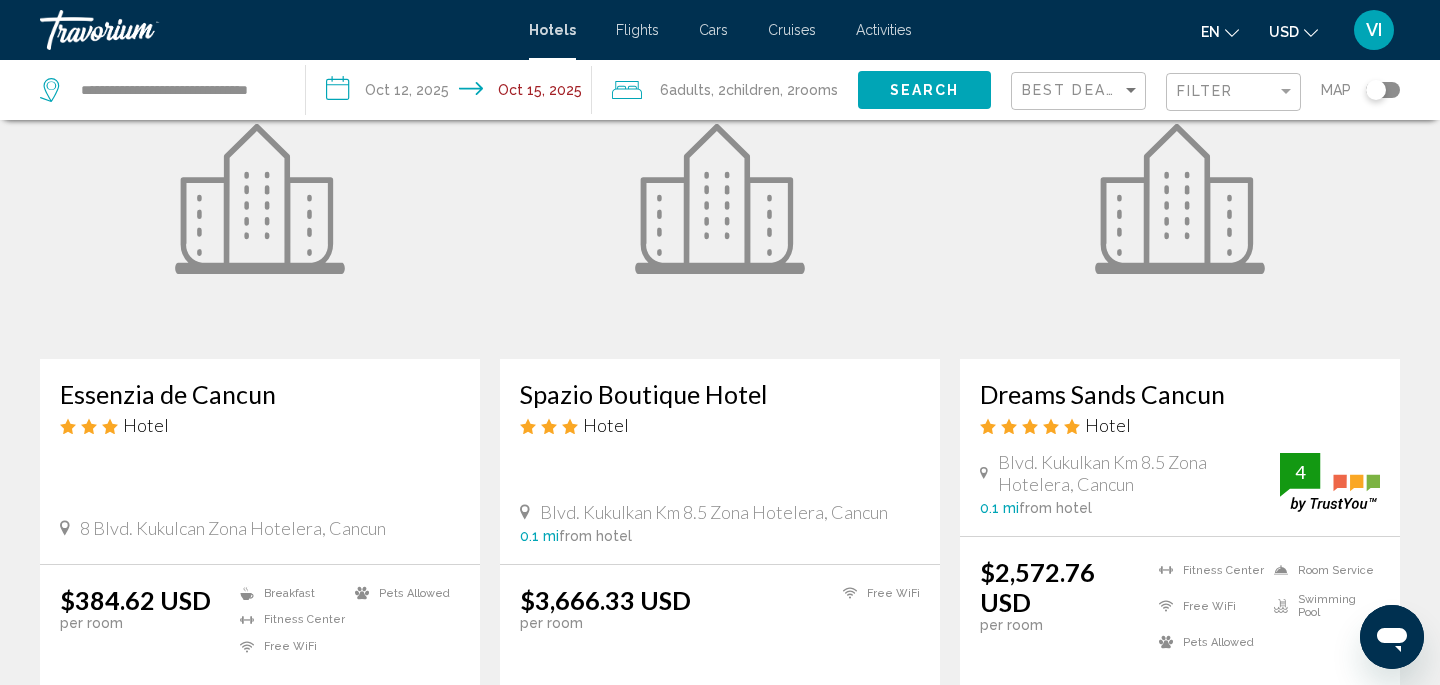 scroll, scrollTop: 0, scrollLeft: 0, axis: both 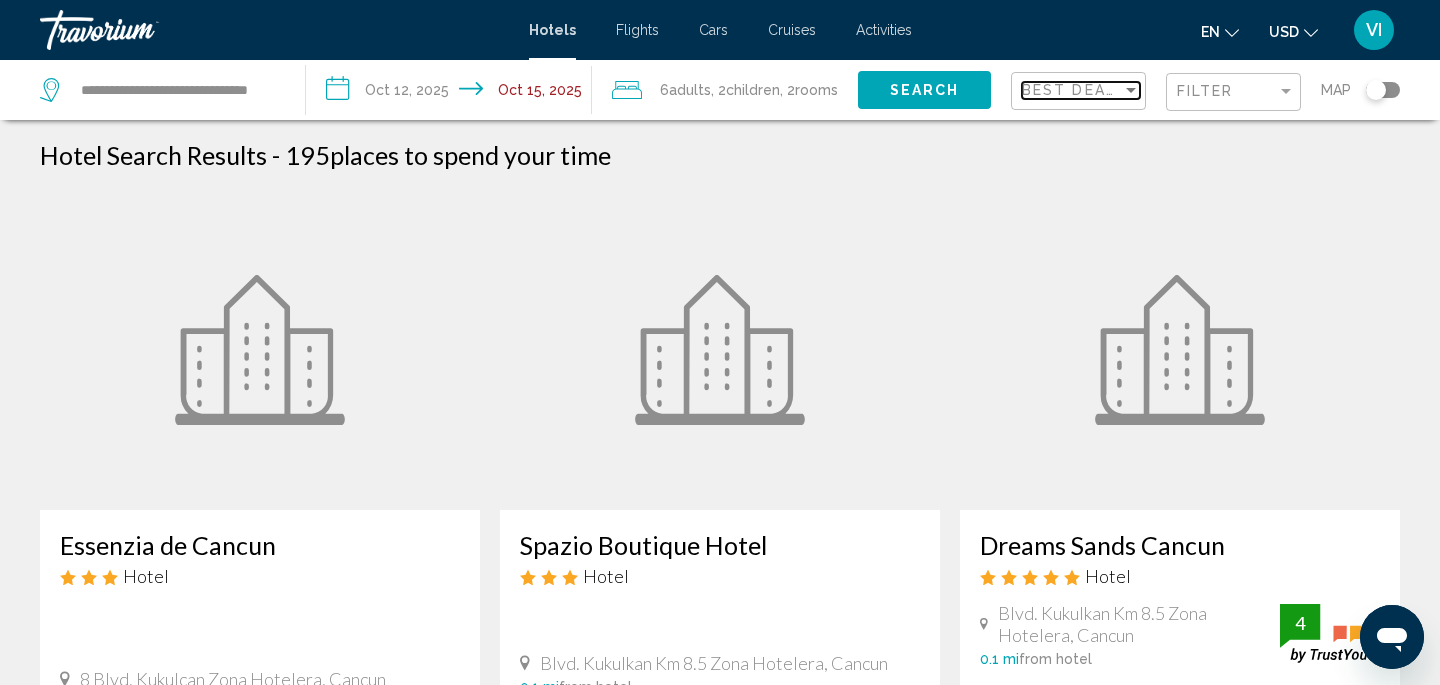click at bounding box center [1131, 90] 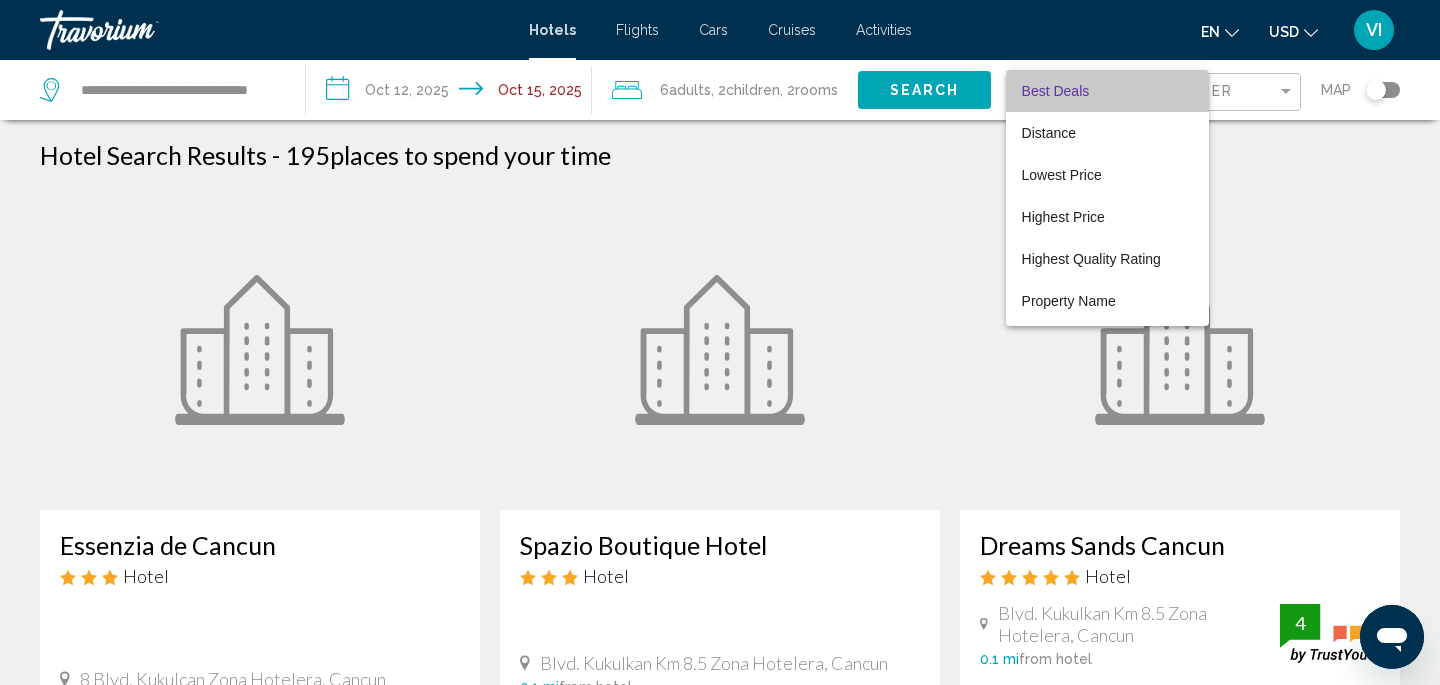 click on "Best Deals" at bounding box center (1107, 91) 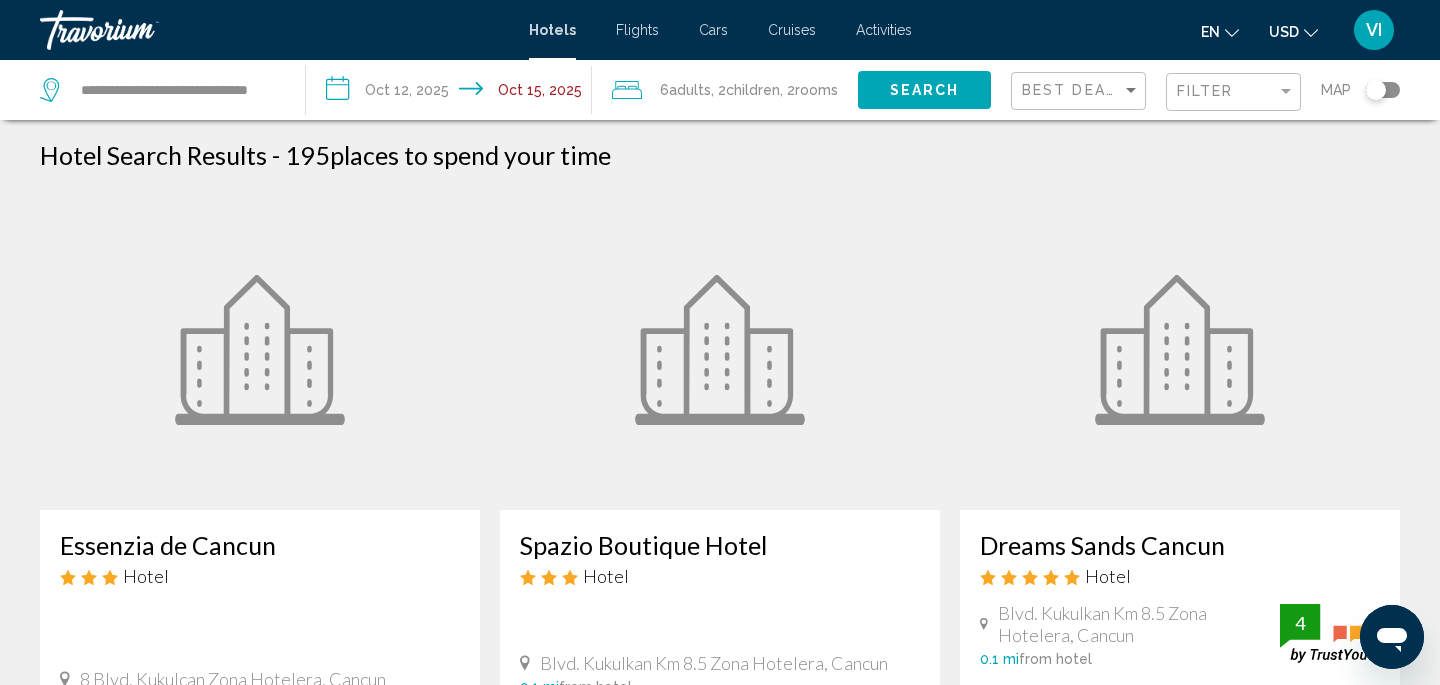 click on "Filter" 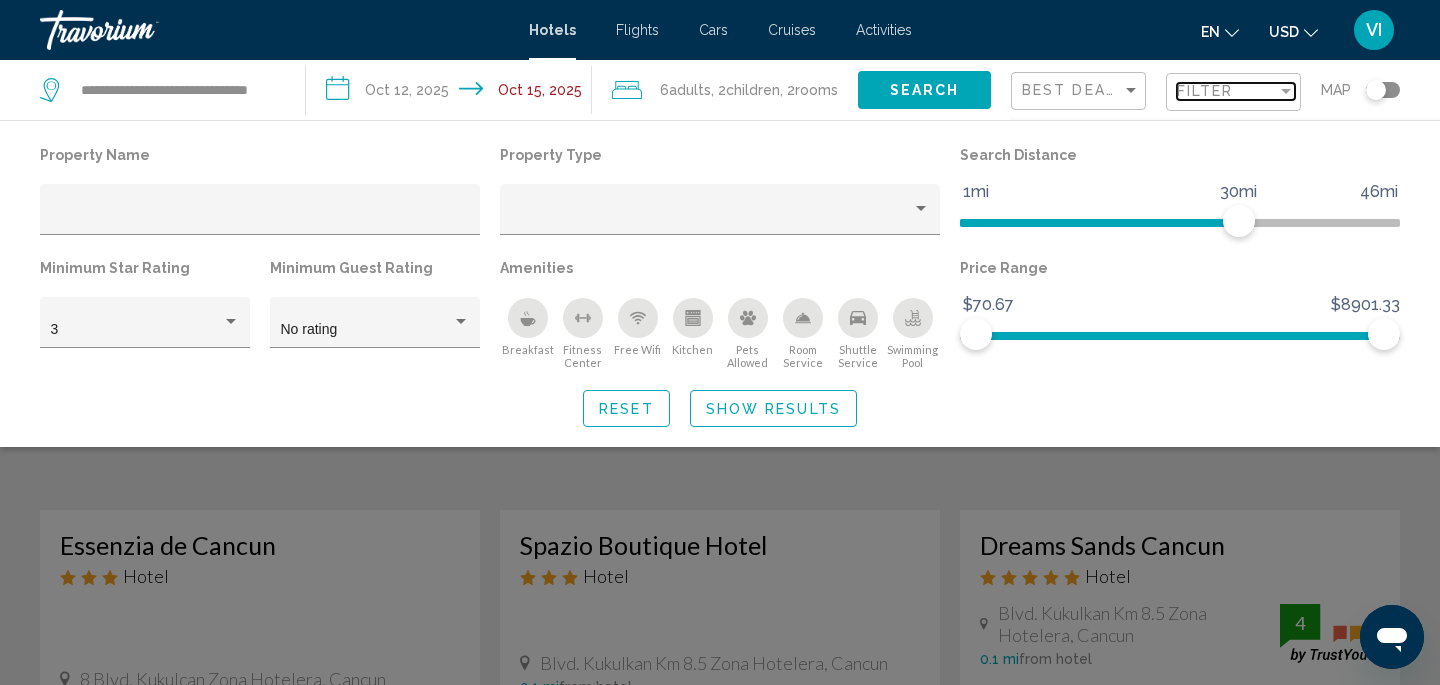 click on "Filter" at bounding box center [1227, 91] 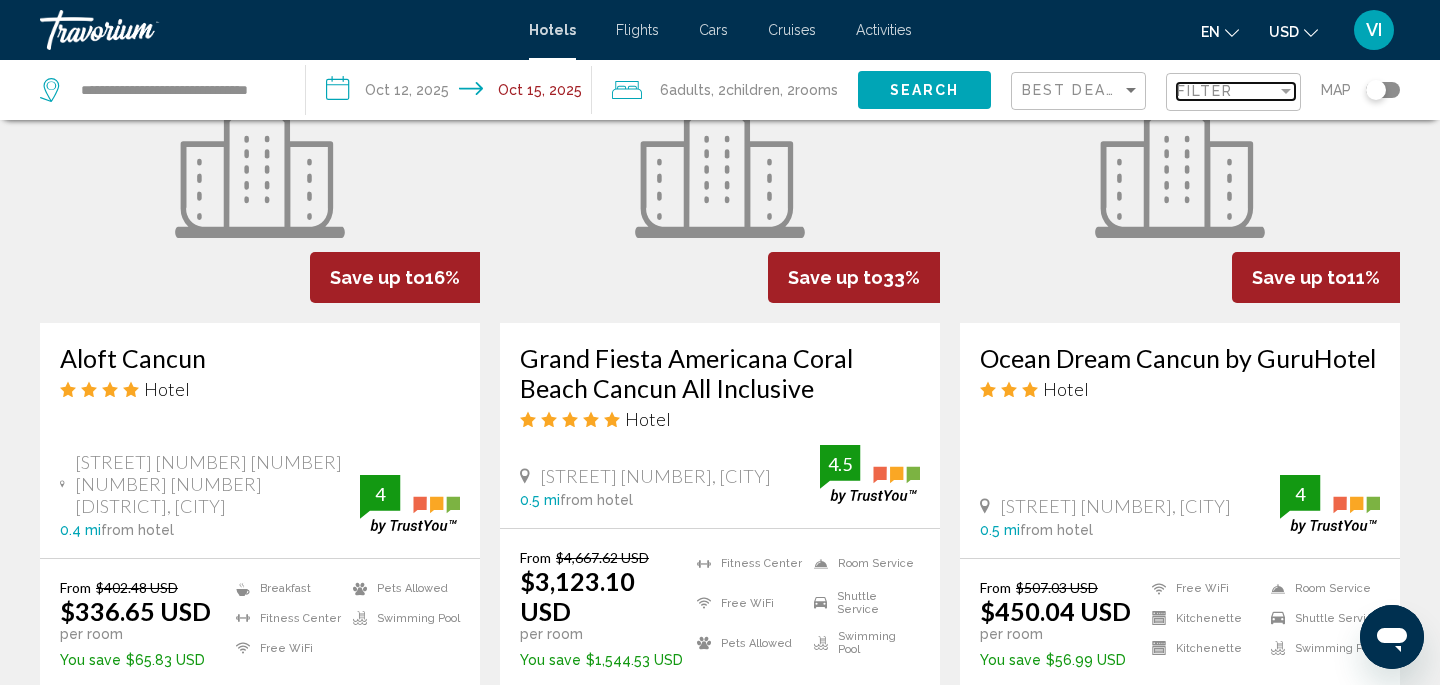 scroll, scrollTop: 2462, scrollLeft: 0, axis: vertical 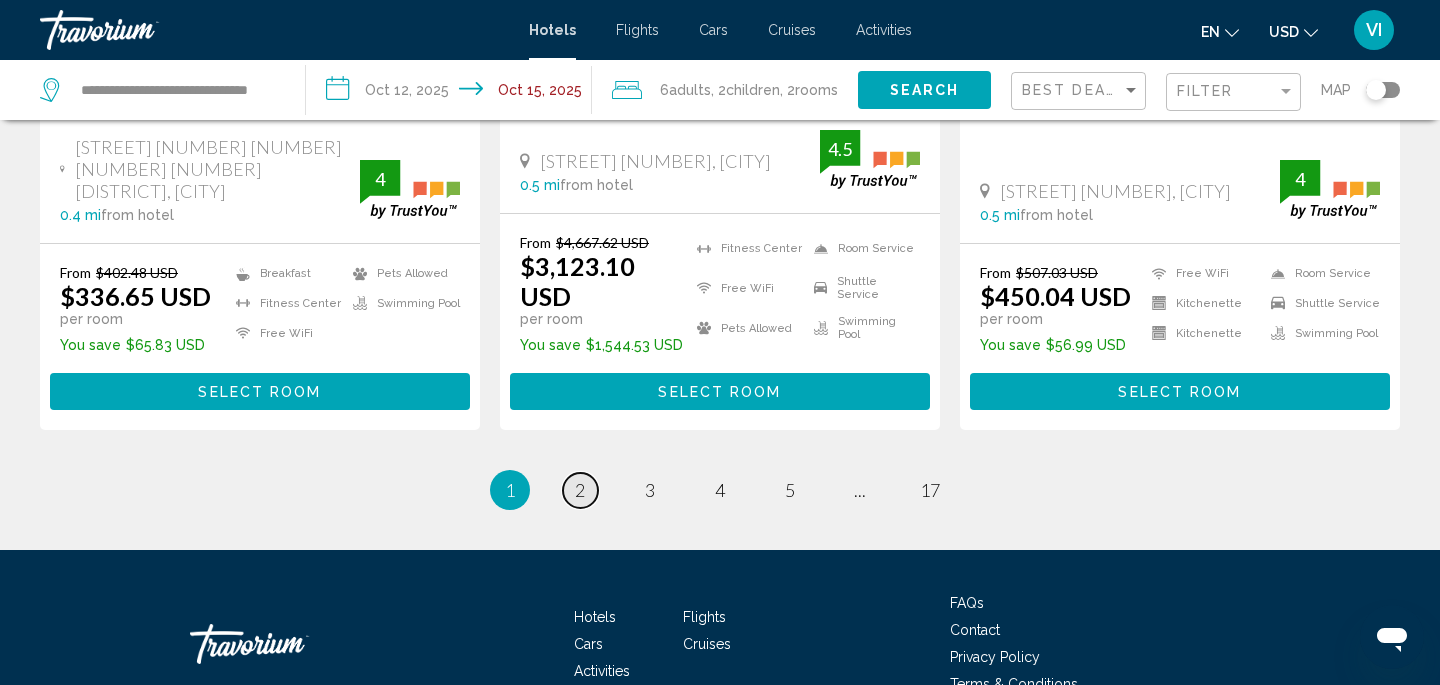 click on "page  2" at bounding box center [580, 490] 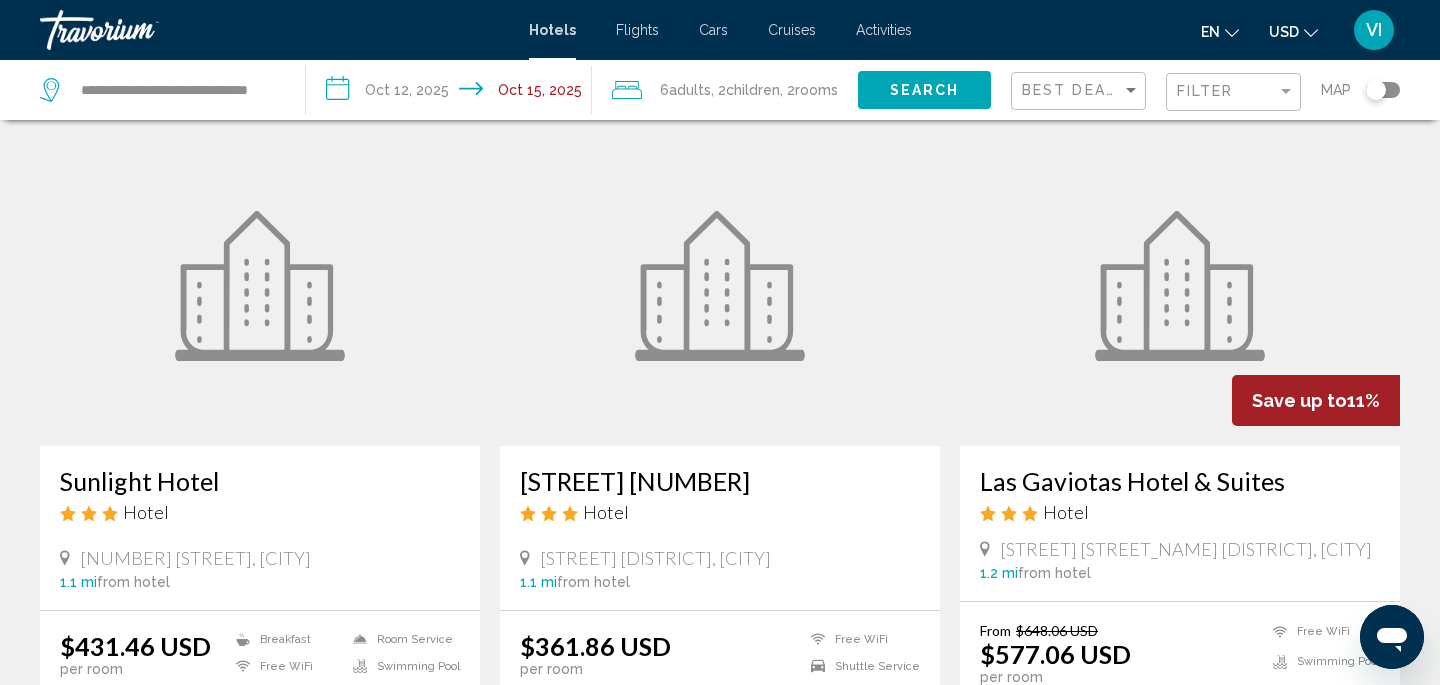scroll, scrollTop: 1576, scrollLeft: 0, axis: vertical 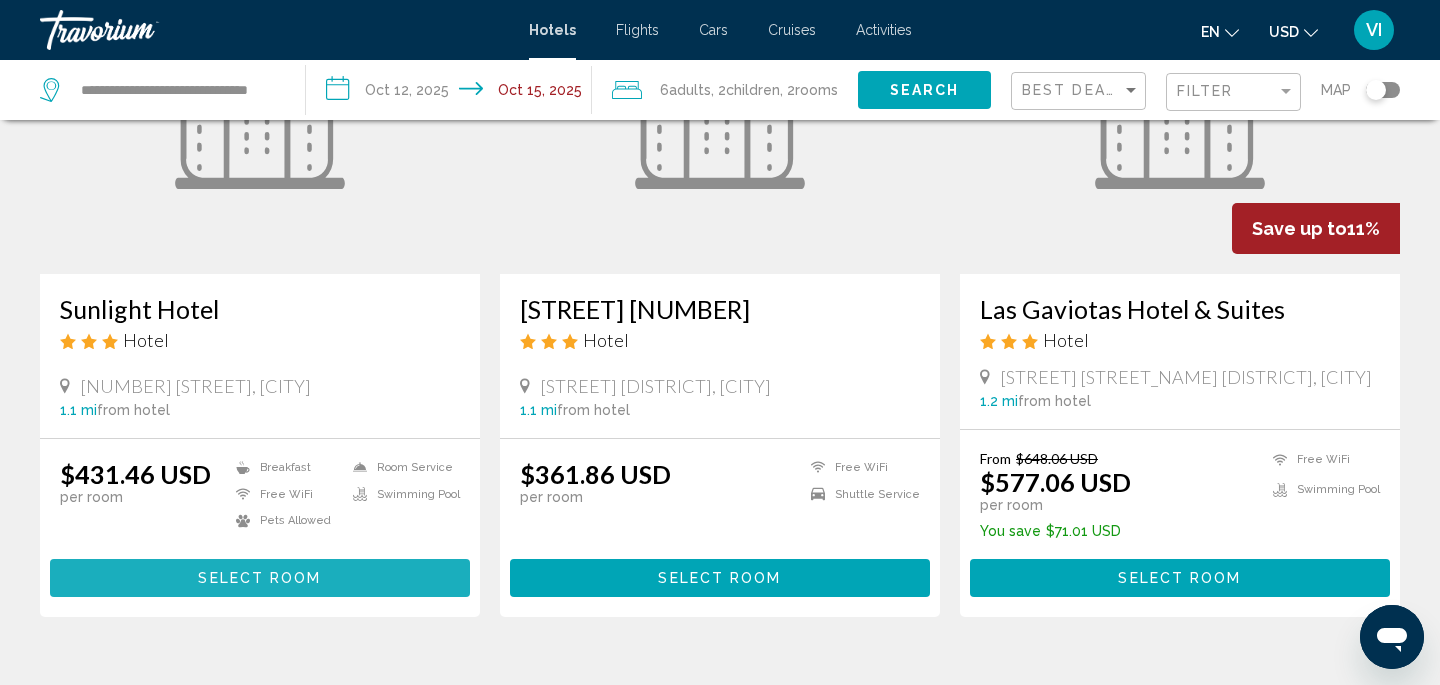 click on "Select Room" at bounding box center (259, 579) 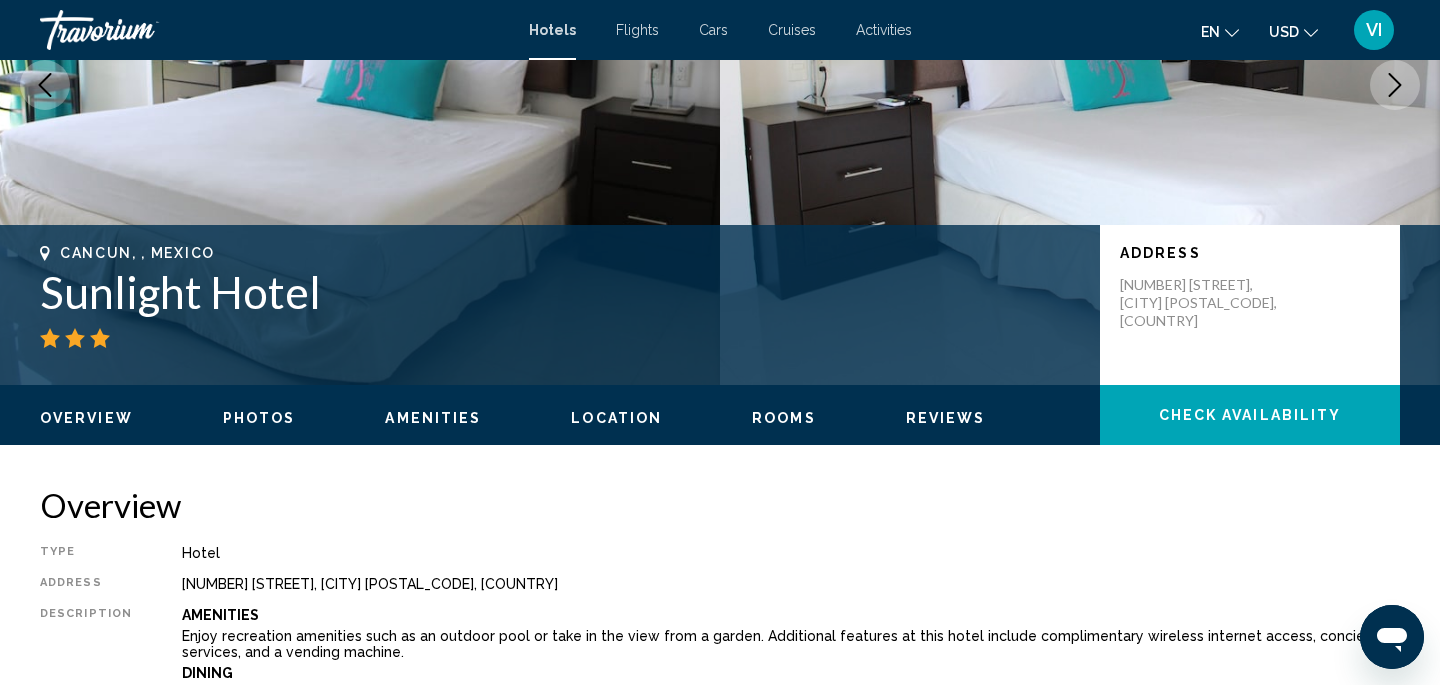 scroll, scrollTop: 0, scrollLeft: 0, axis: both 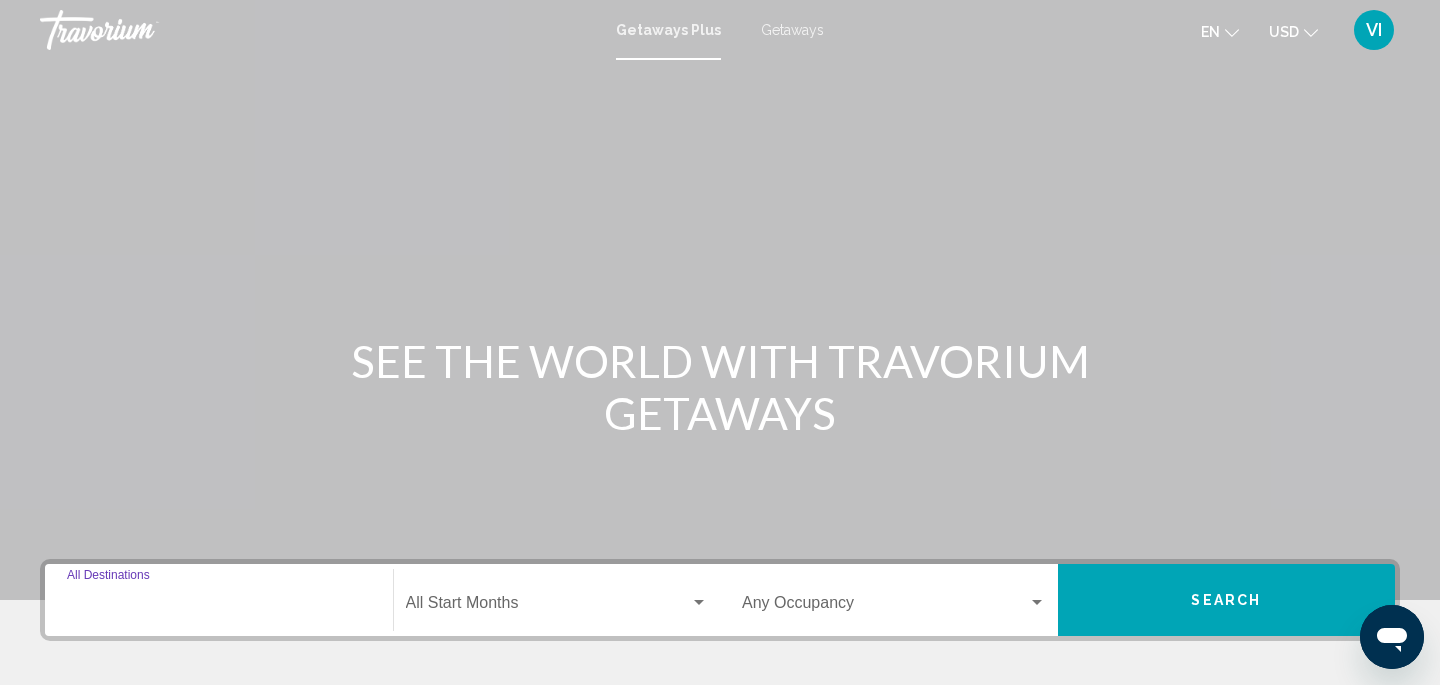 click on "Destination All Destinations" at bounding box center [219, 607] 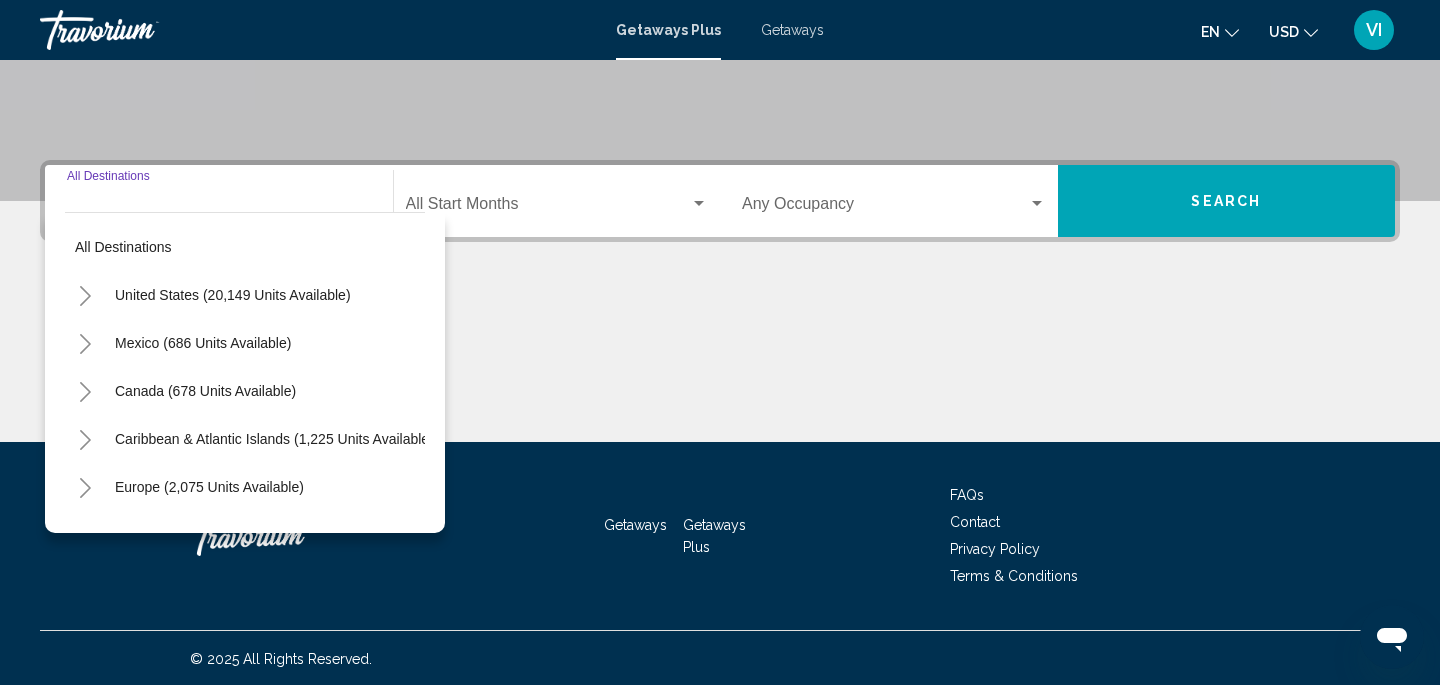 scroll, scrollTop: 401, scrollLeft: 0, axis: vertical 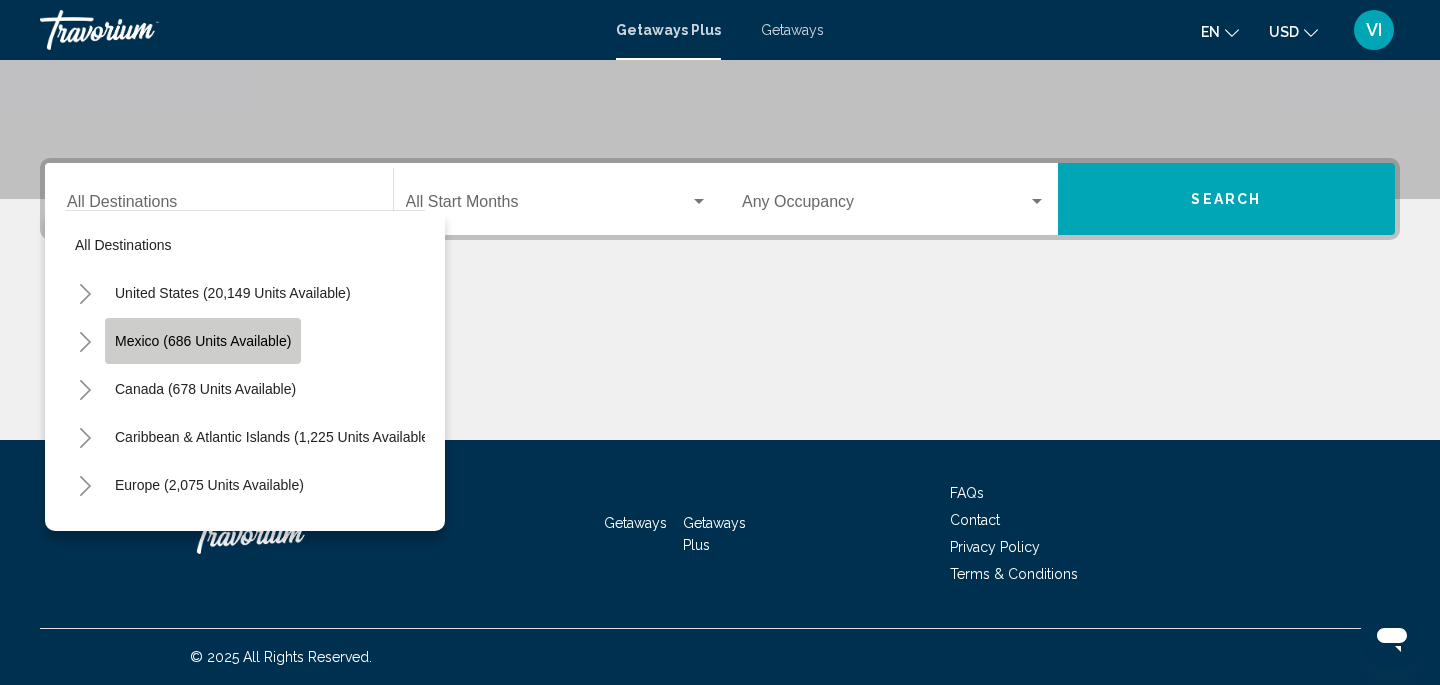 click on "Mexico (686 units available)" 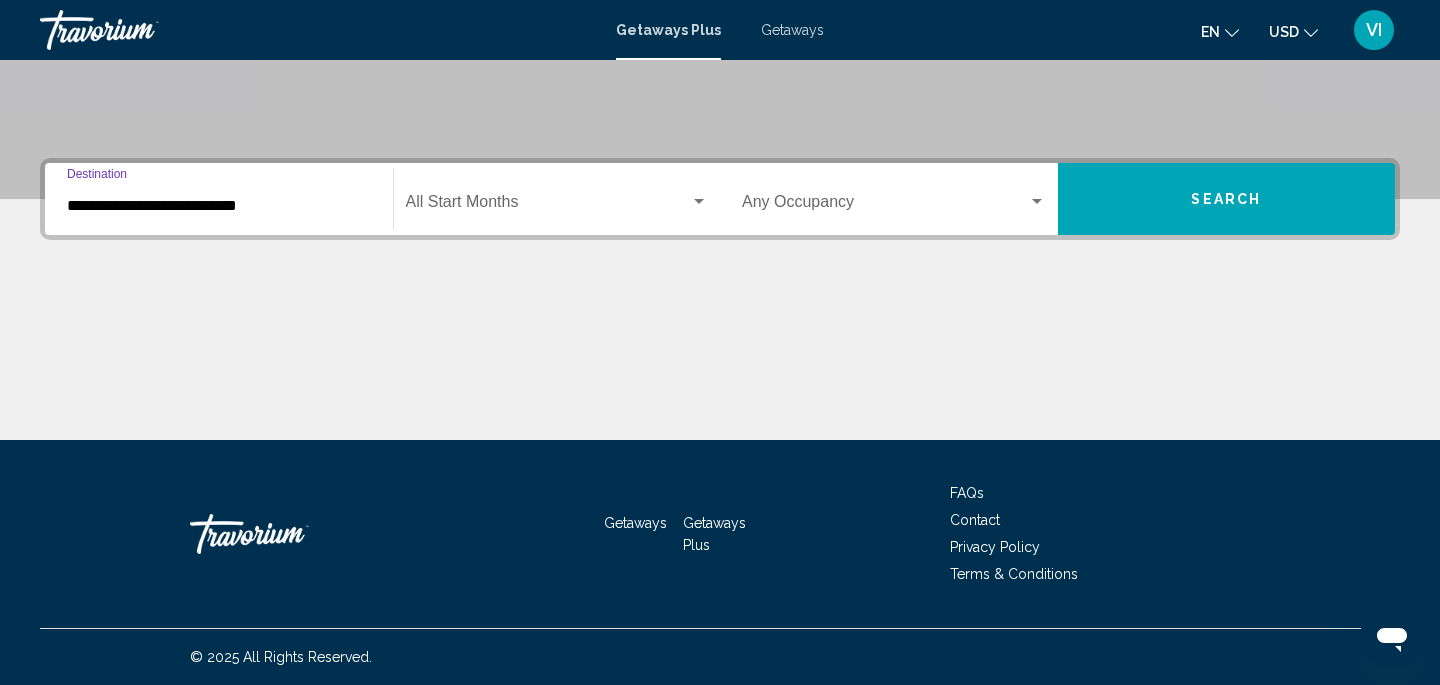 click on "Start Month All Start Months" 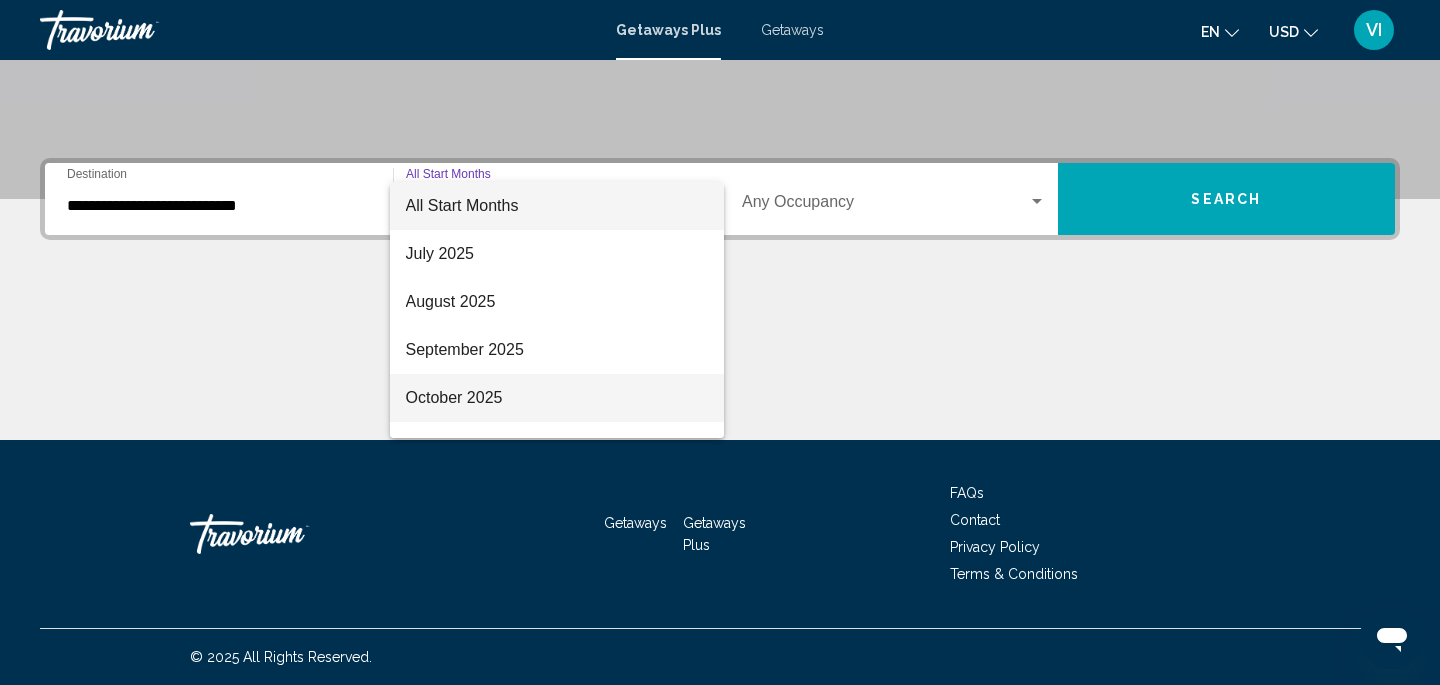 click on "October 2025" at bounding box center [557, 398] 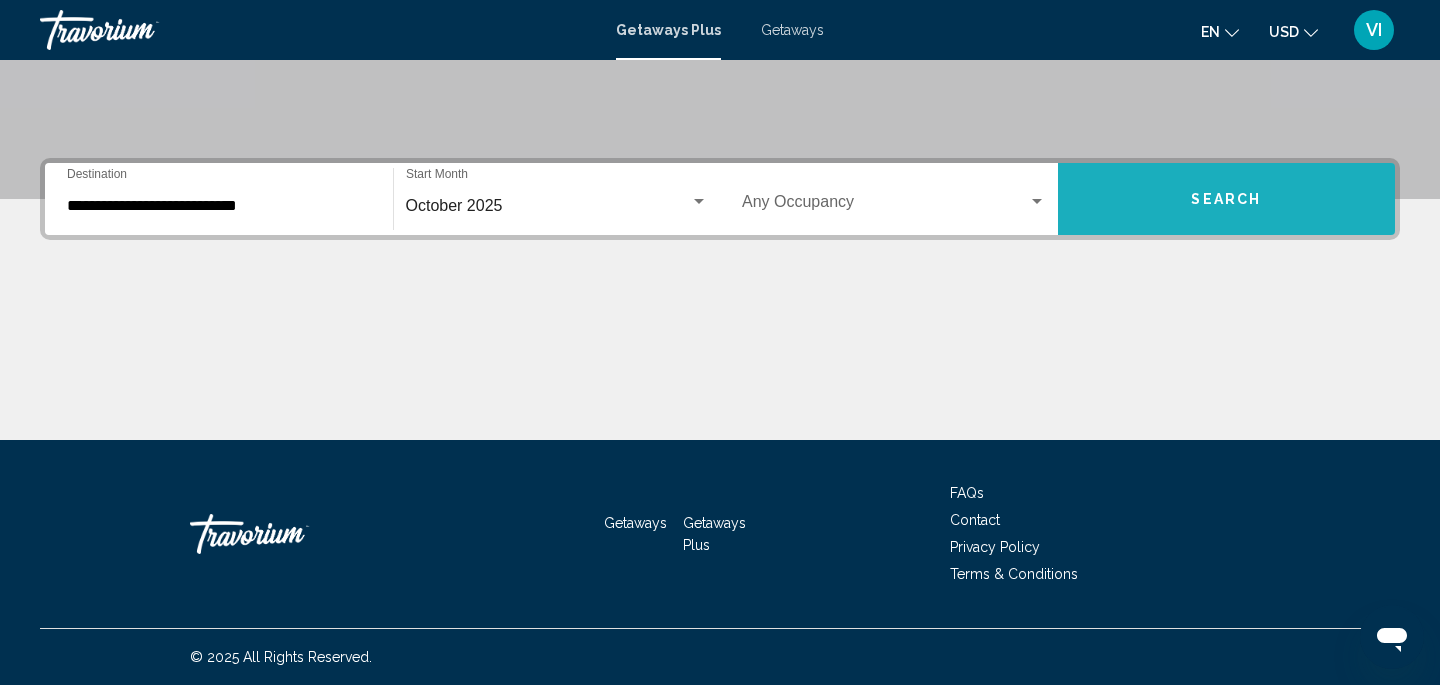 click on "Search" at bounding box center (1227, 199) 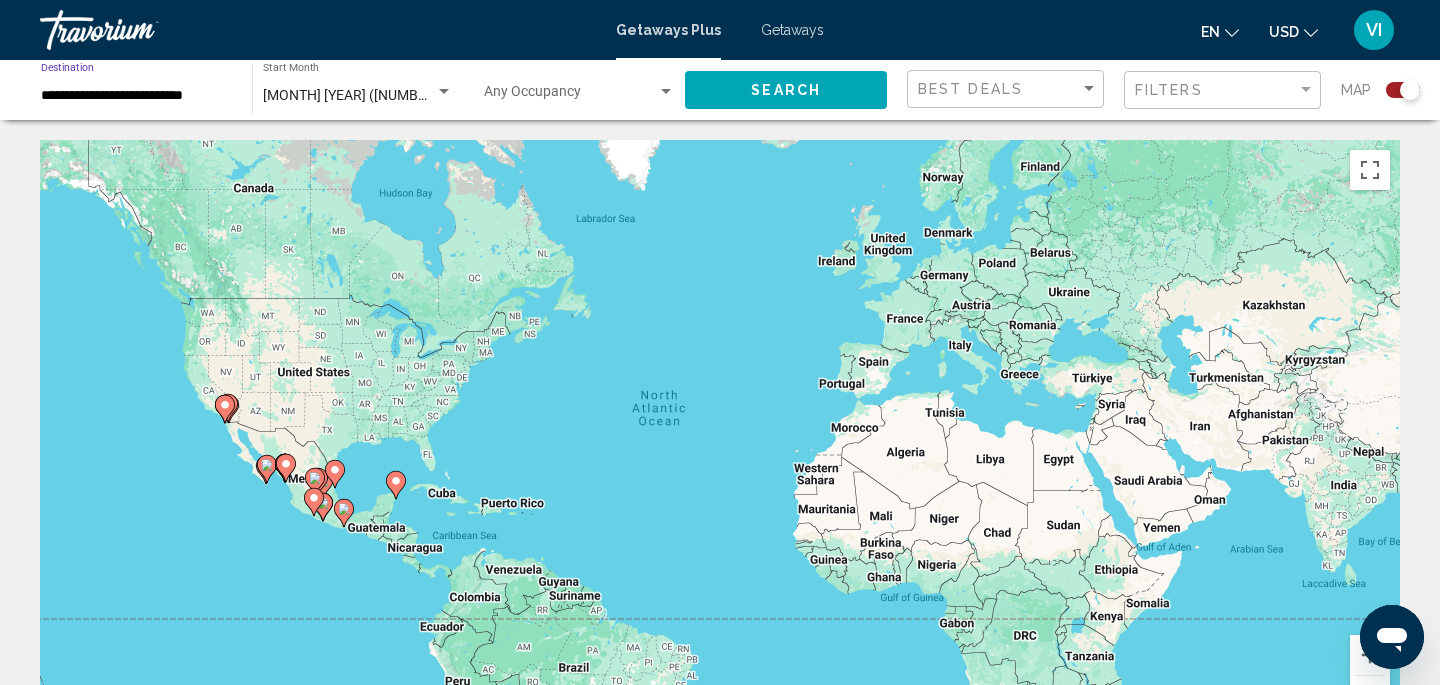 click on "**********" at bounding box center [136, 96] 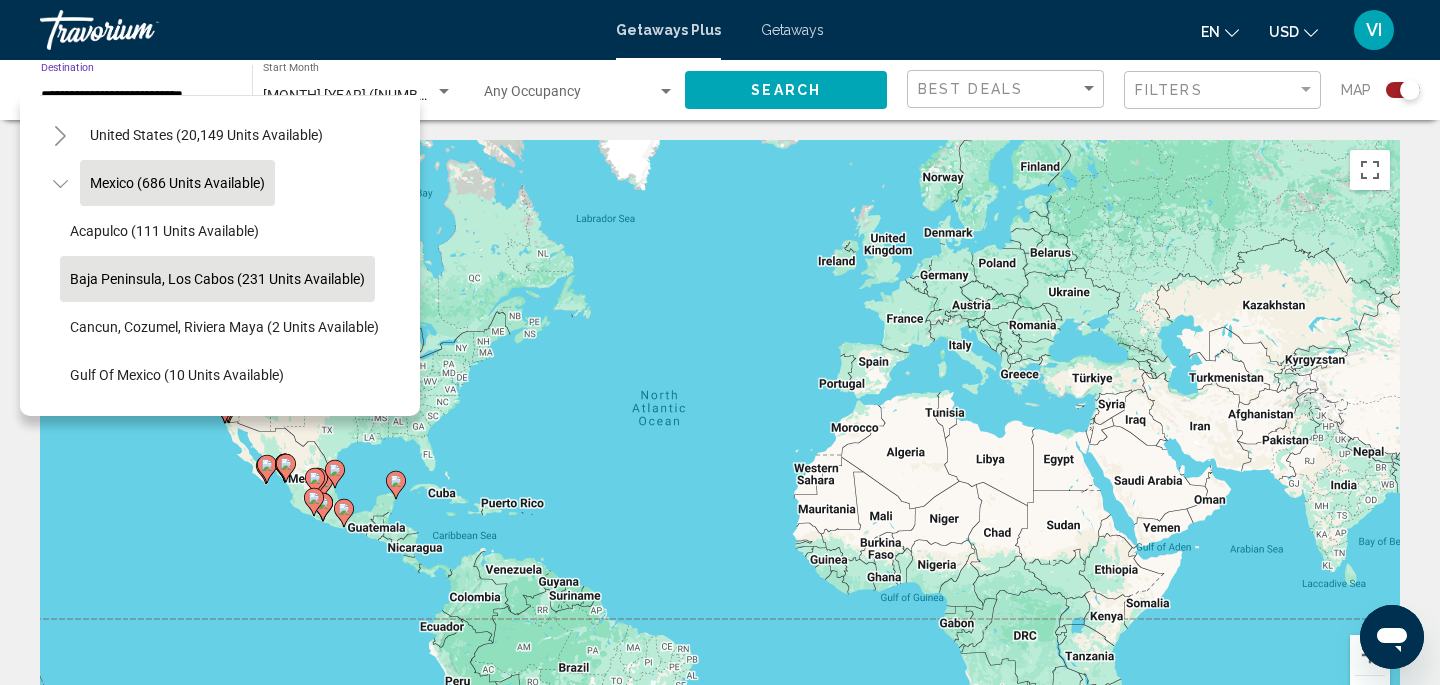 scroll, scrollTop: 44, scrollLeft: 0, axis: vertical 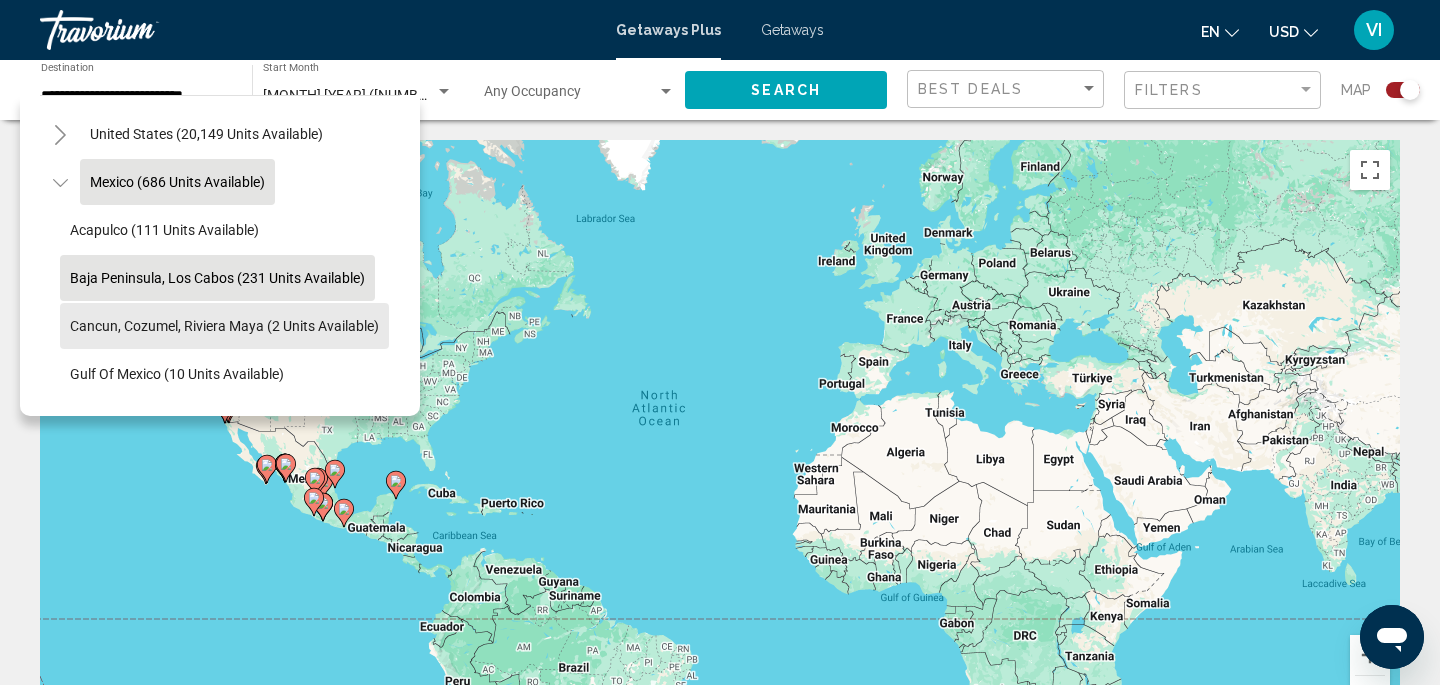 click on "Cancun, Cozumel, Riviera Maya (2 units available)" 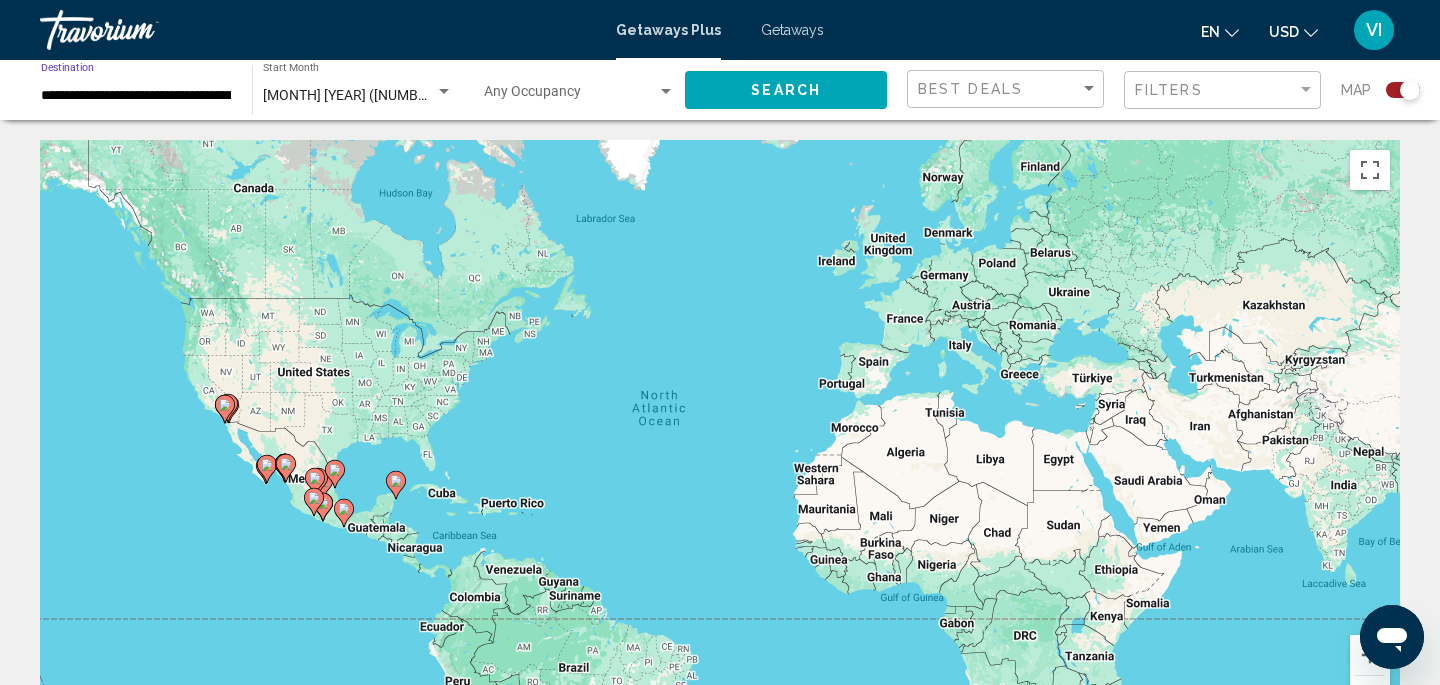 click on "Search" 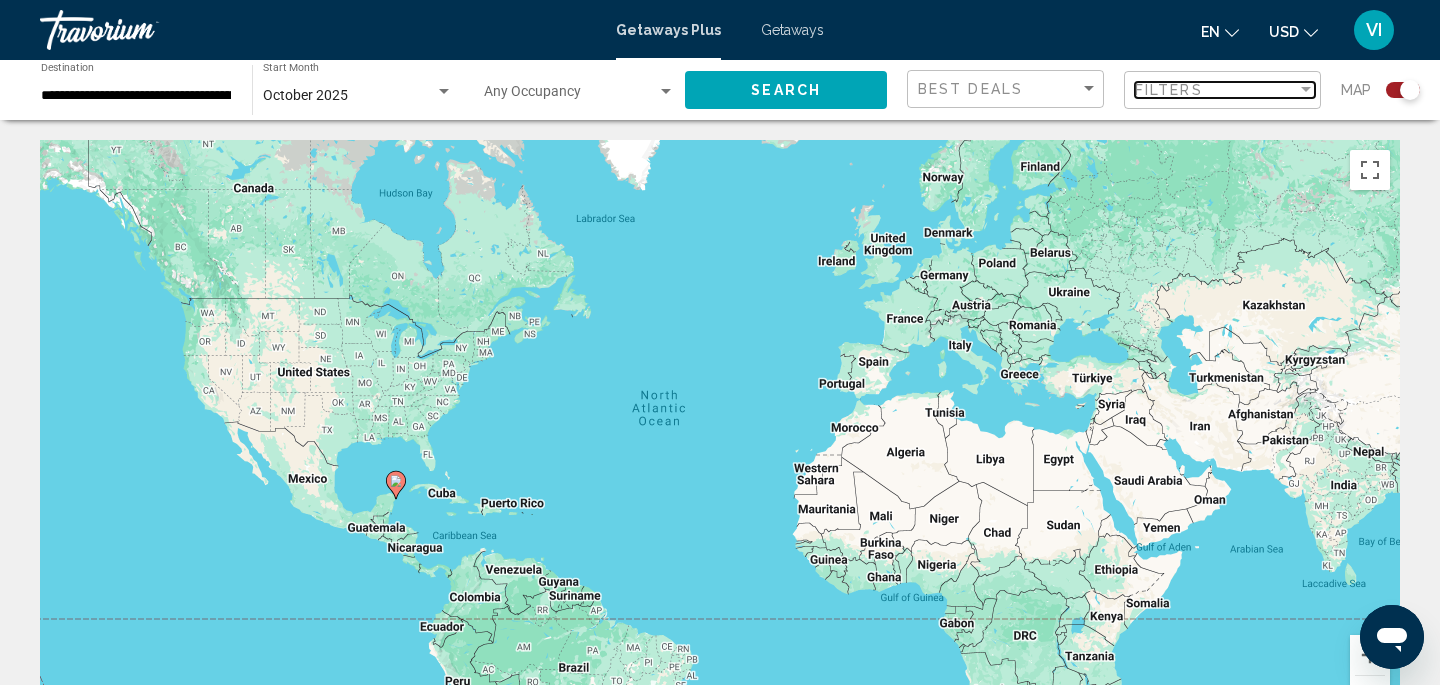 click on "Filters" at bounding box center (1216, 90) 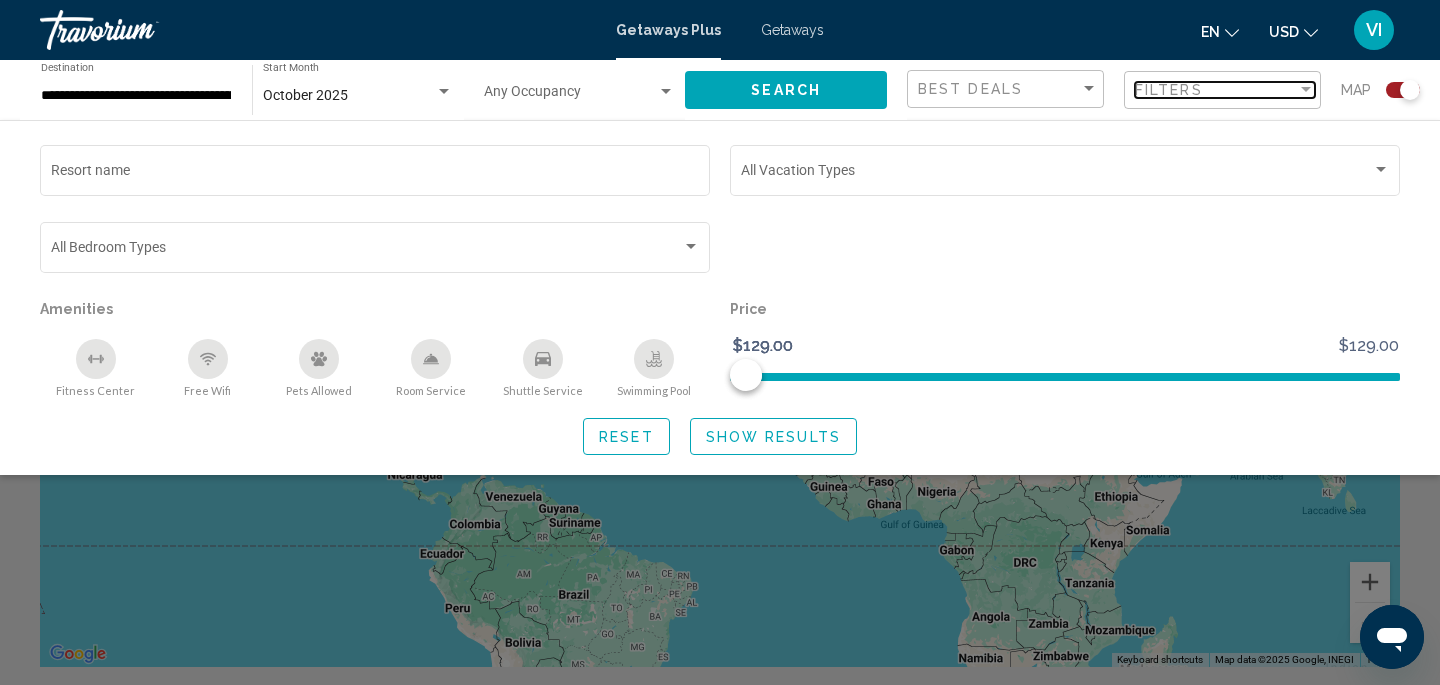 scroll, scrollTop: 0, scrollLeft: 0, axis: both 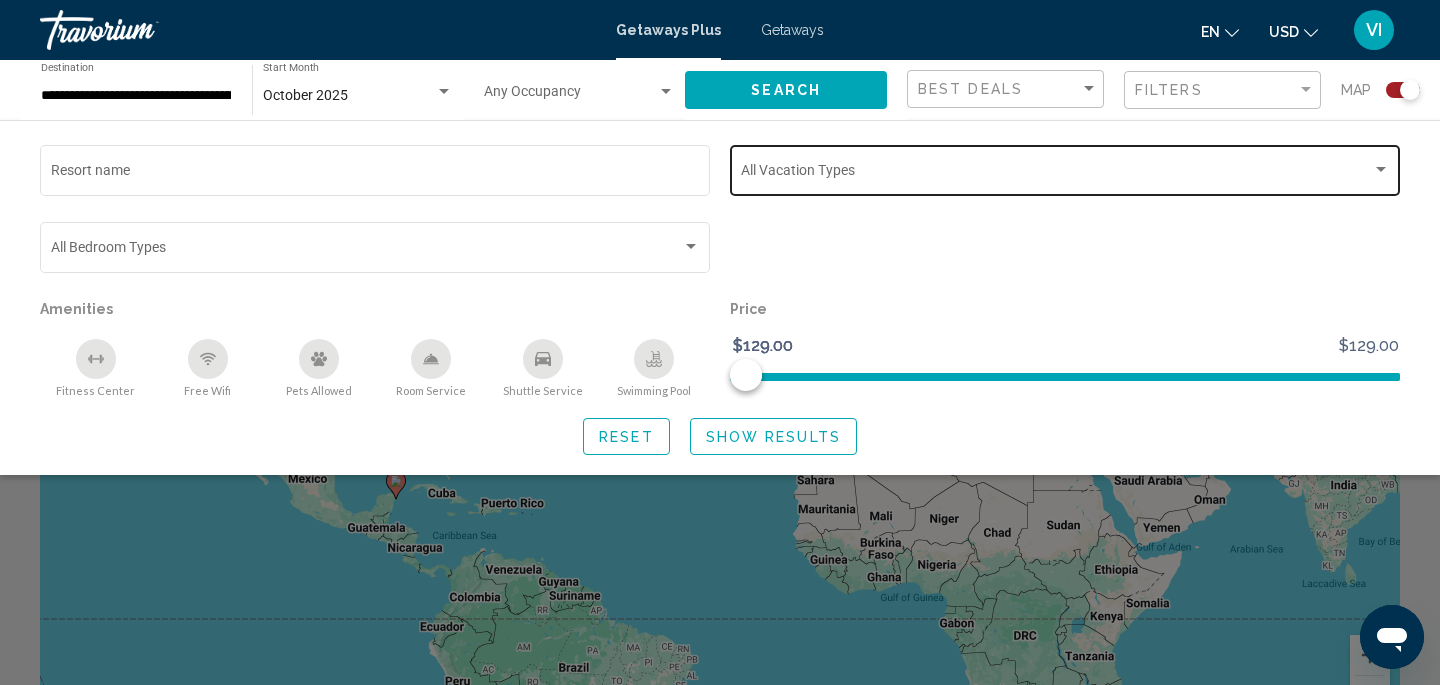 click at bounding box center [1056, 174] 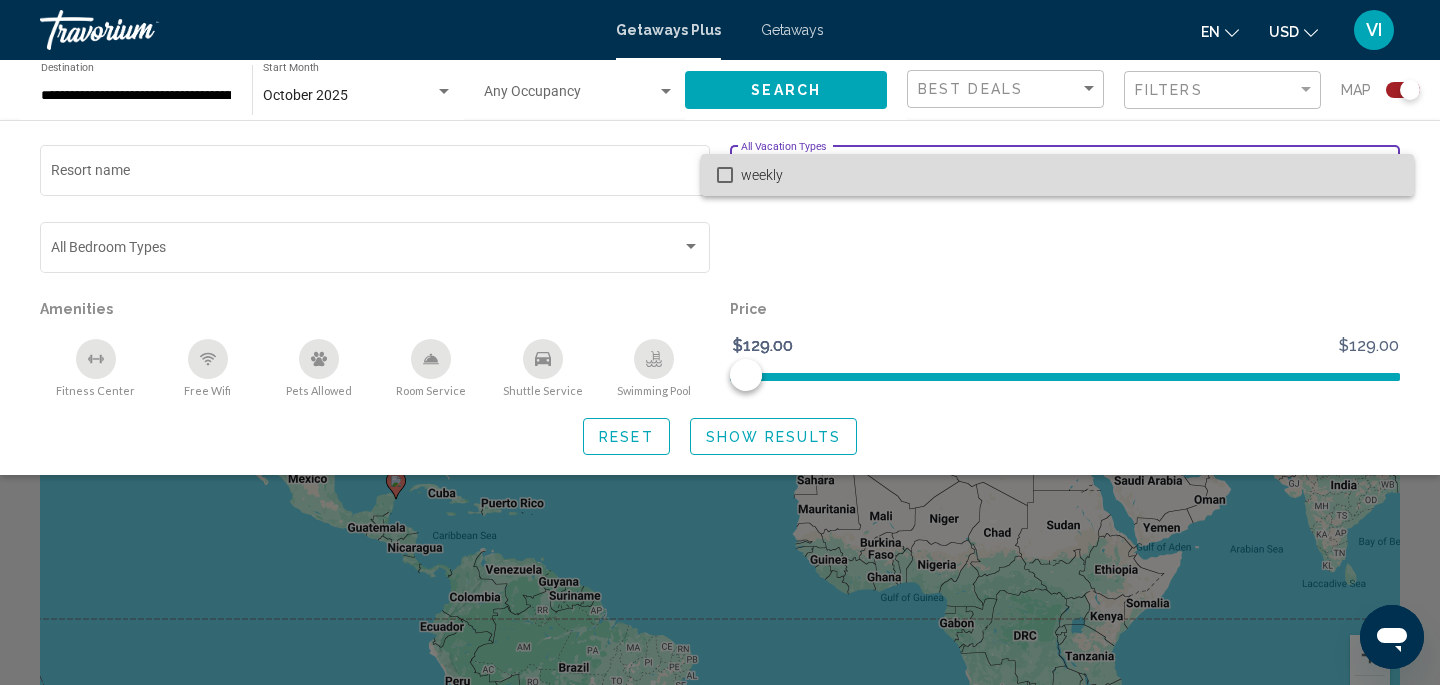 click on "weekly" at bounding box center [1069, 175] 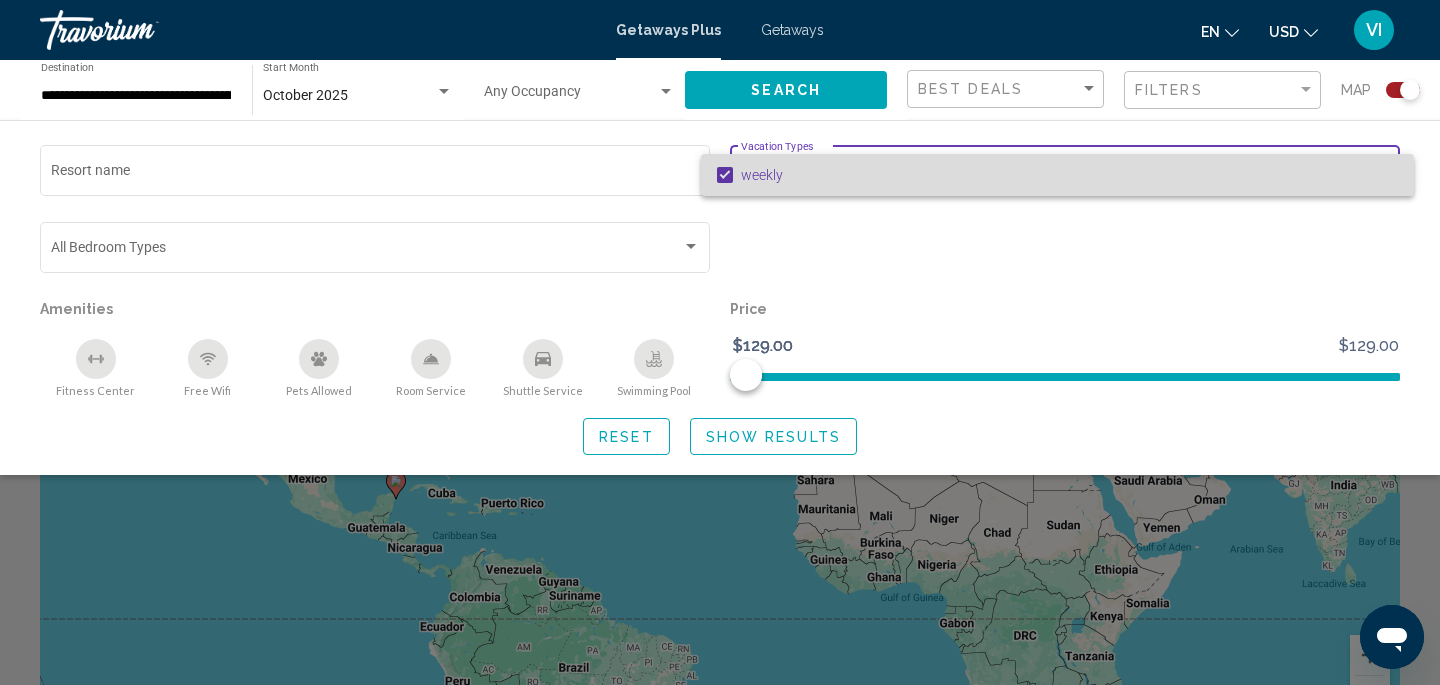 click on "weekly" at bounding box center (1069, 175) 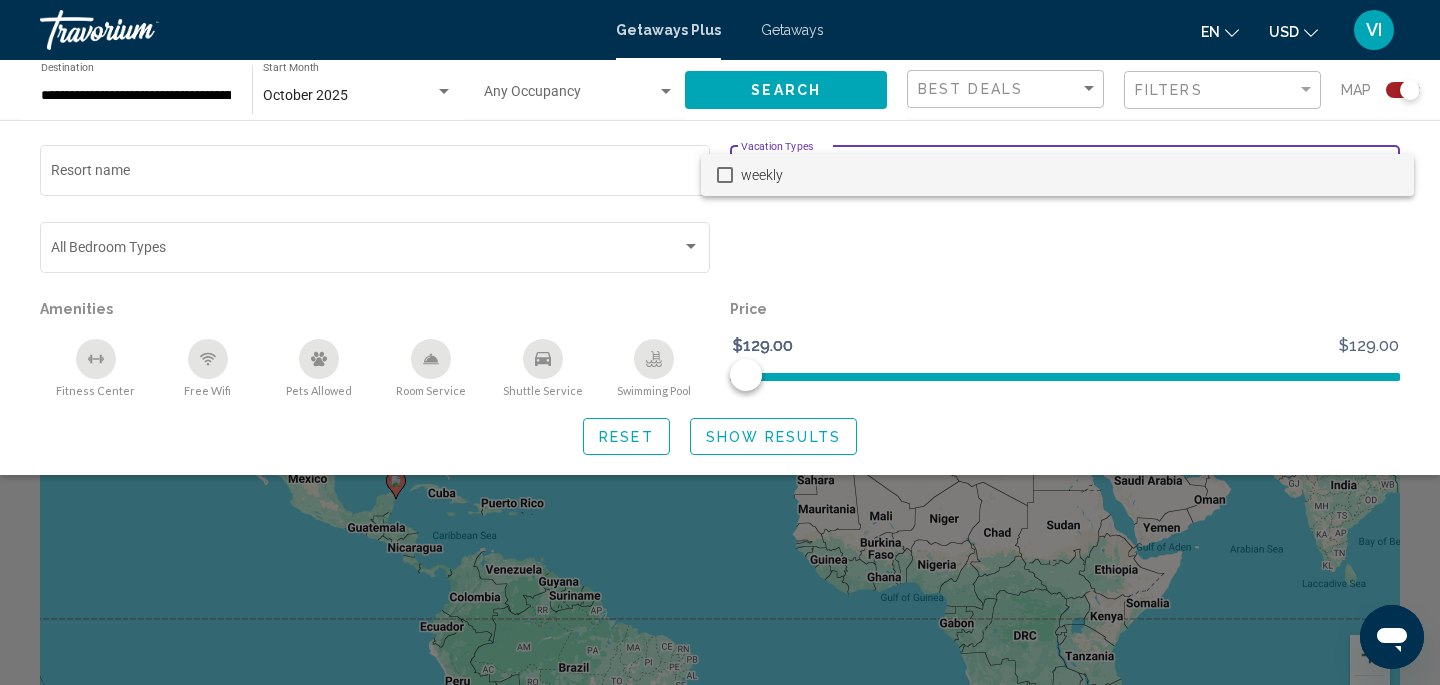 click at bounding box center [720, 342] 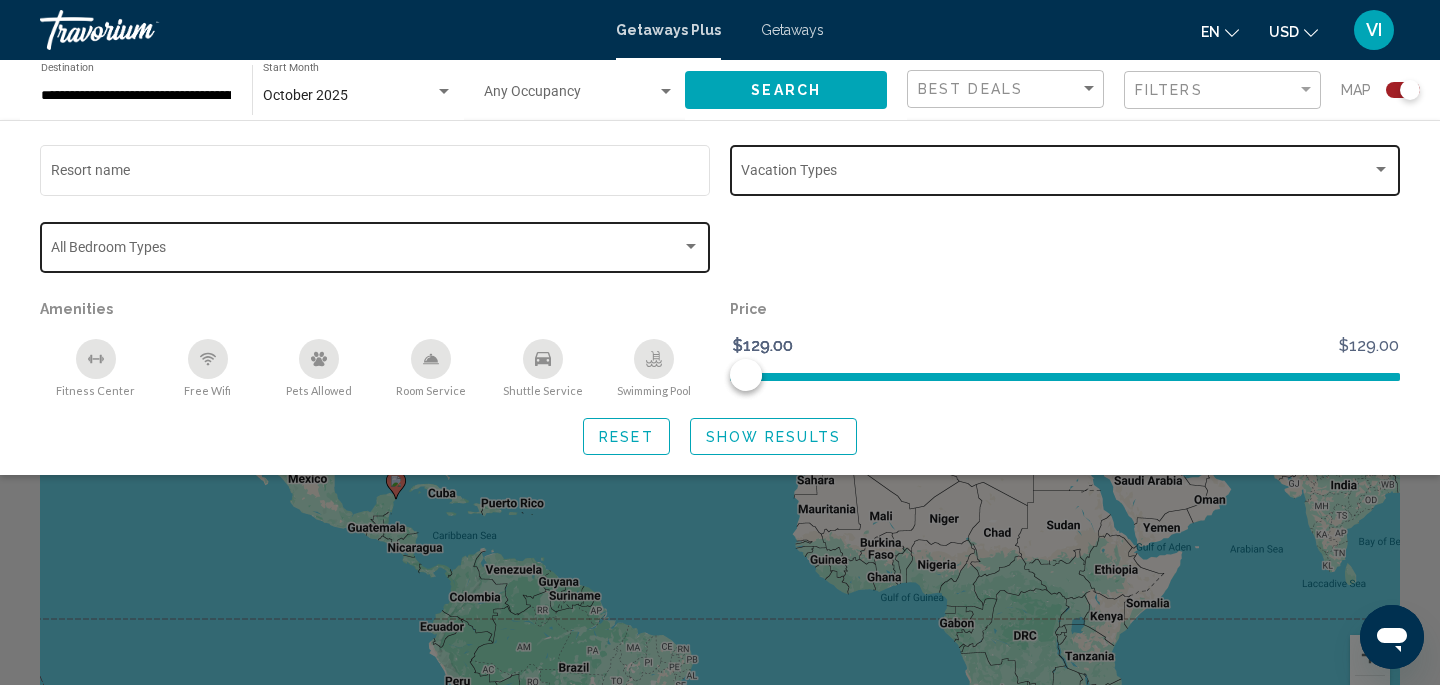 click at bounding box center [366, 251] 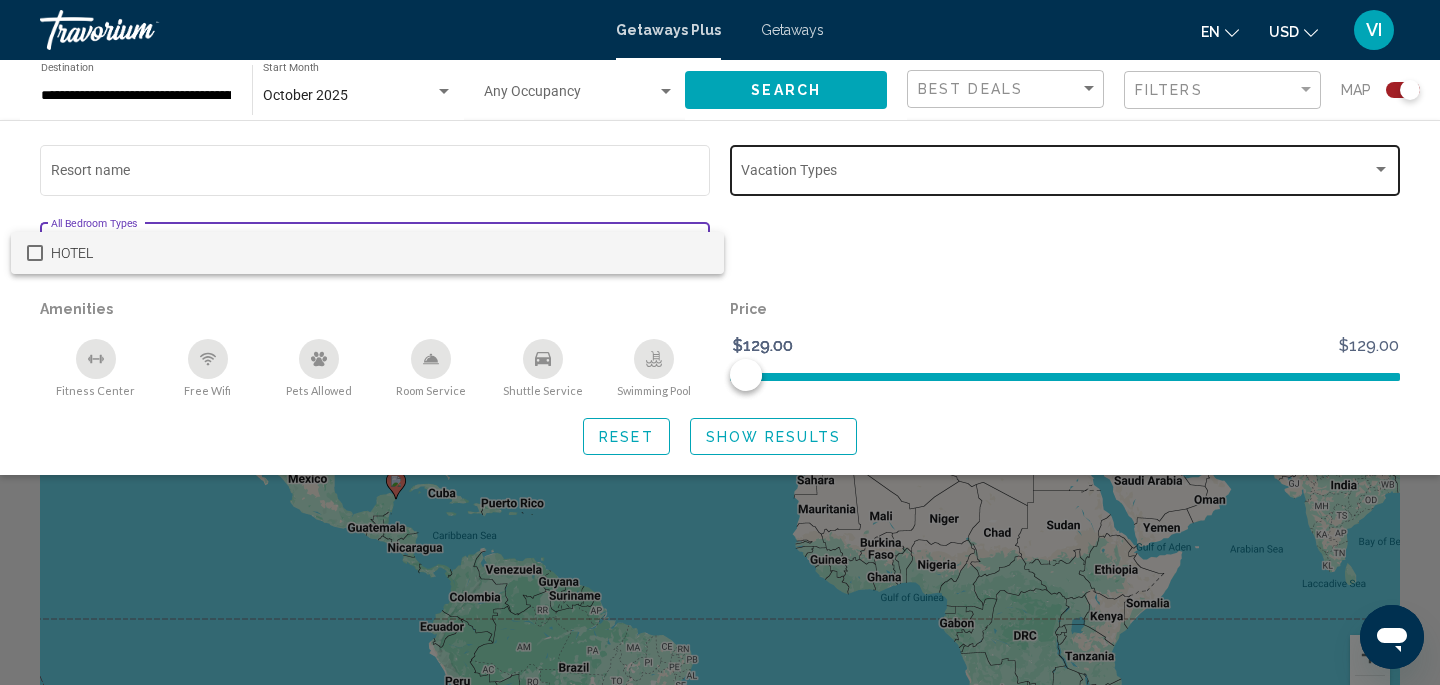 click on "HOTEL" at bounding box center (379, 253) 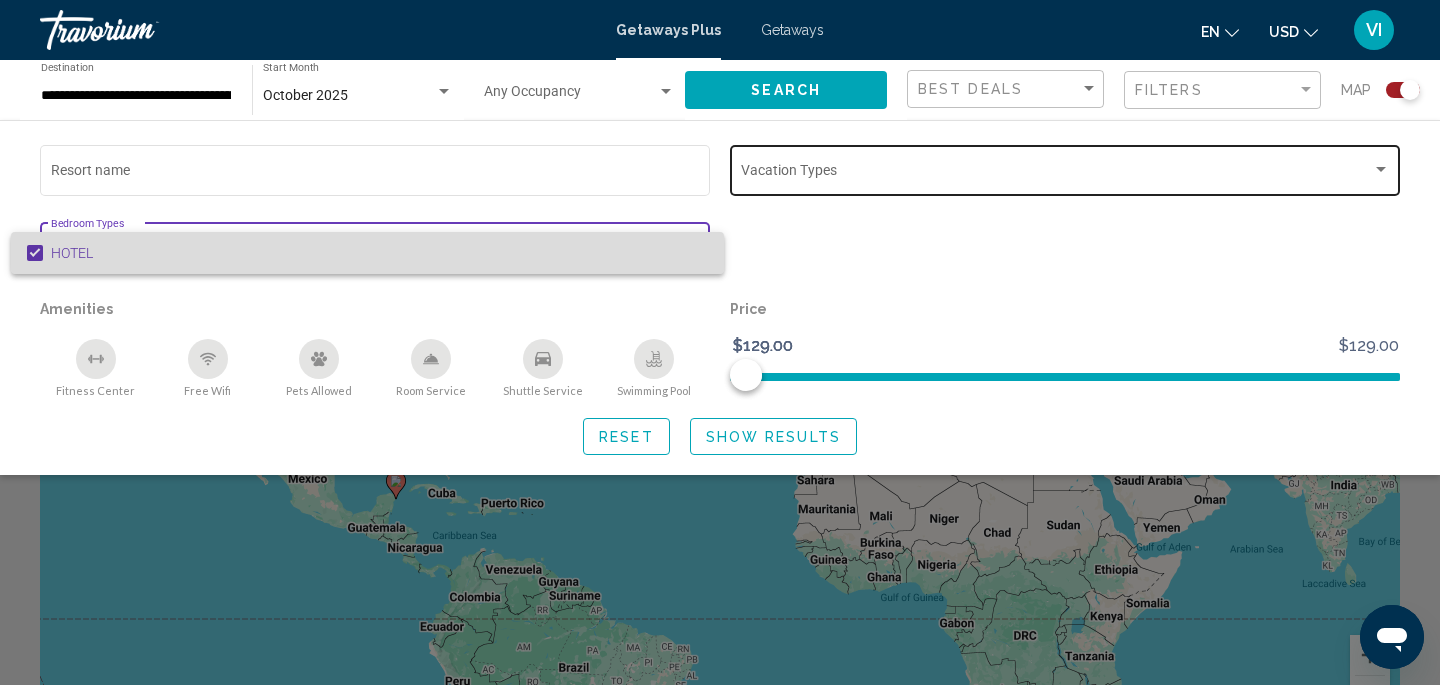 click on "HOTEL" at bounding box center (379, 253) 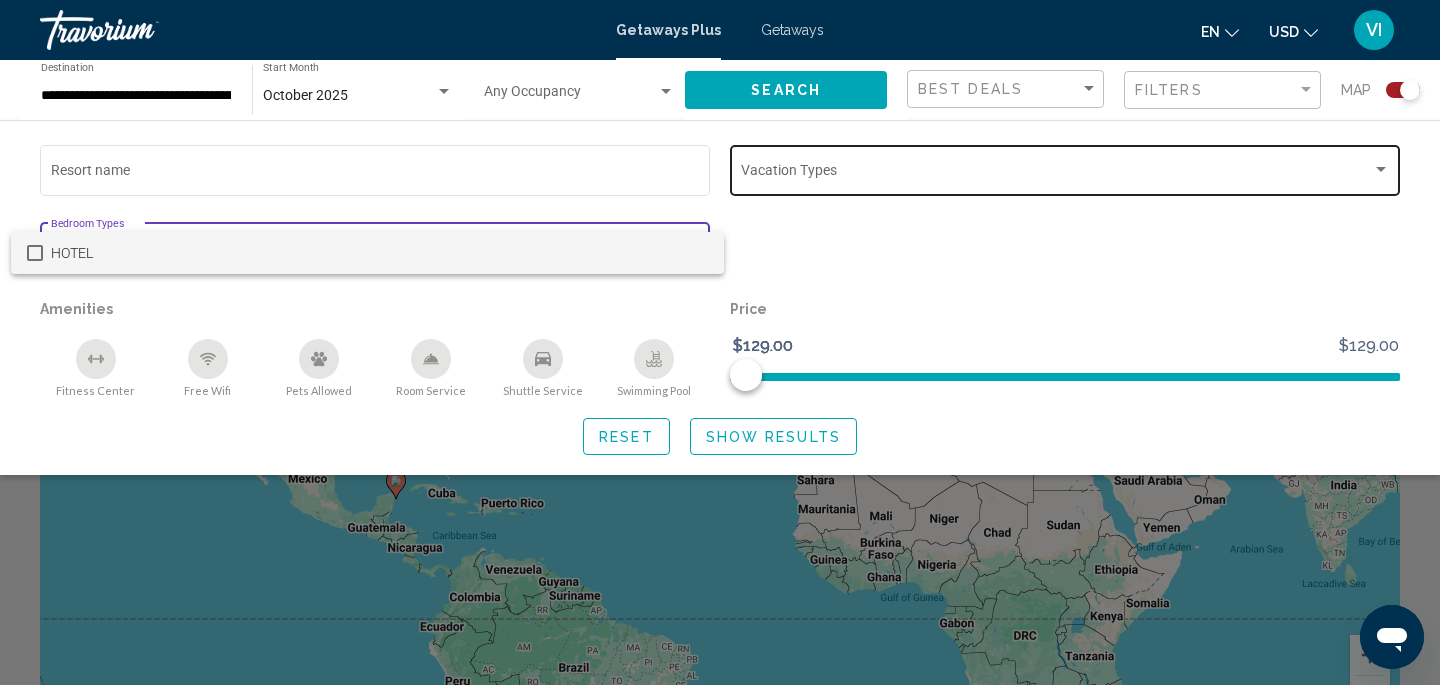 click at bounding box center (720, 342) 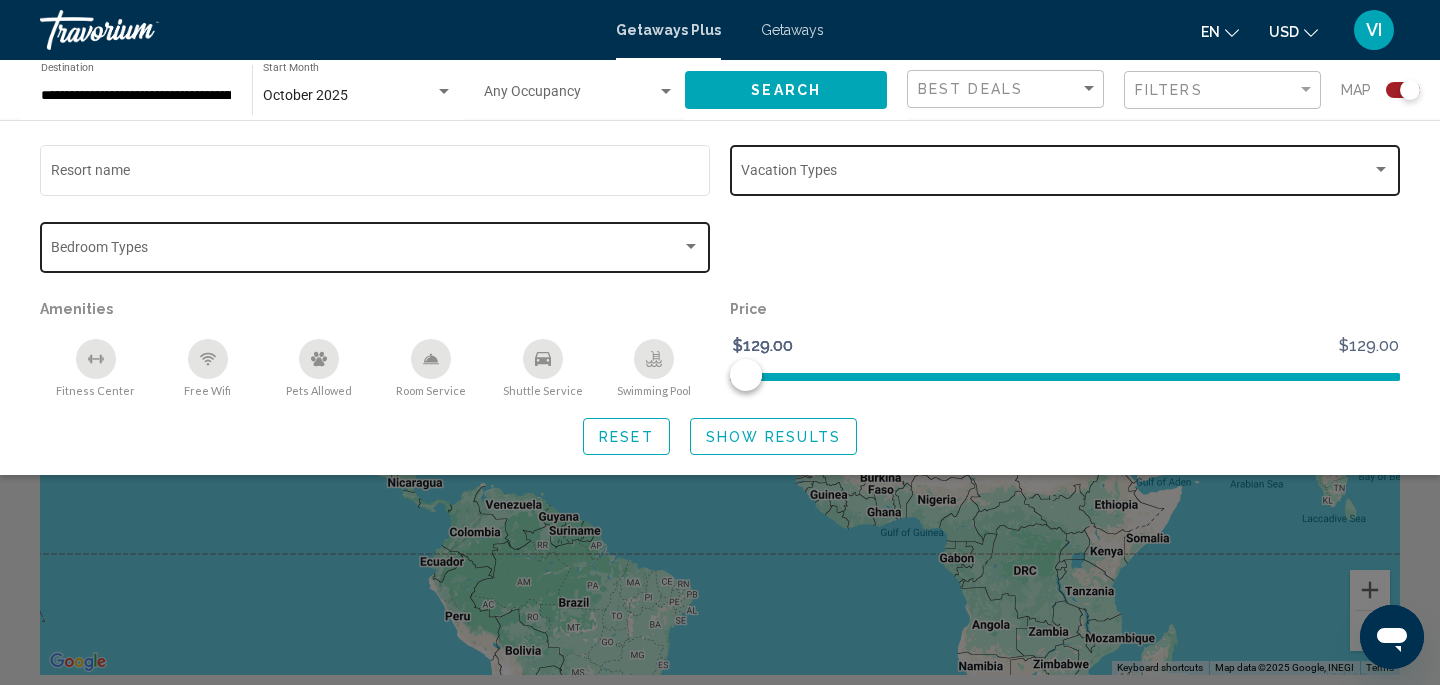 scroll, scrollTop: 0, scrollLeft: 0, axis: both 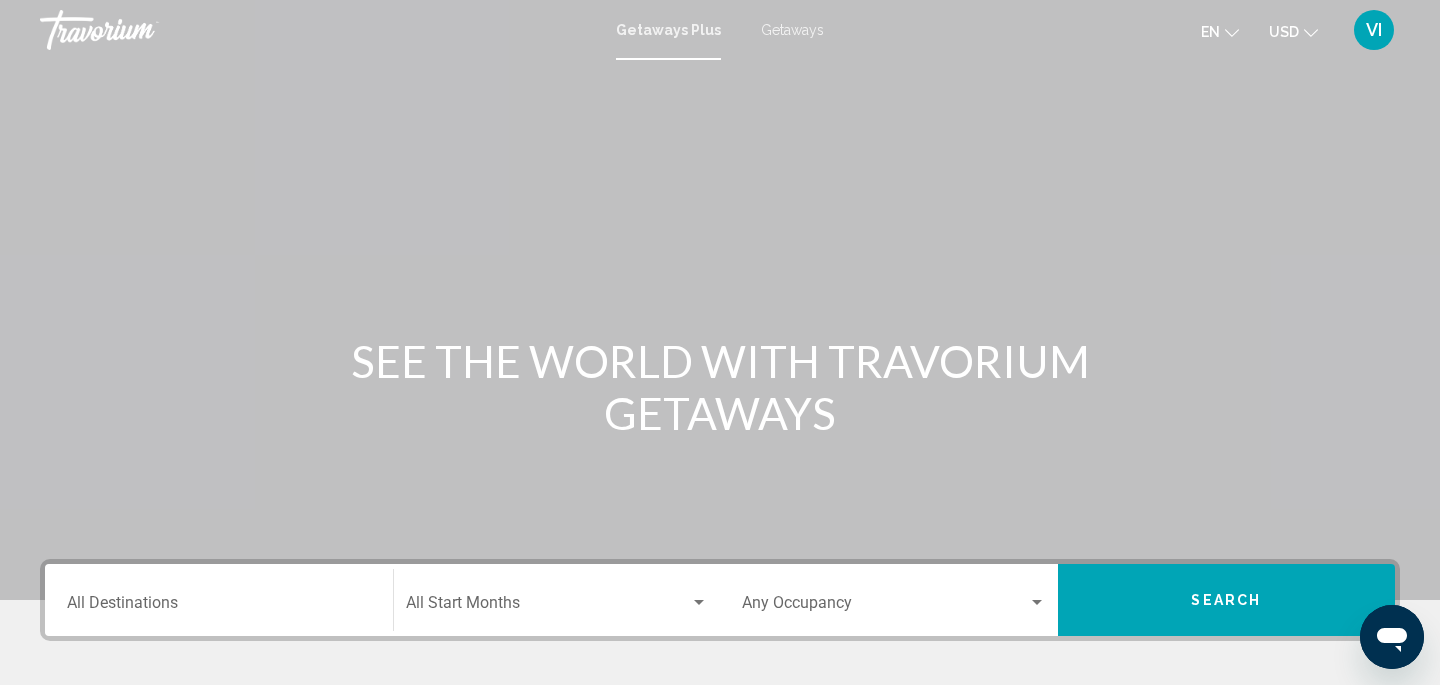 click on "Getaways" at bounding box center [792, 30] 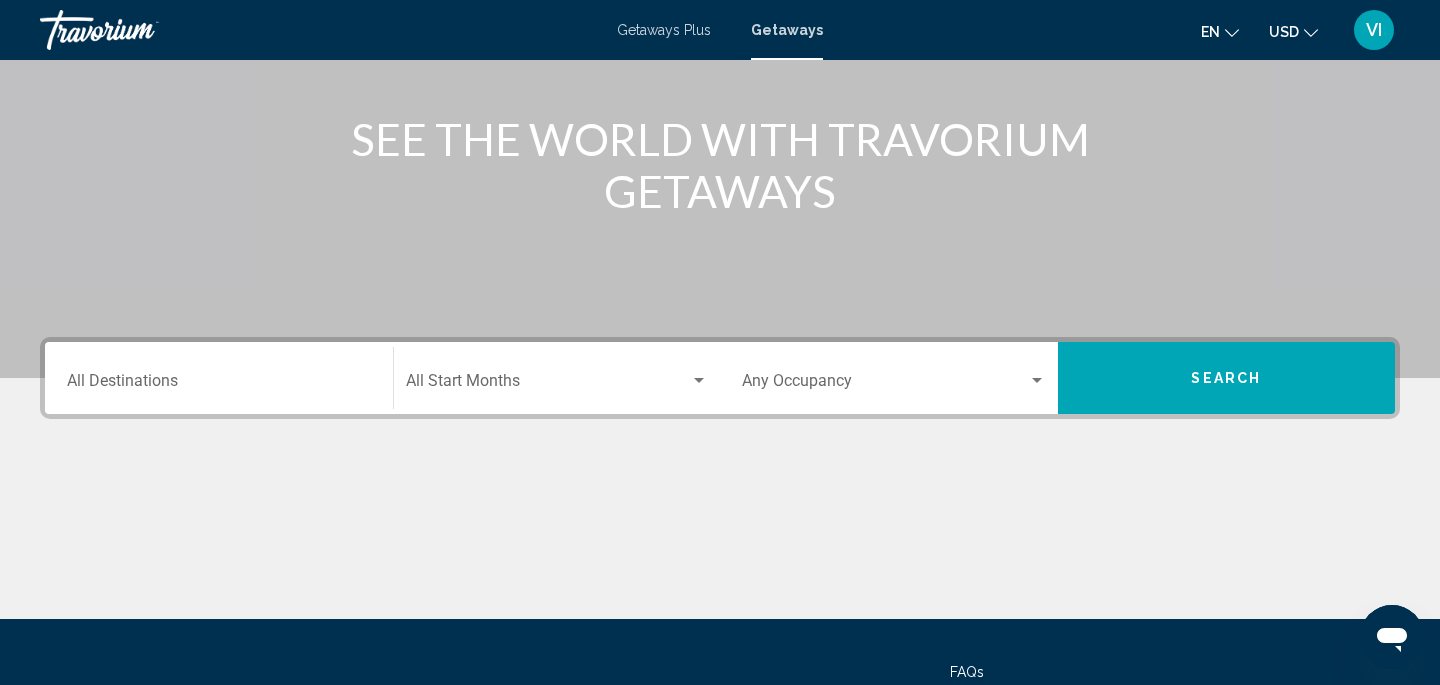 click on "Destination All Destinations" at bounding box center [219, 385] 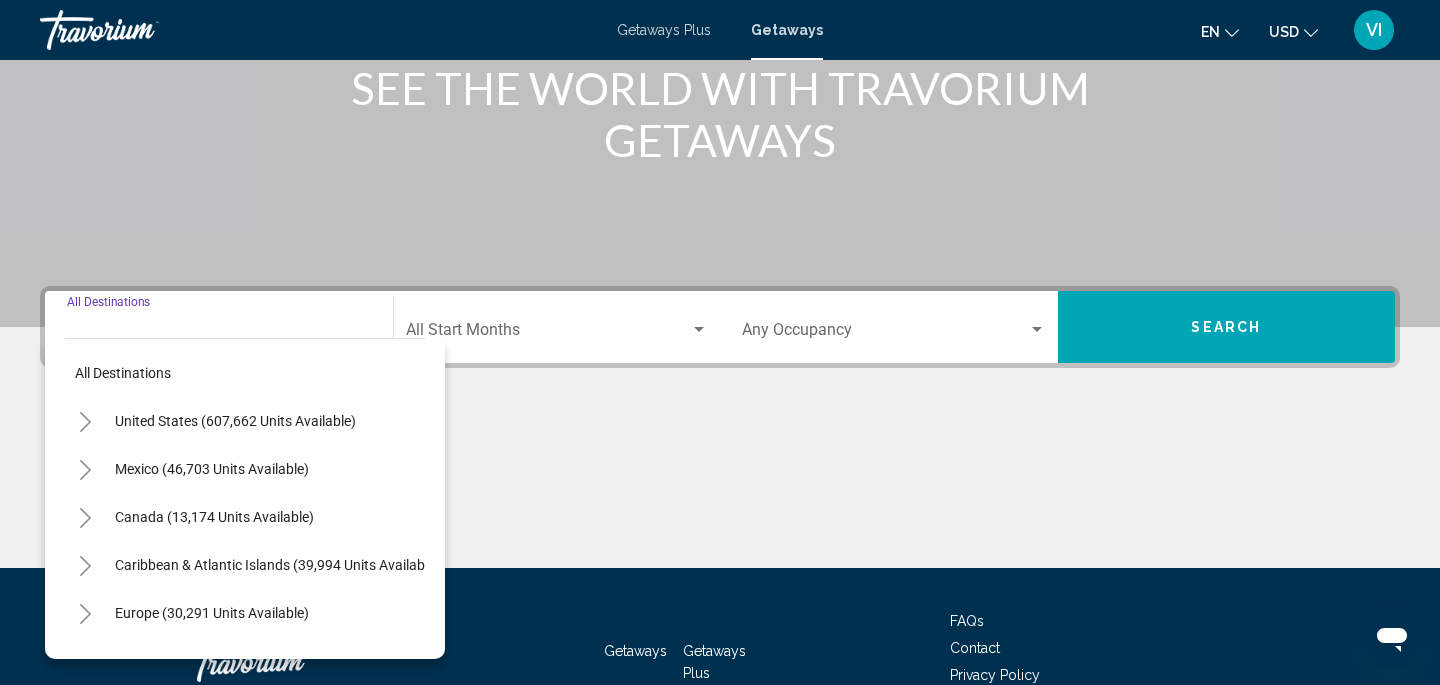 scroll, scrollTop: 401, scrollLeft: 0, axis: vertical 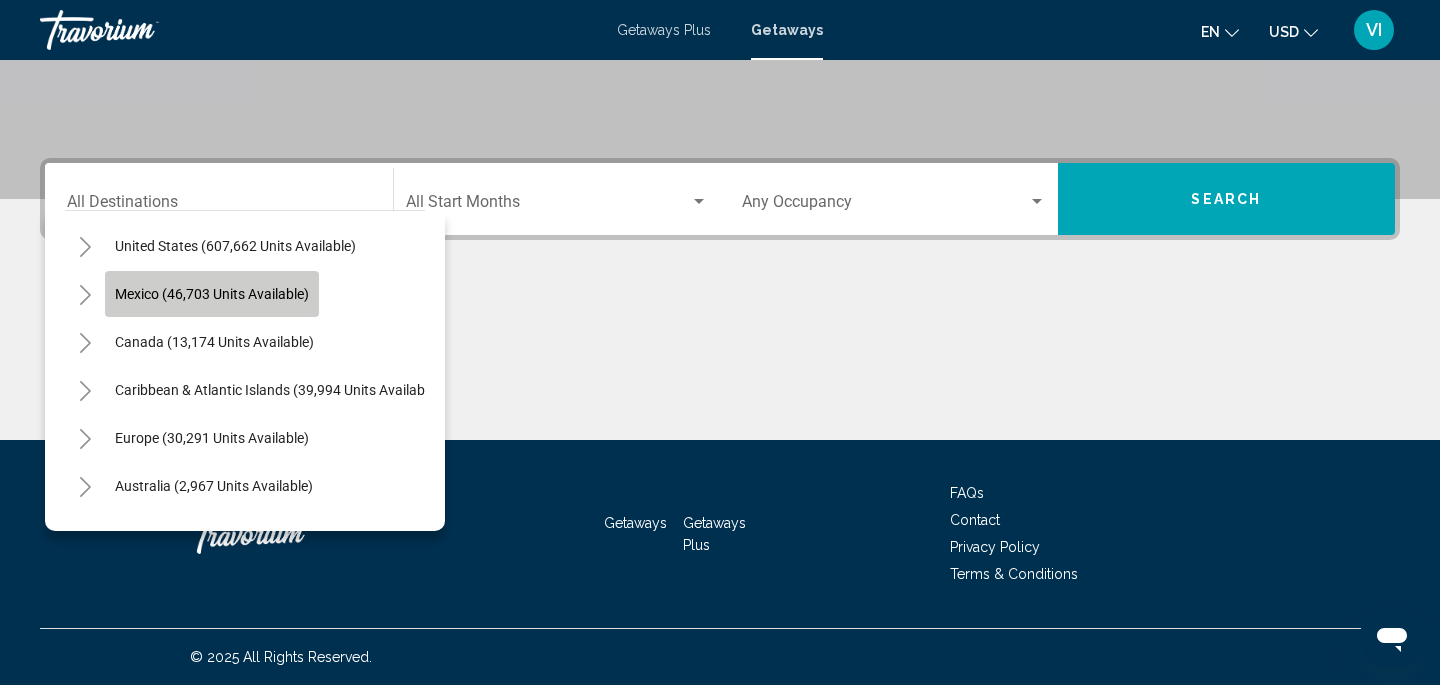 click on "Mexico (46,703 units available)" 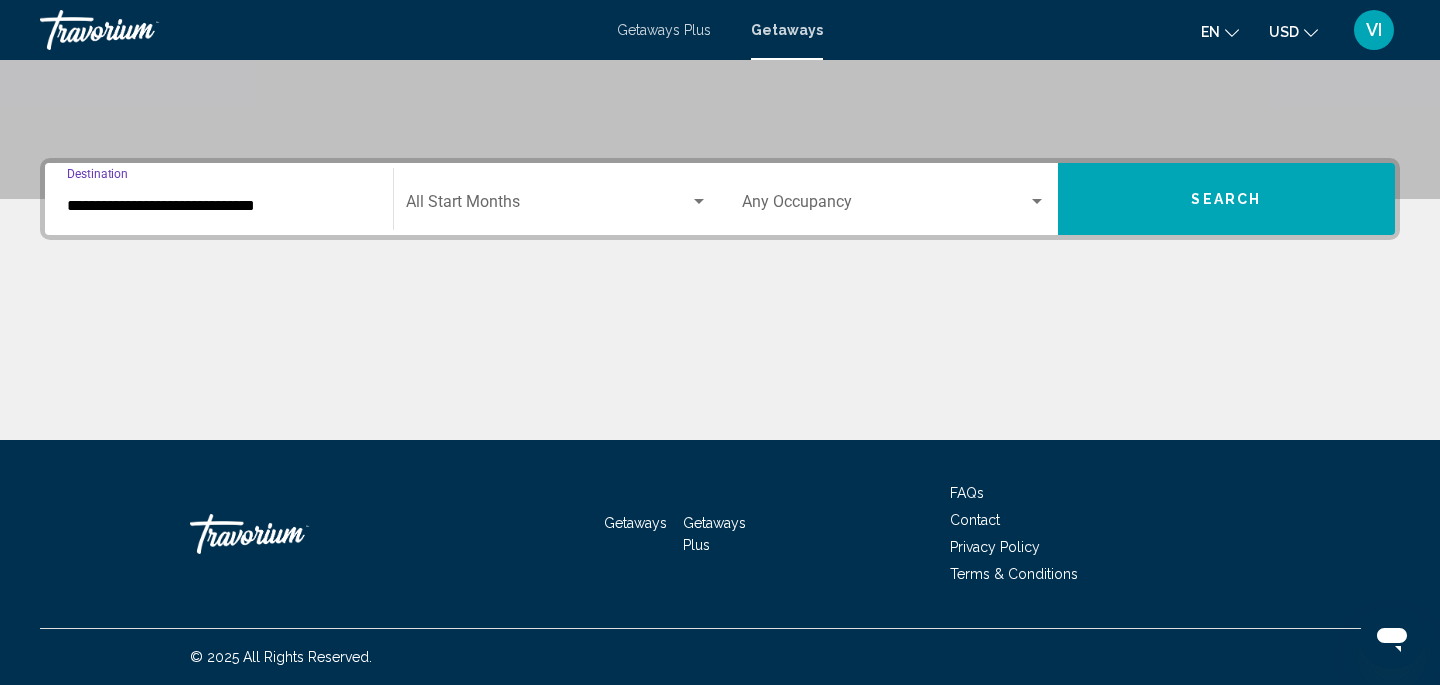 click on "Start Month All Start Months" 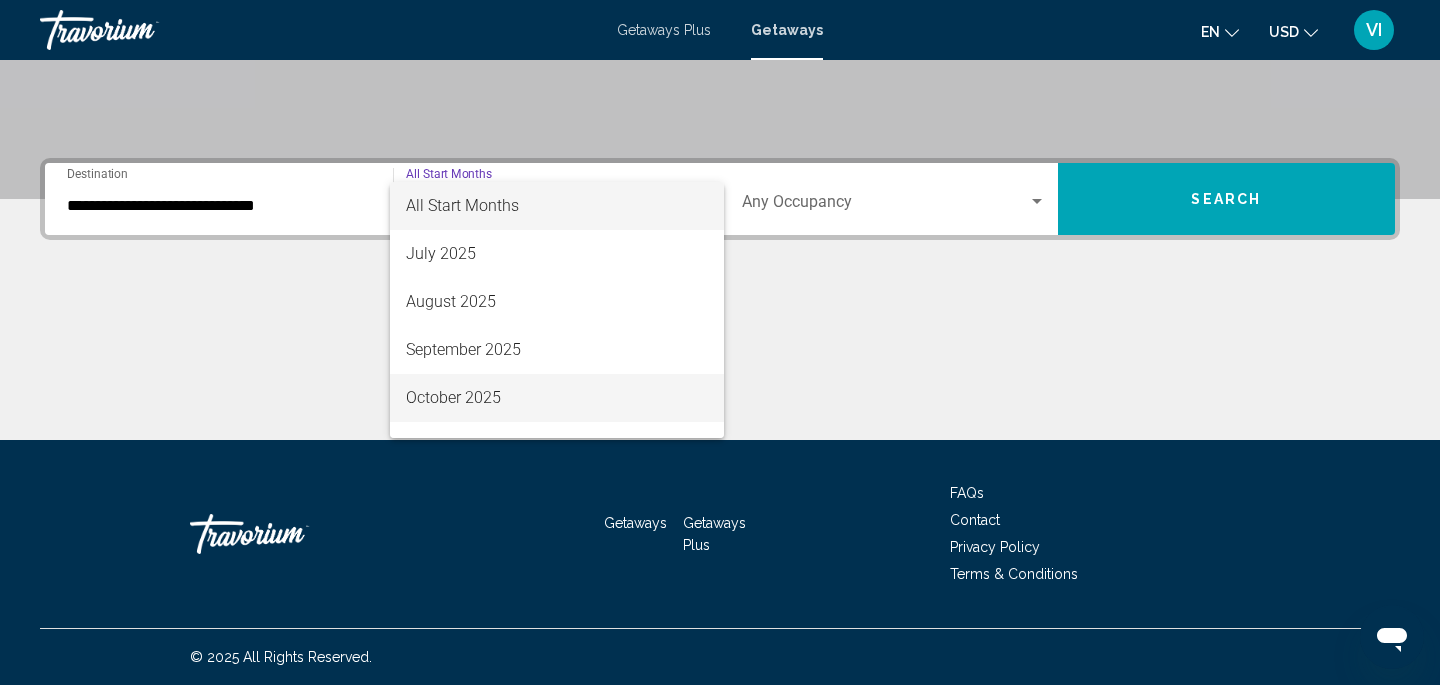click on "October 2025" at bounding box center [557, 398] 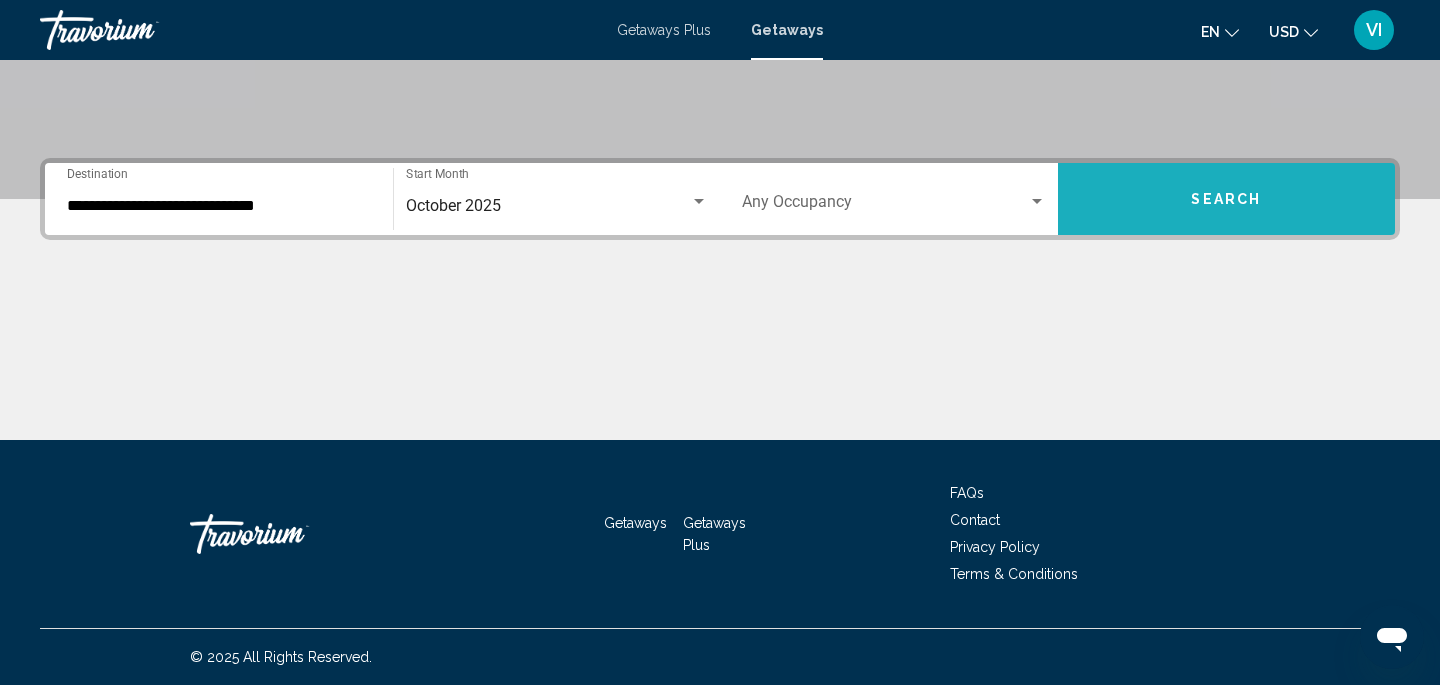 click on "Search" at bounding box center (1227, 199) 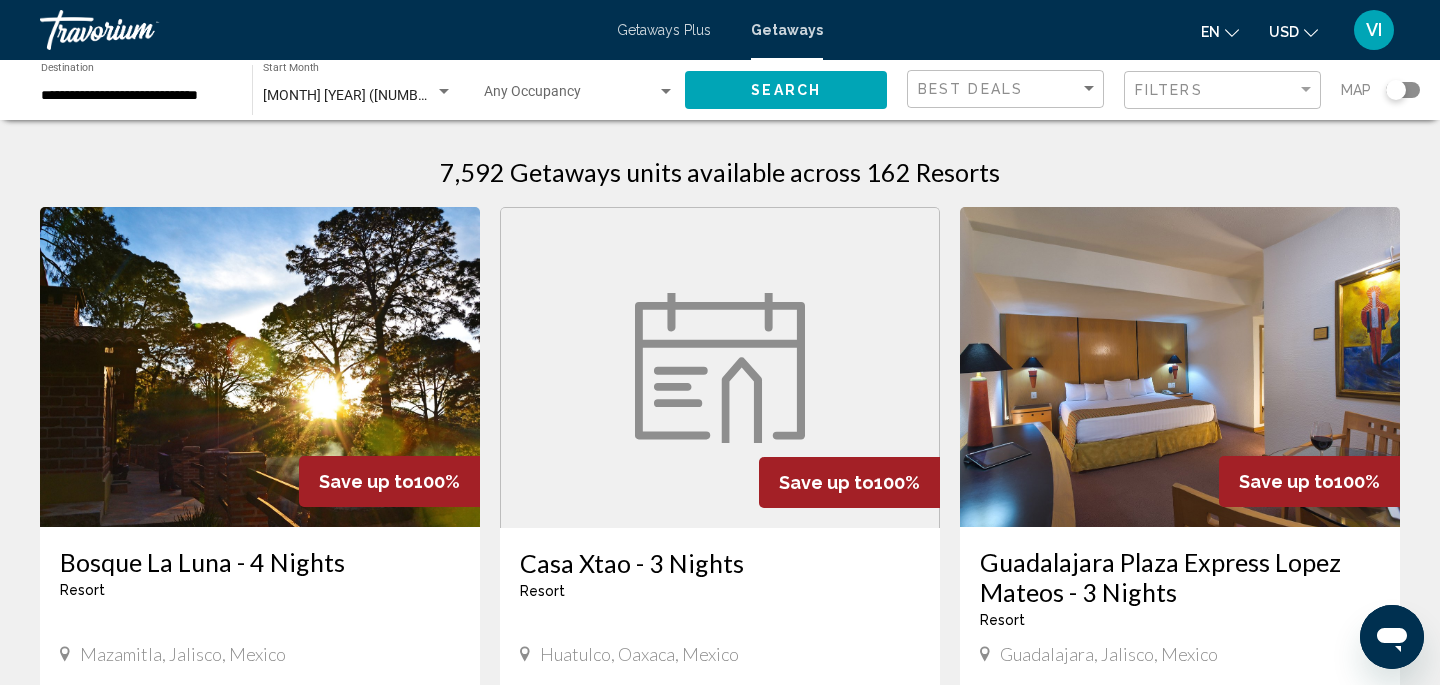 scroll, scrollTop: 0, scrollLeft: 0, axis: both 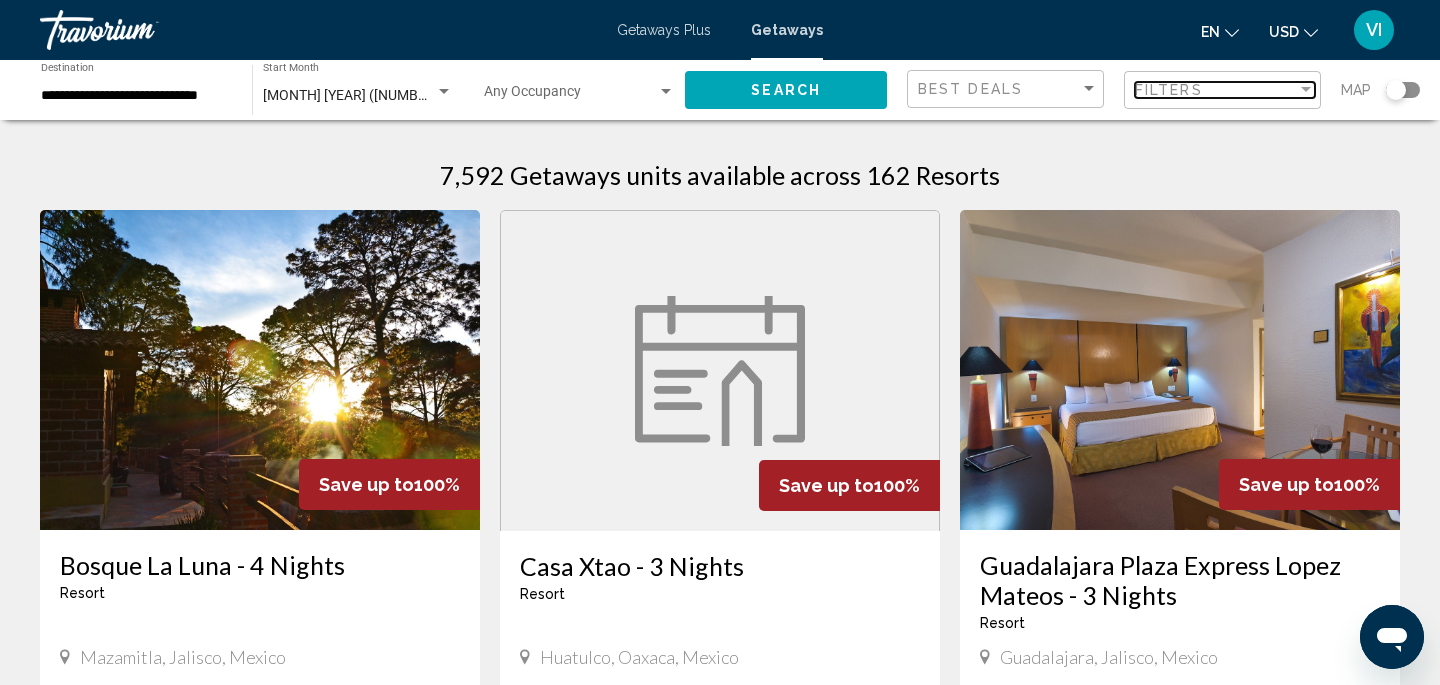 click on "Filters" at bounding box center [1216, 90] 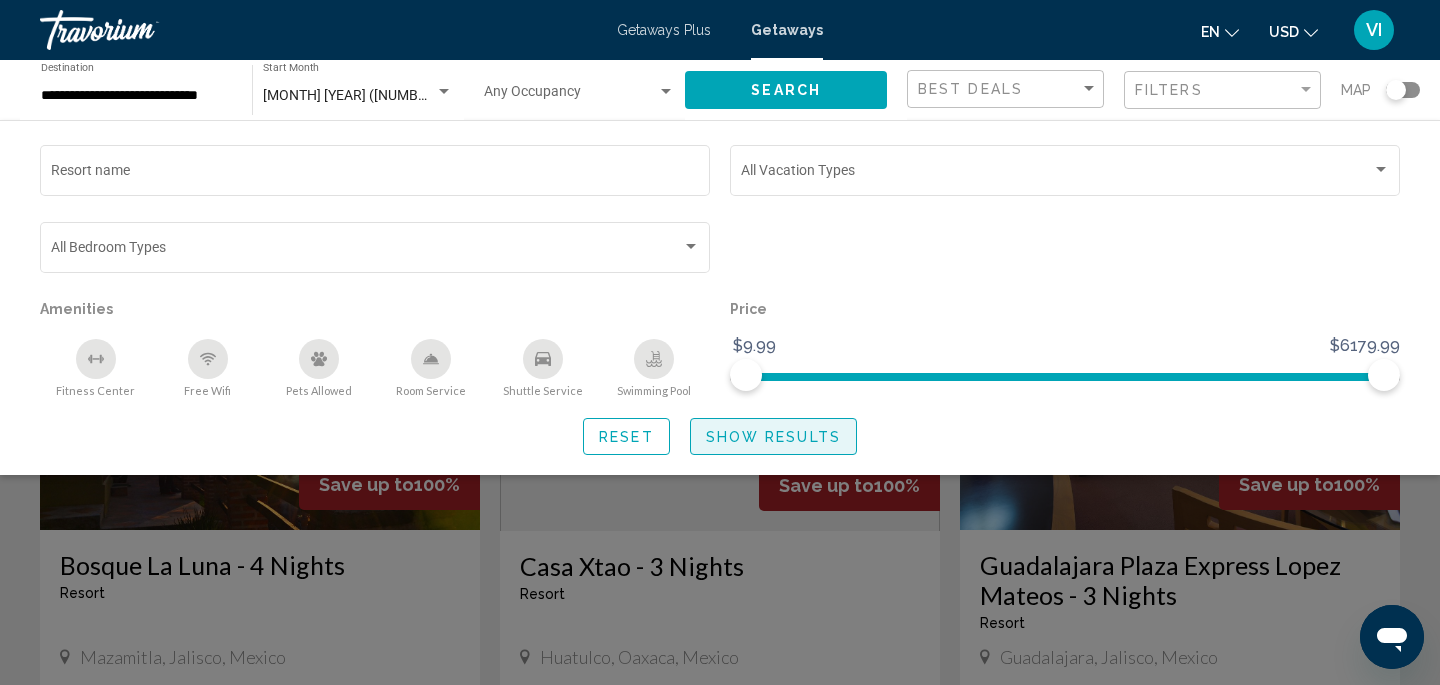 click on "Show Results" 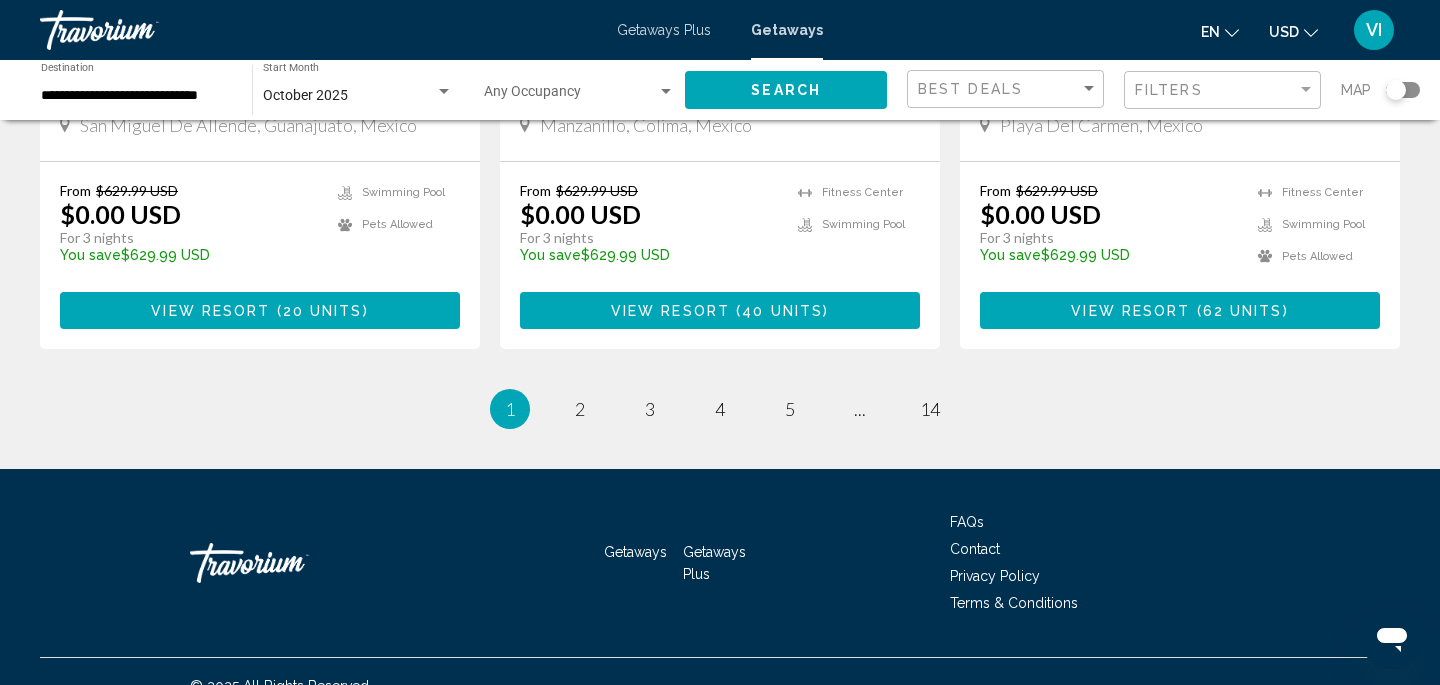 scroll, scrollTop: 2664, scrollLeft: 0, axis: vertical 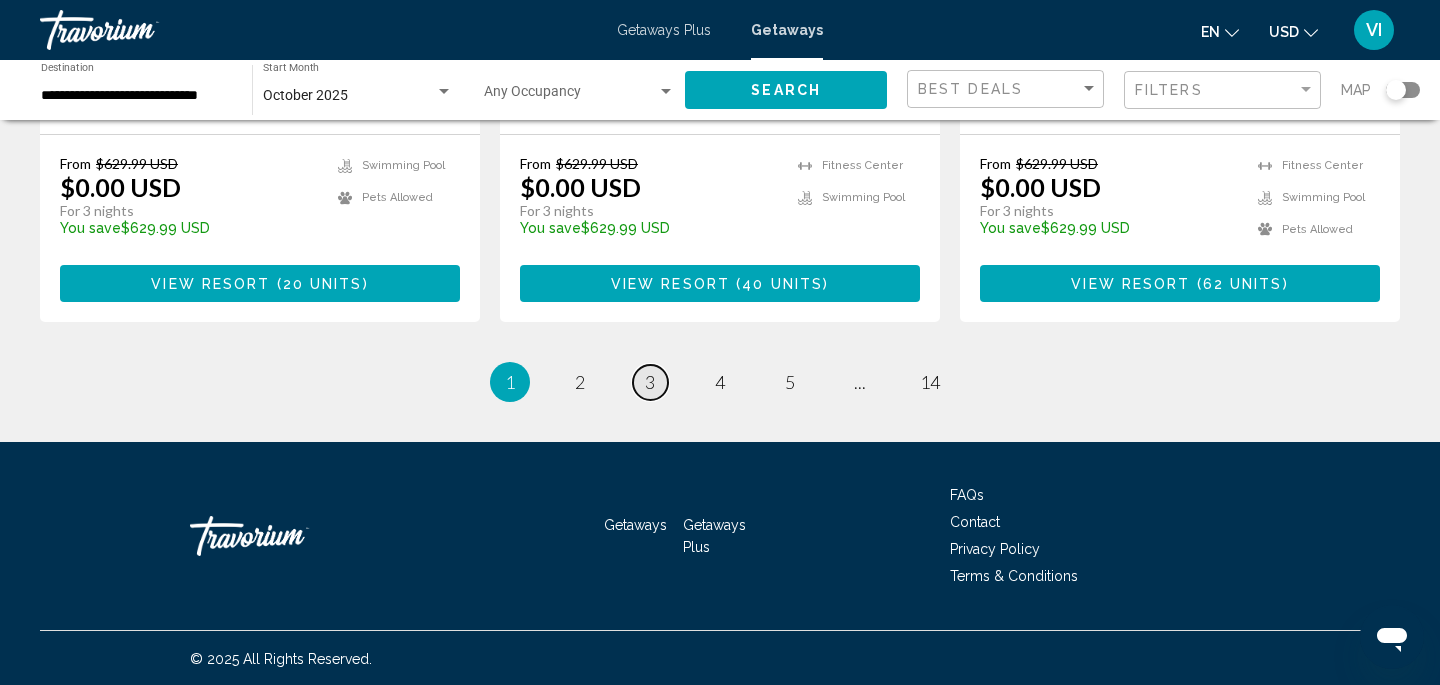 click on "page  3" at bounding box center [650, 382] 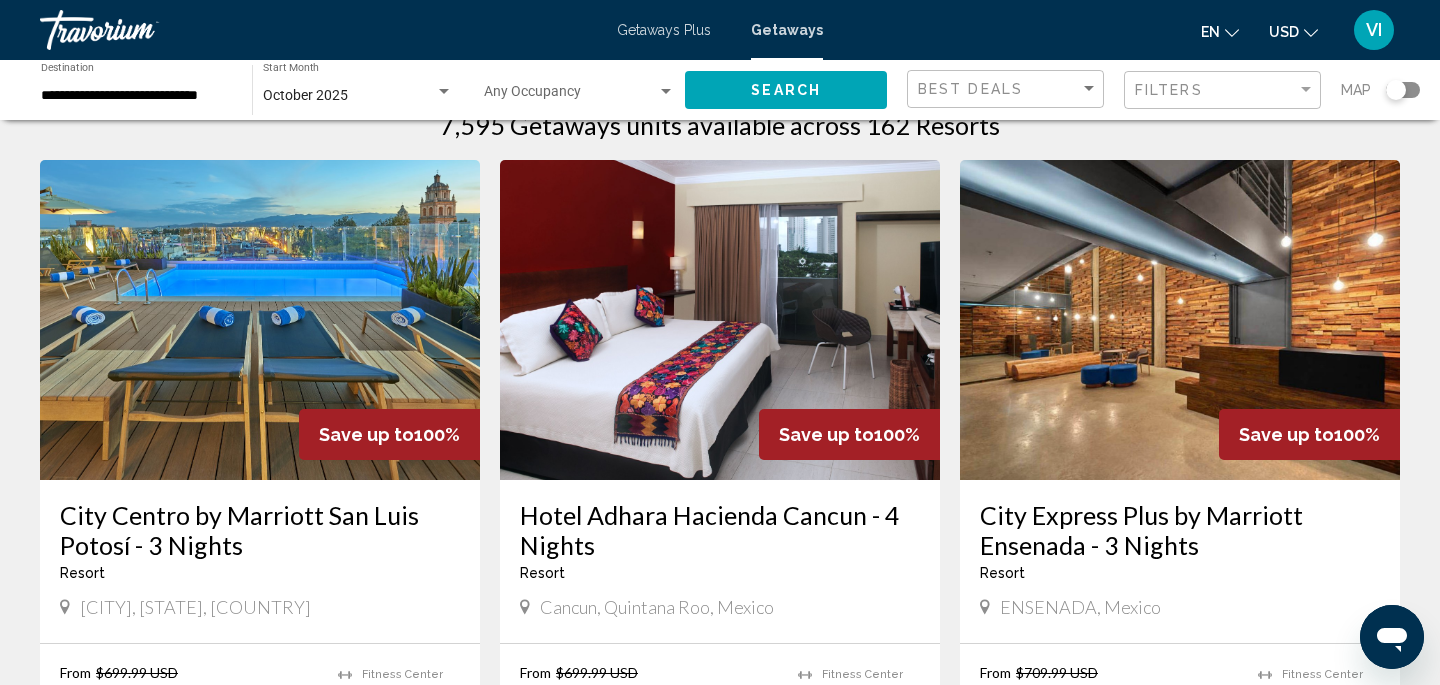 scroll, scrollTop: 0, scrollLeft: 0, axis: both 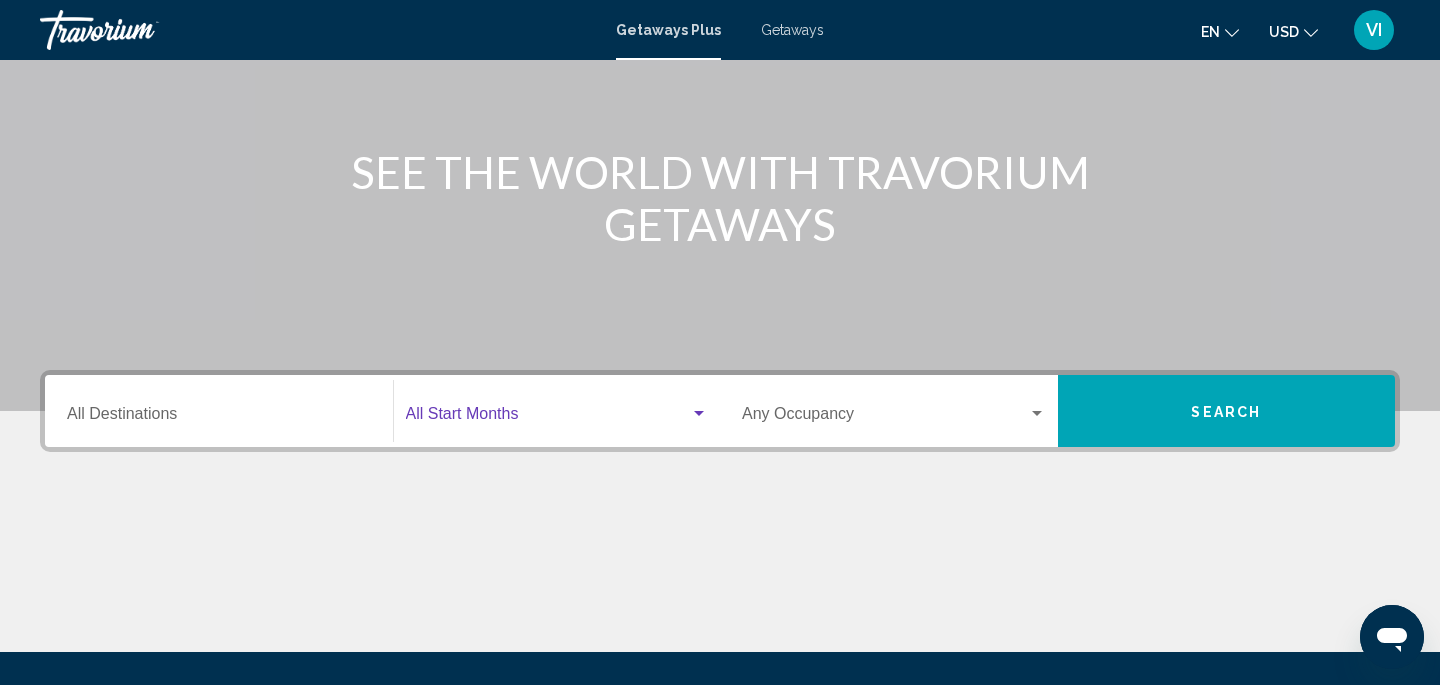click at bounding box center (699, 414) 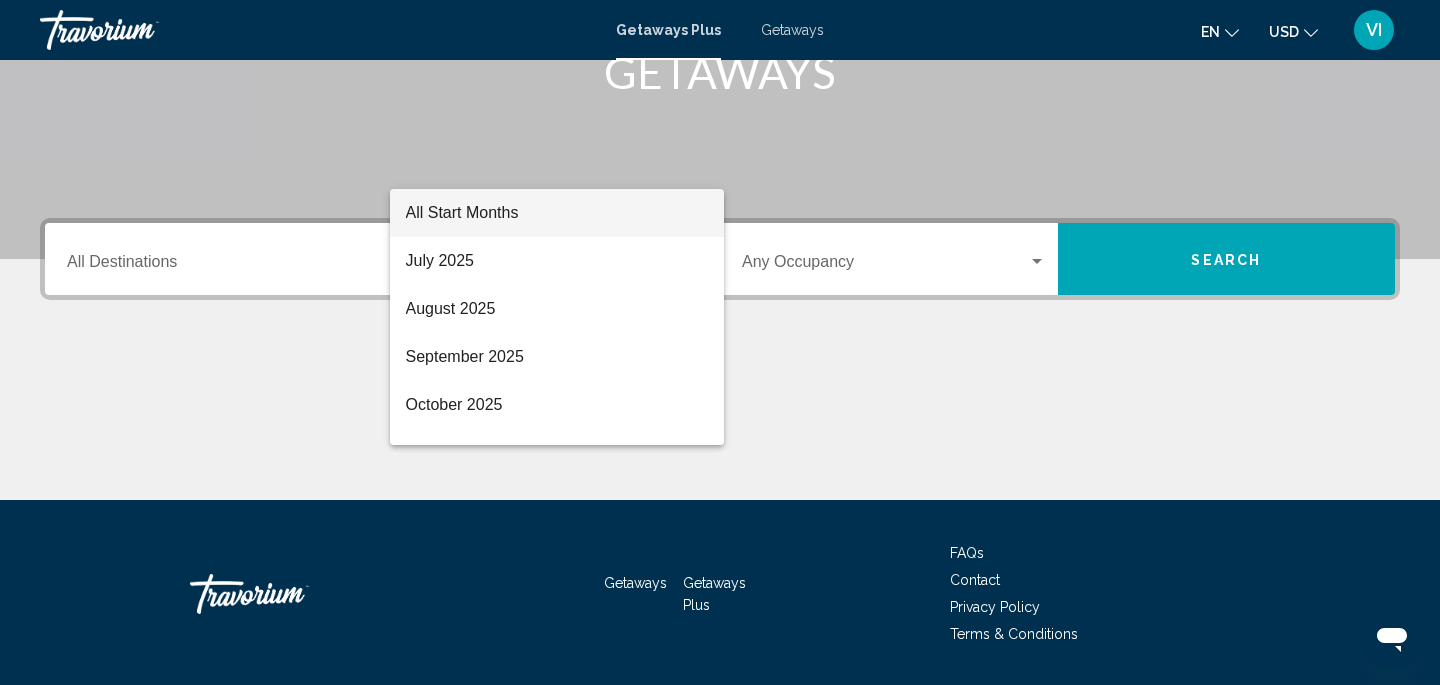 scroll, scrollTop: 401, scrollLeft: 0, axis: vertical 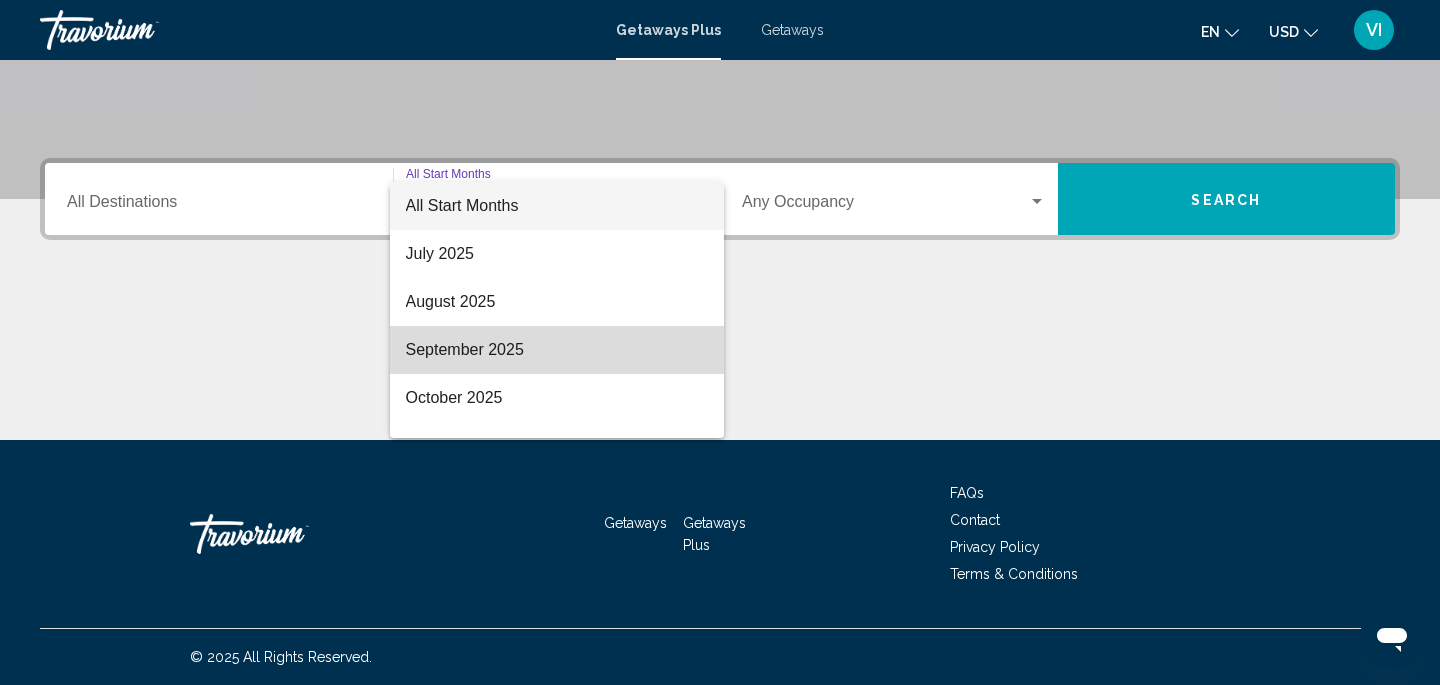 click on "September 2025" at bounding box center (557, 350) 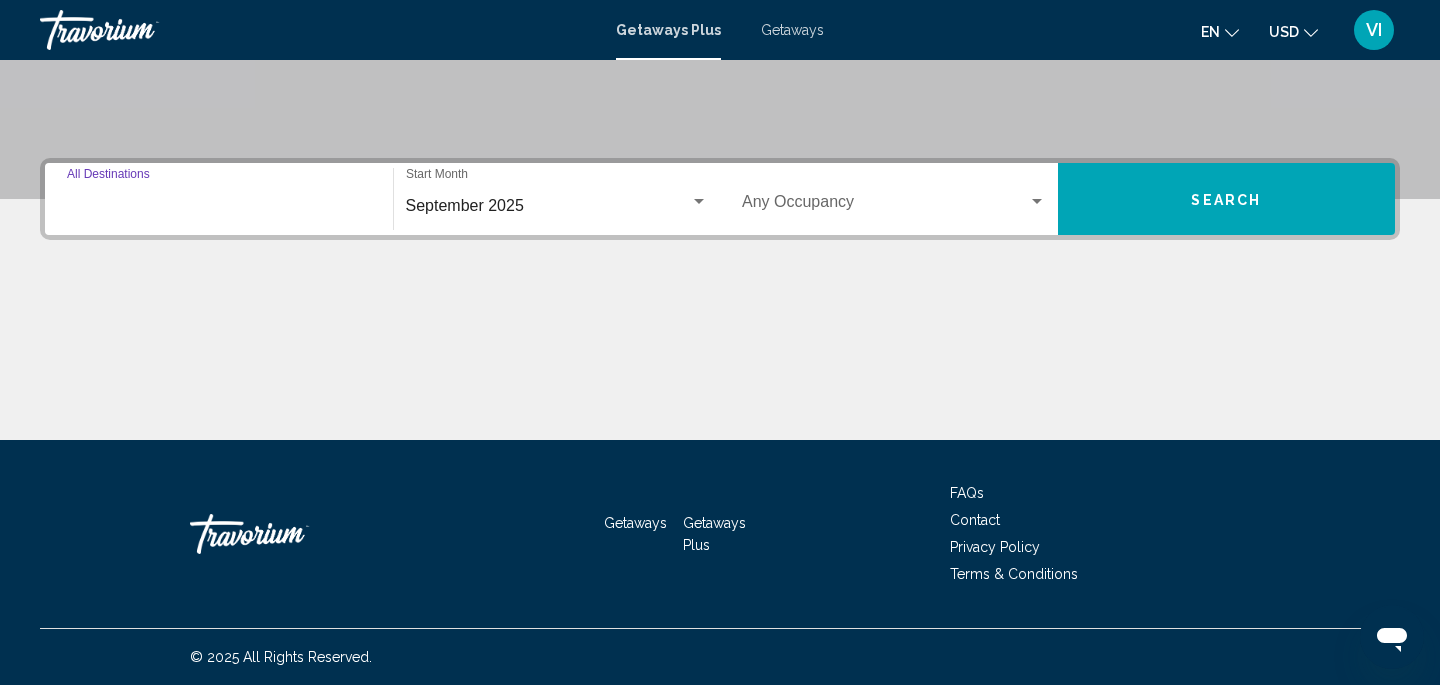 click on "Destination All Destinations" at bounding box center (219, 206) 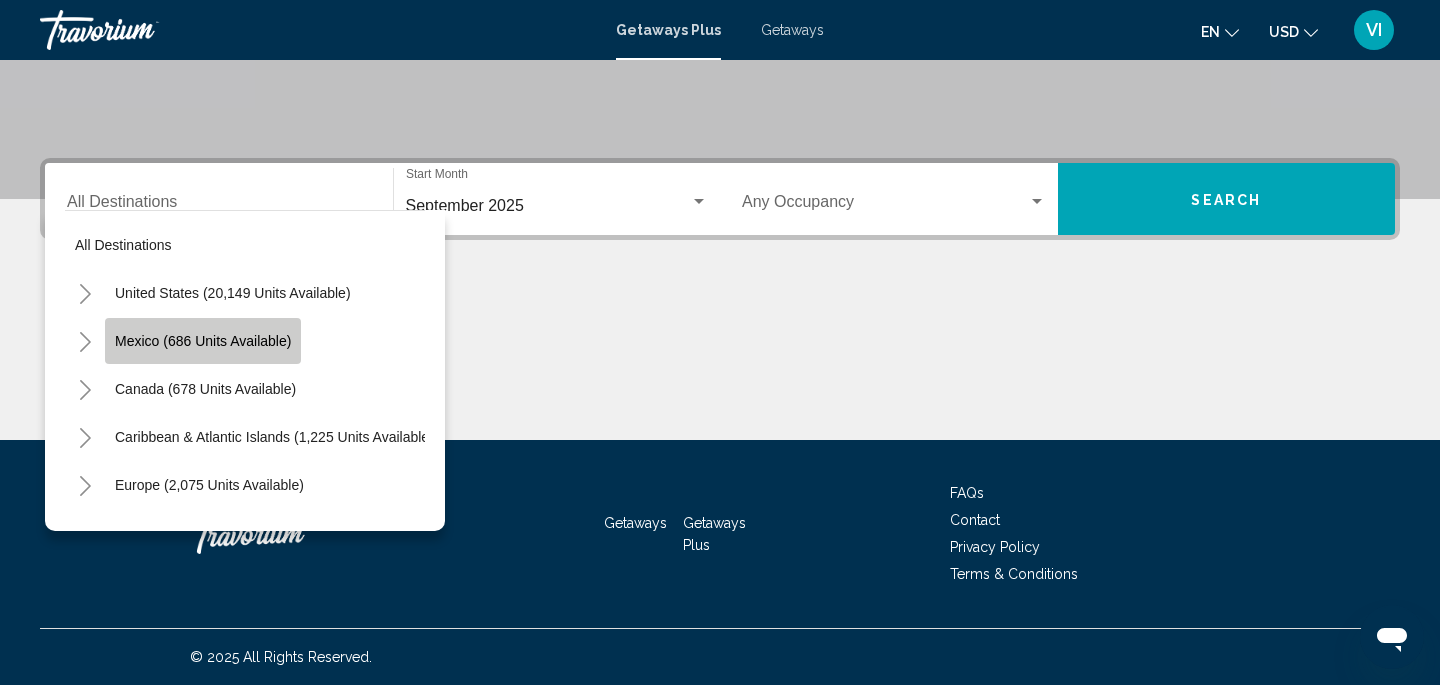 click on "Mexico (686 units available)" 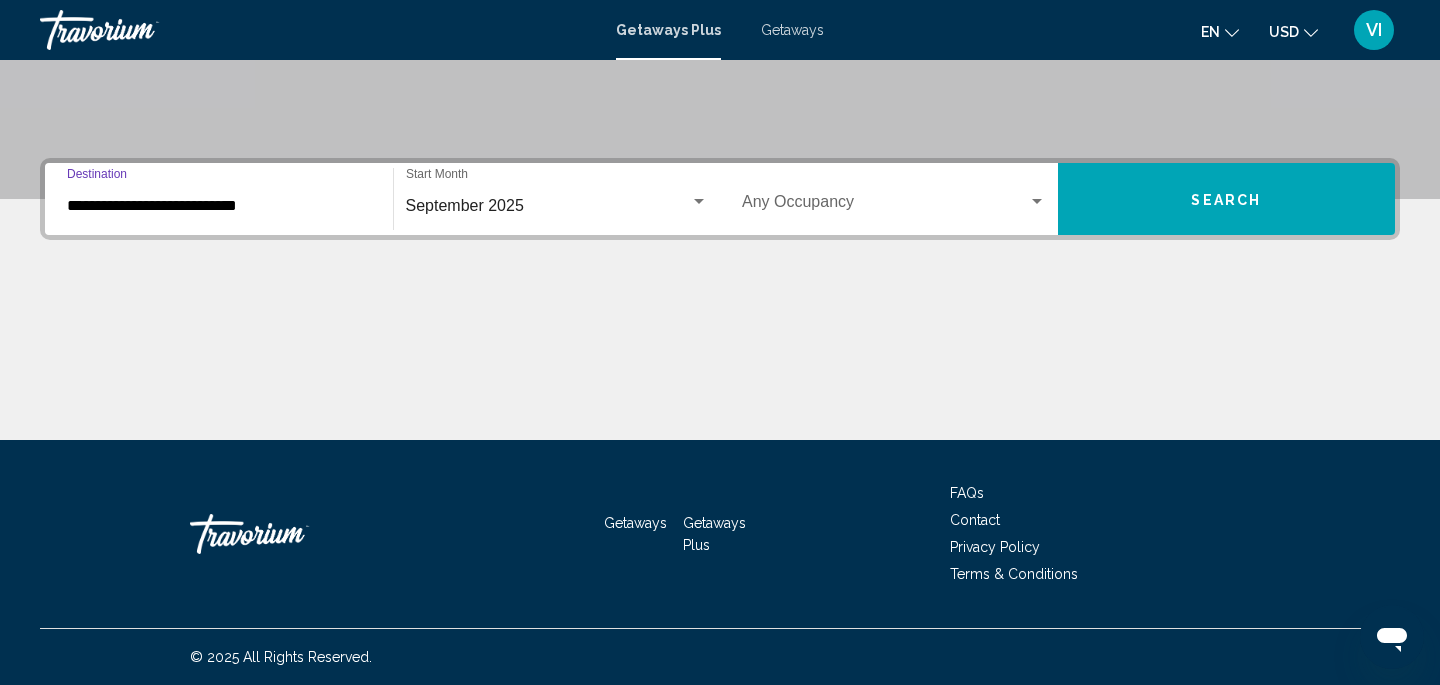click on "Search" at bounding box center (1227, 199) 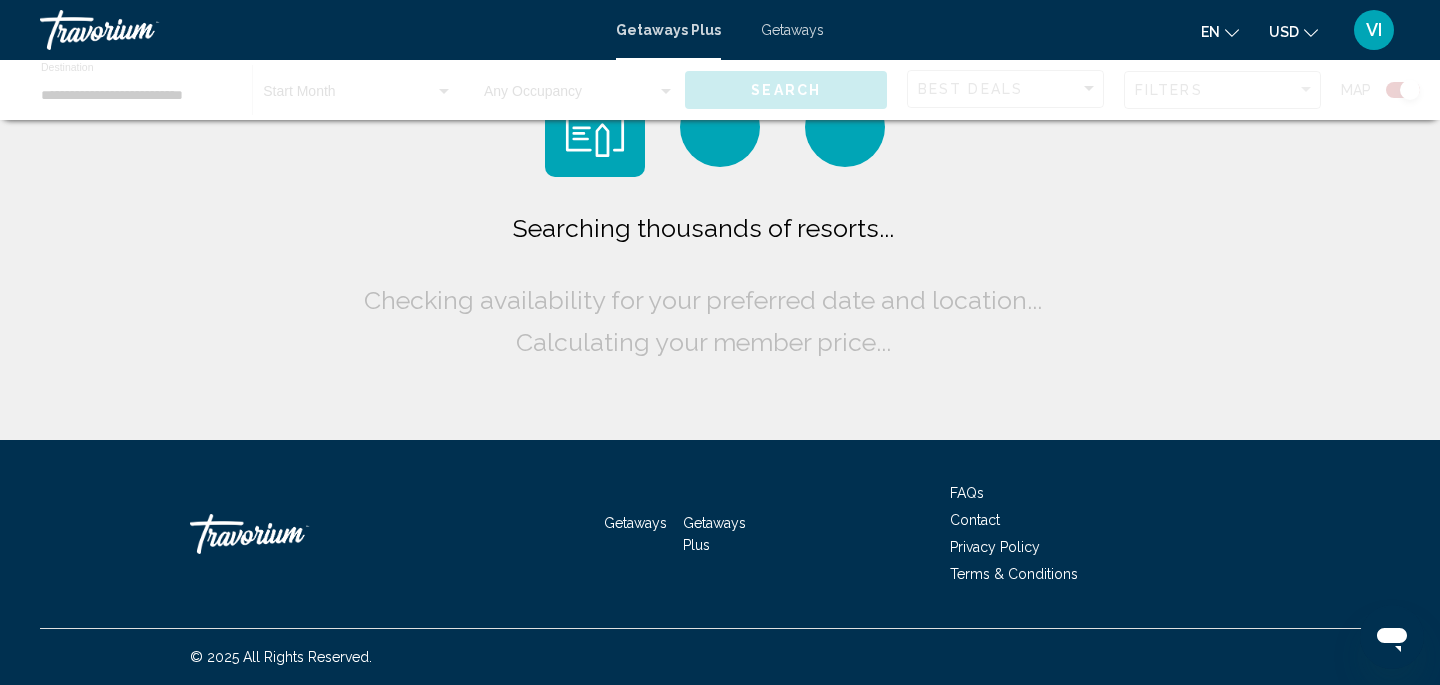 scroll, scrollTop: 0, scrollLeft: 0, axis: both 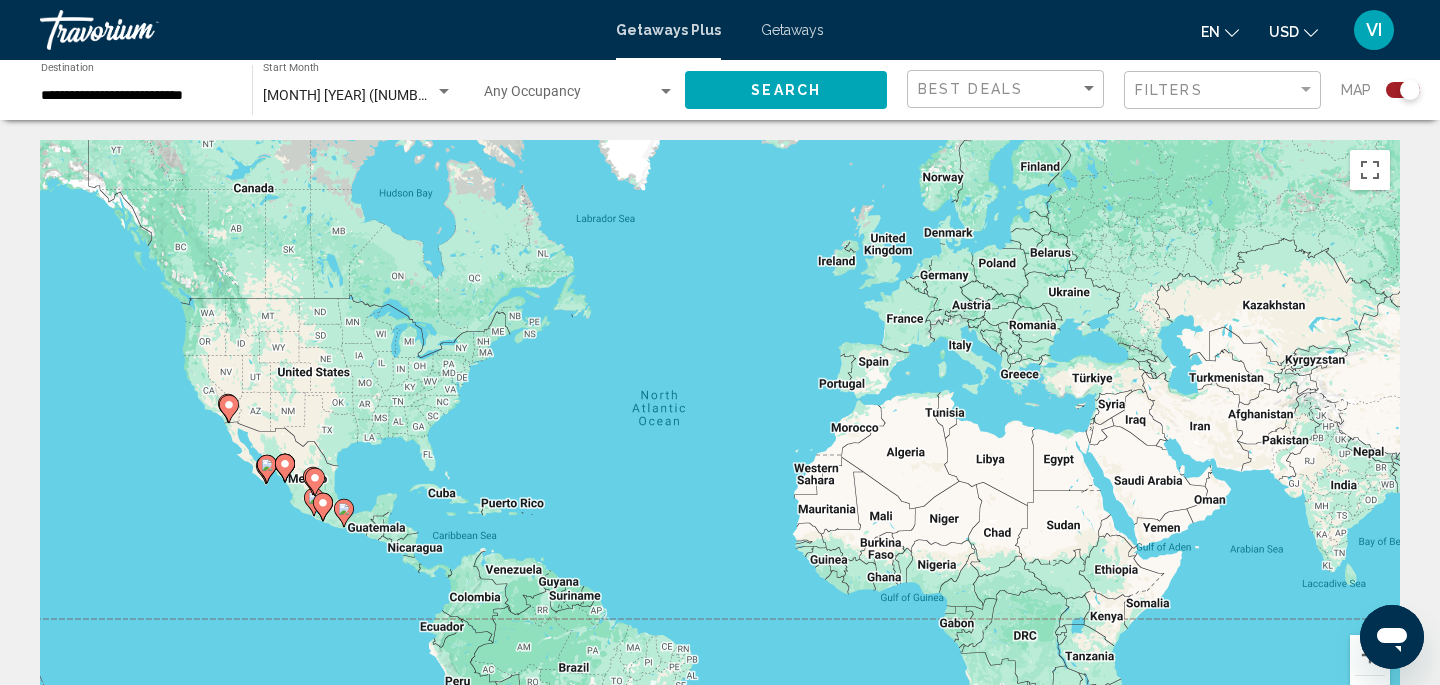 click 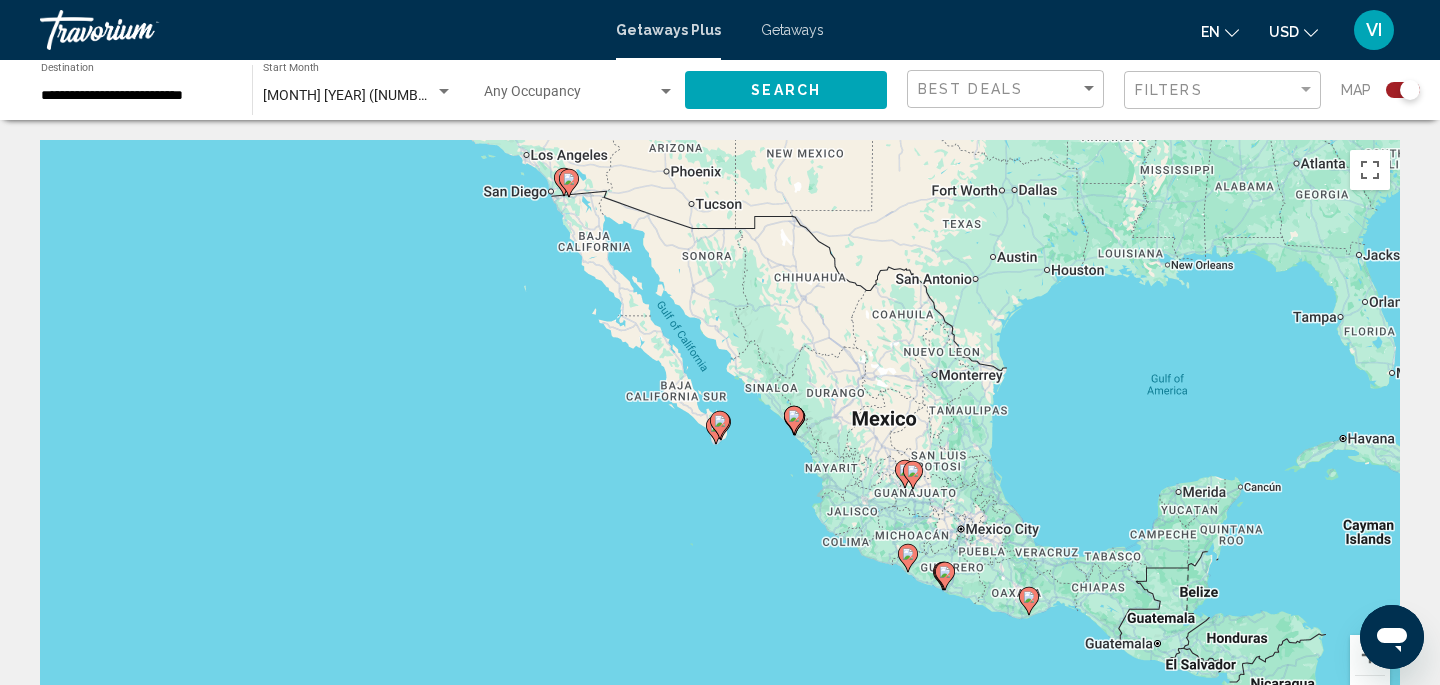 click 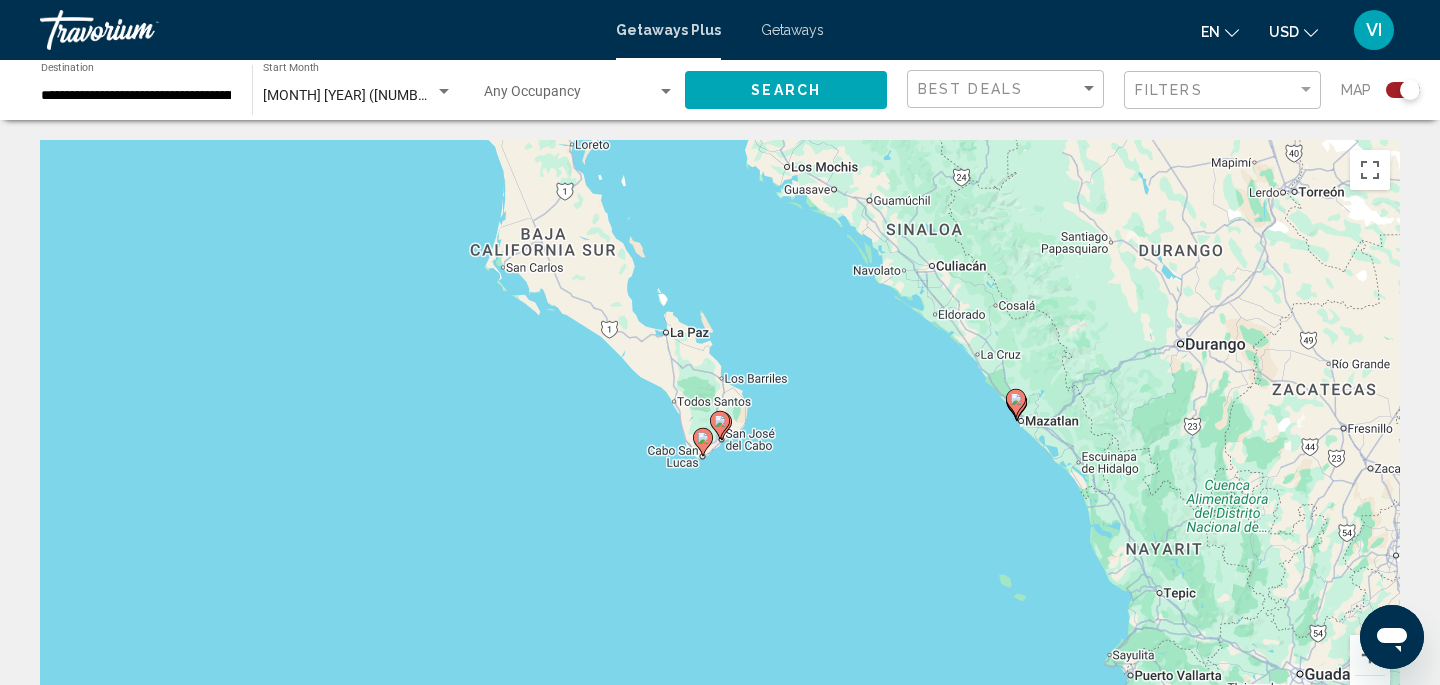 click 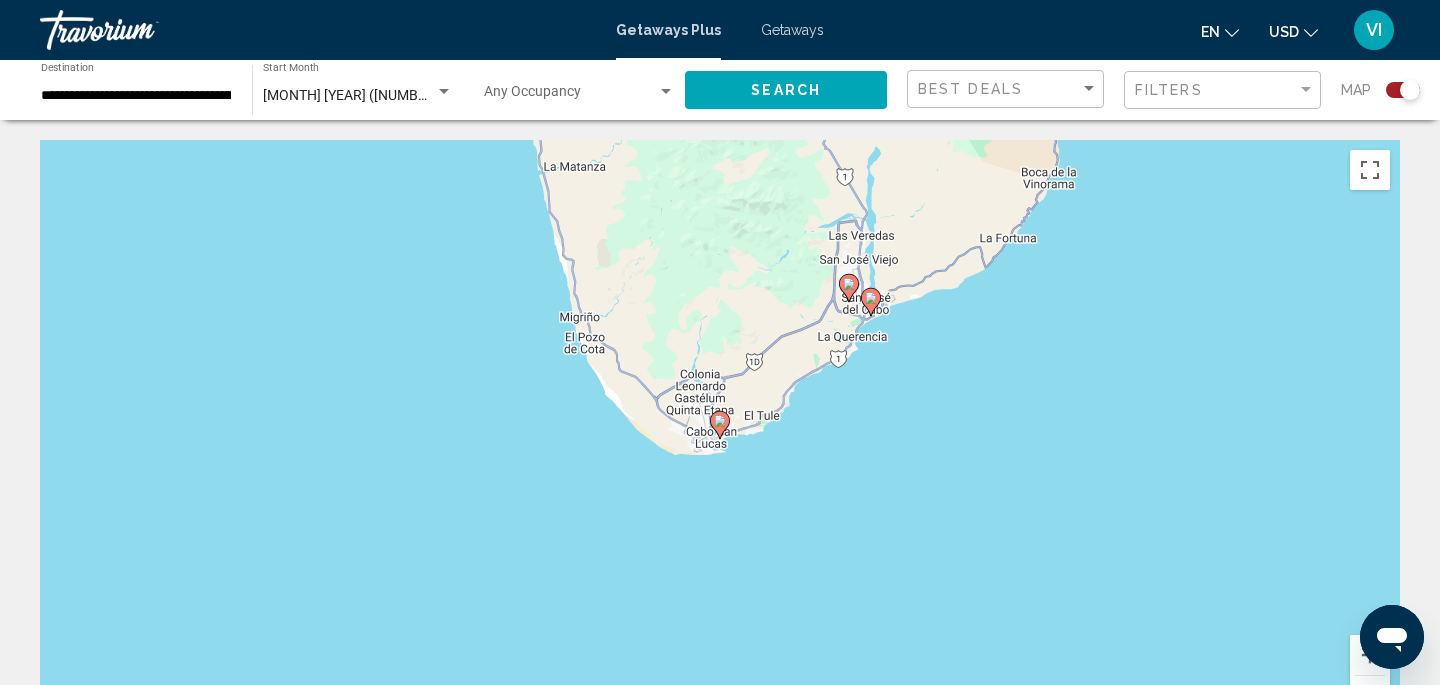 click 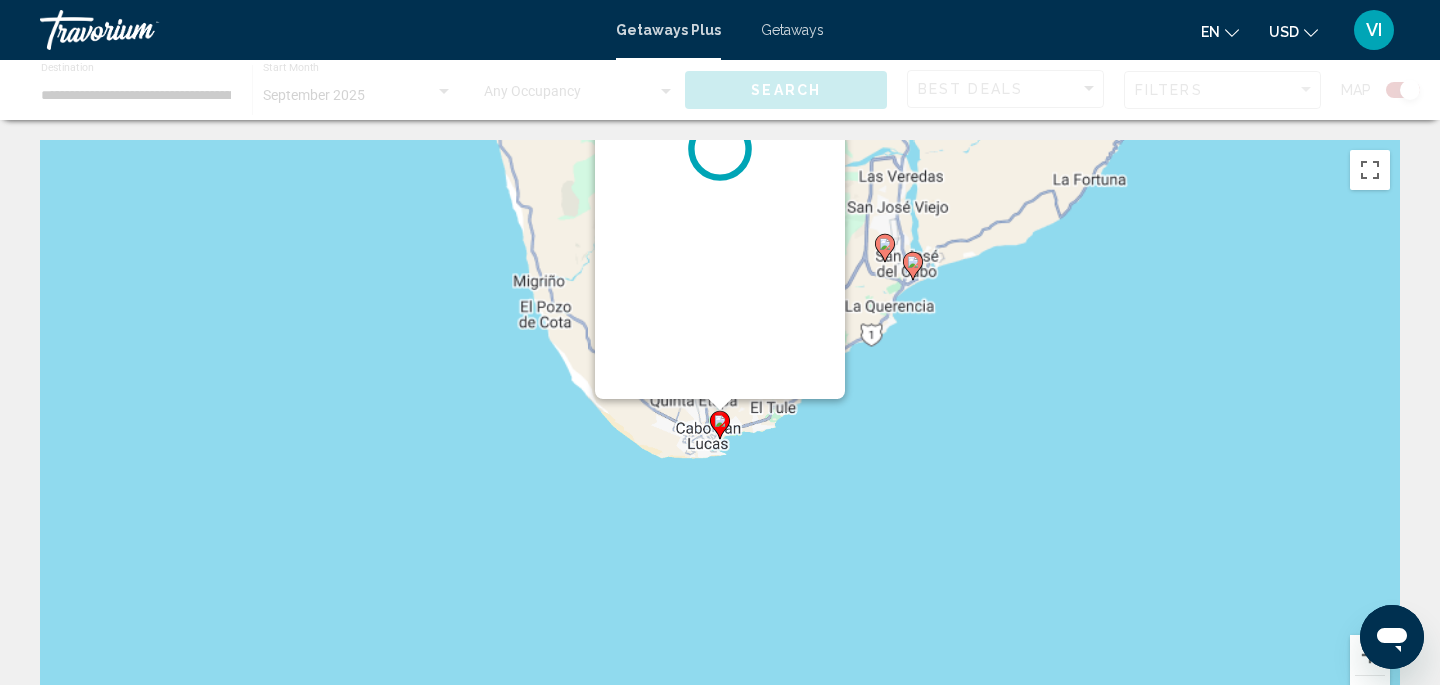 click 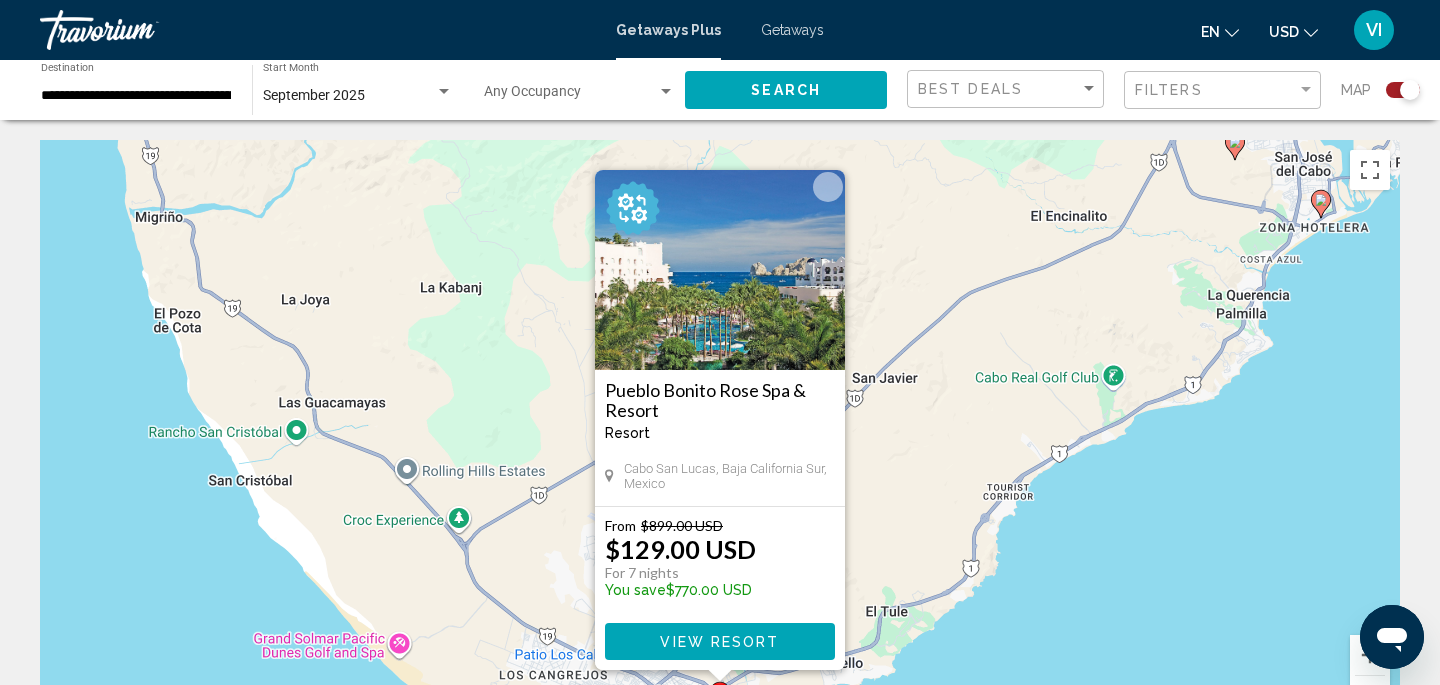 click on "View Resort" at bounding box center [719, 642] 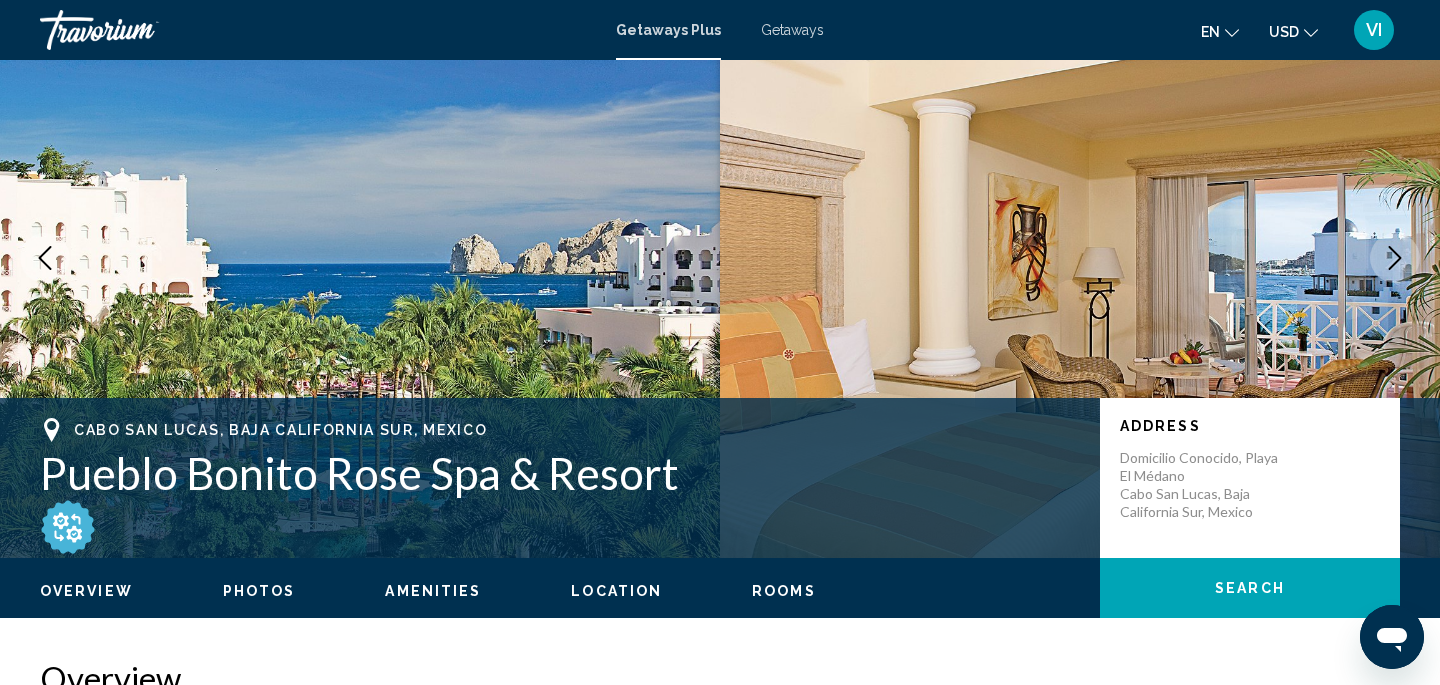 scroll, scrollTop: 0, scrollLeft: 0, axis: both 